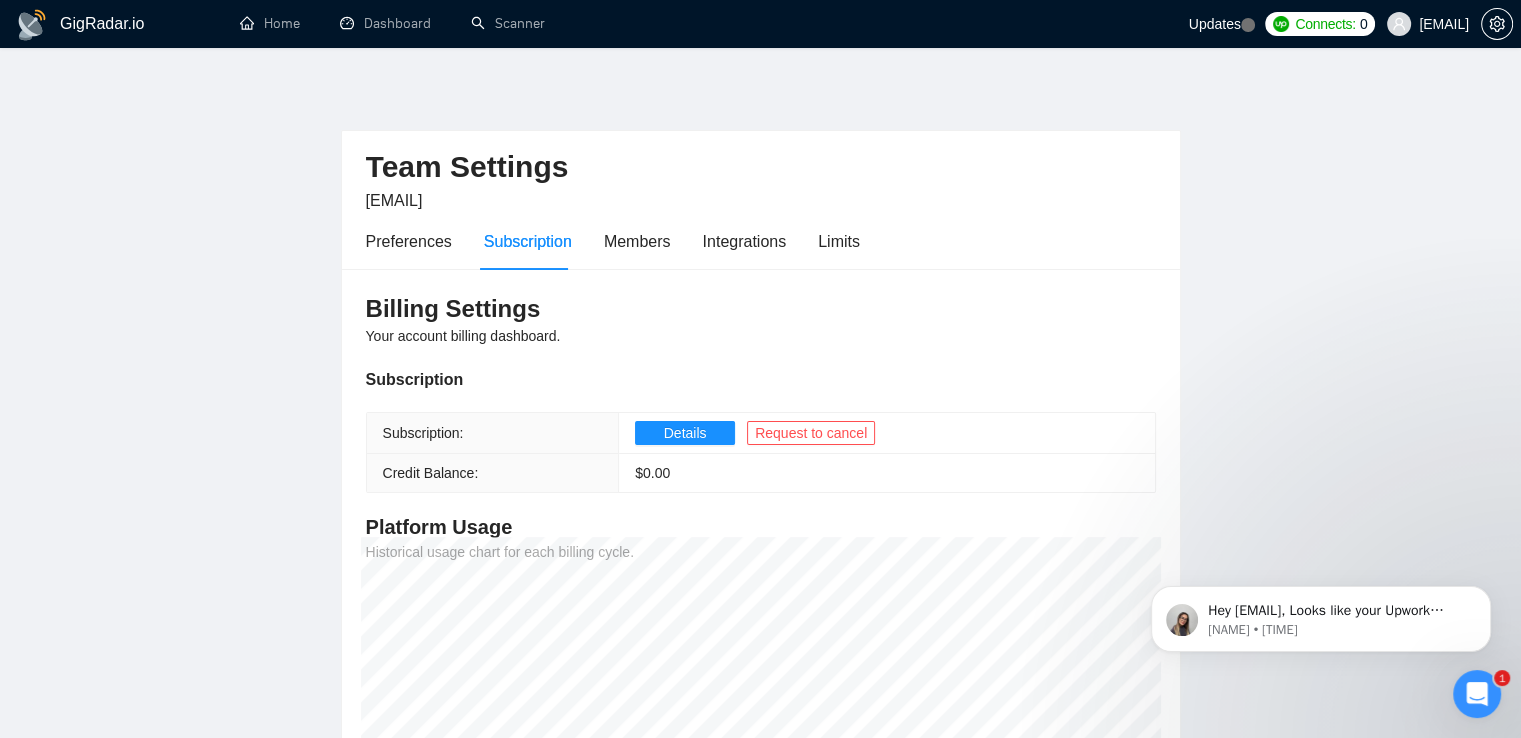 scroll, scrollTop: 0, scrollLeft: 0, axis: both 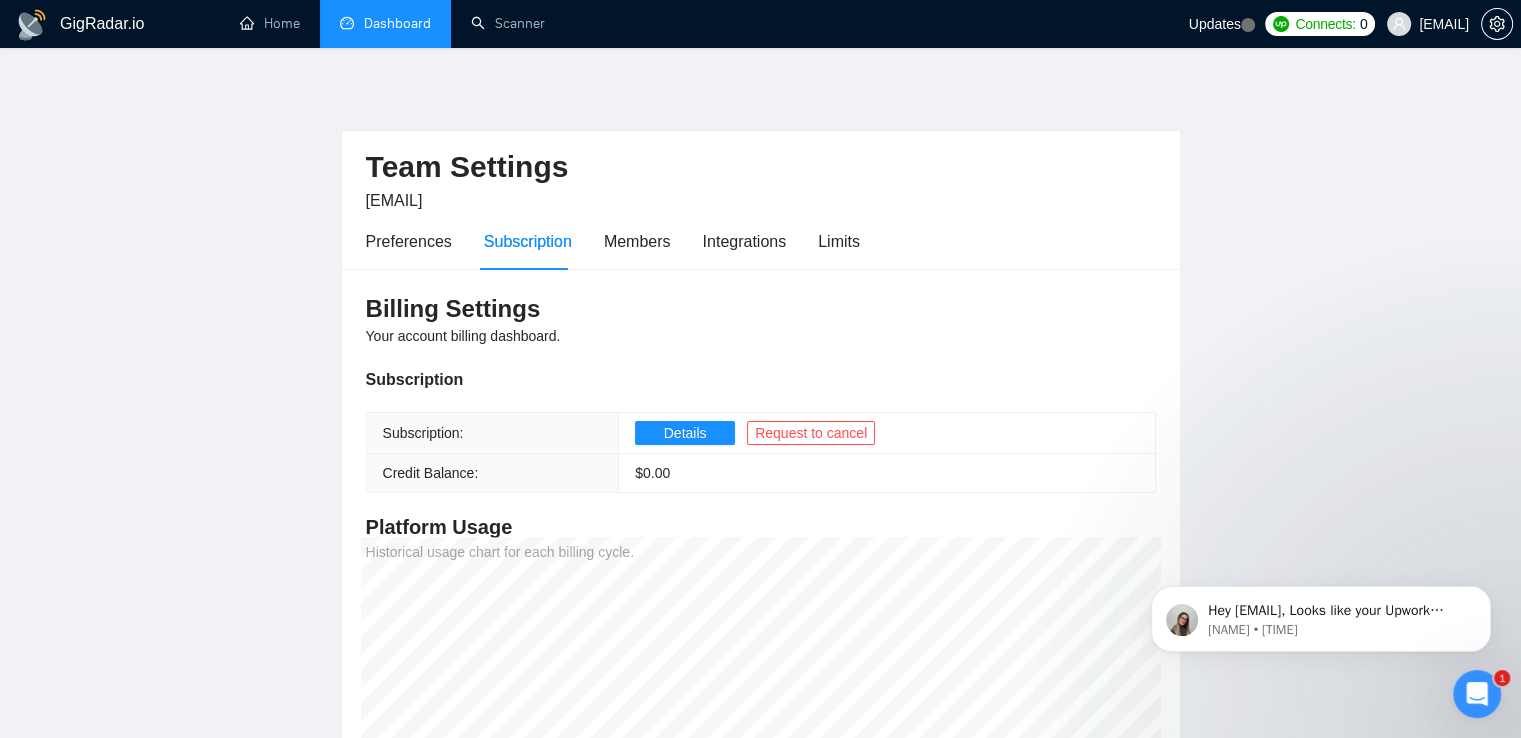 click on "Dashboard" at bounding box center (385, 23) 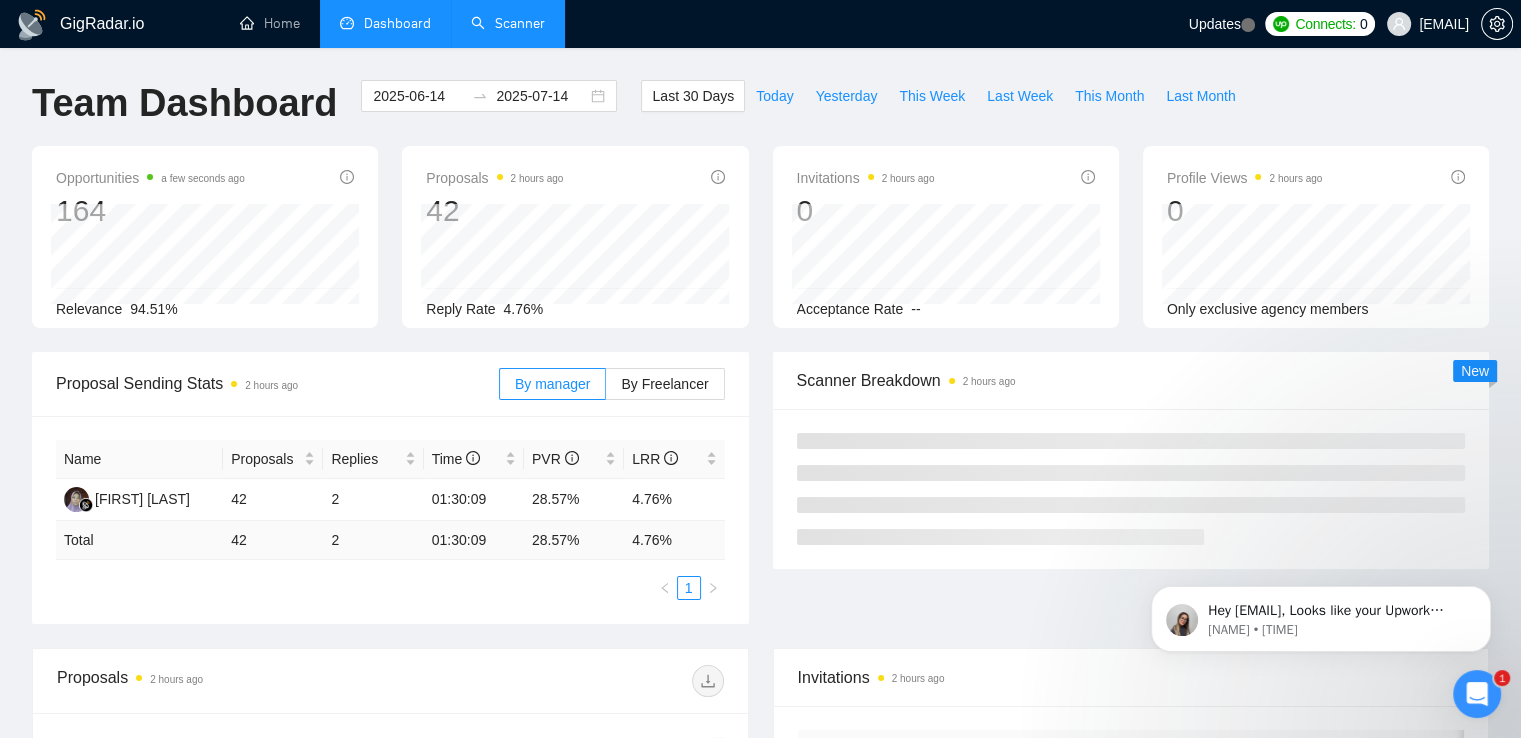 click on "Scanner" at bounding box center (508, 23) 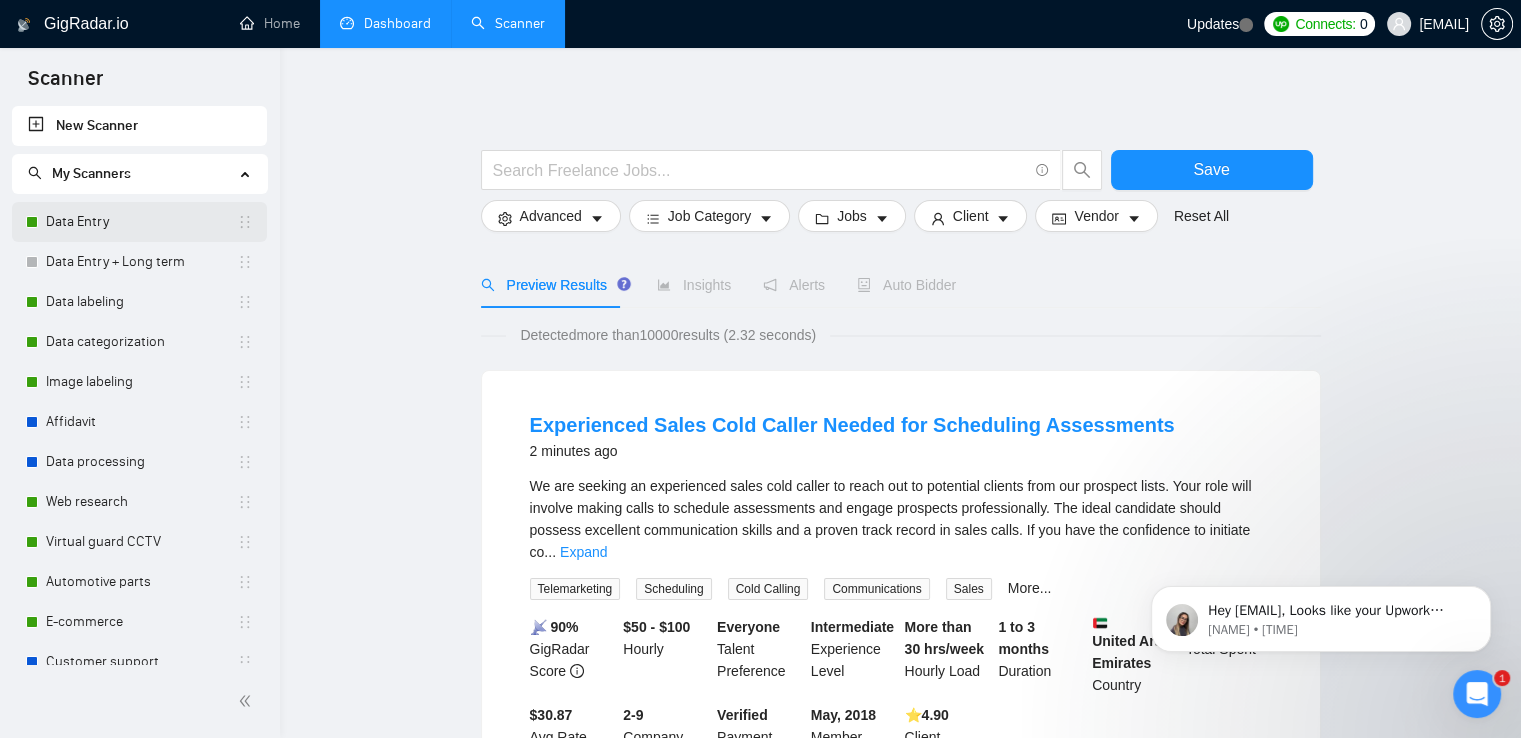 click on "Data Entry" at bounding box center (141, 222) 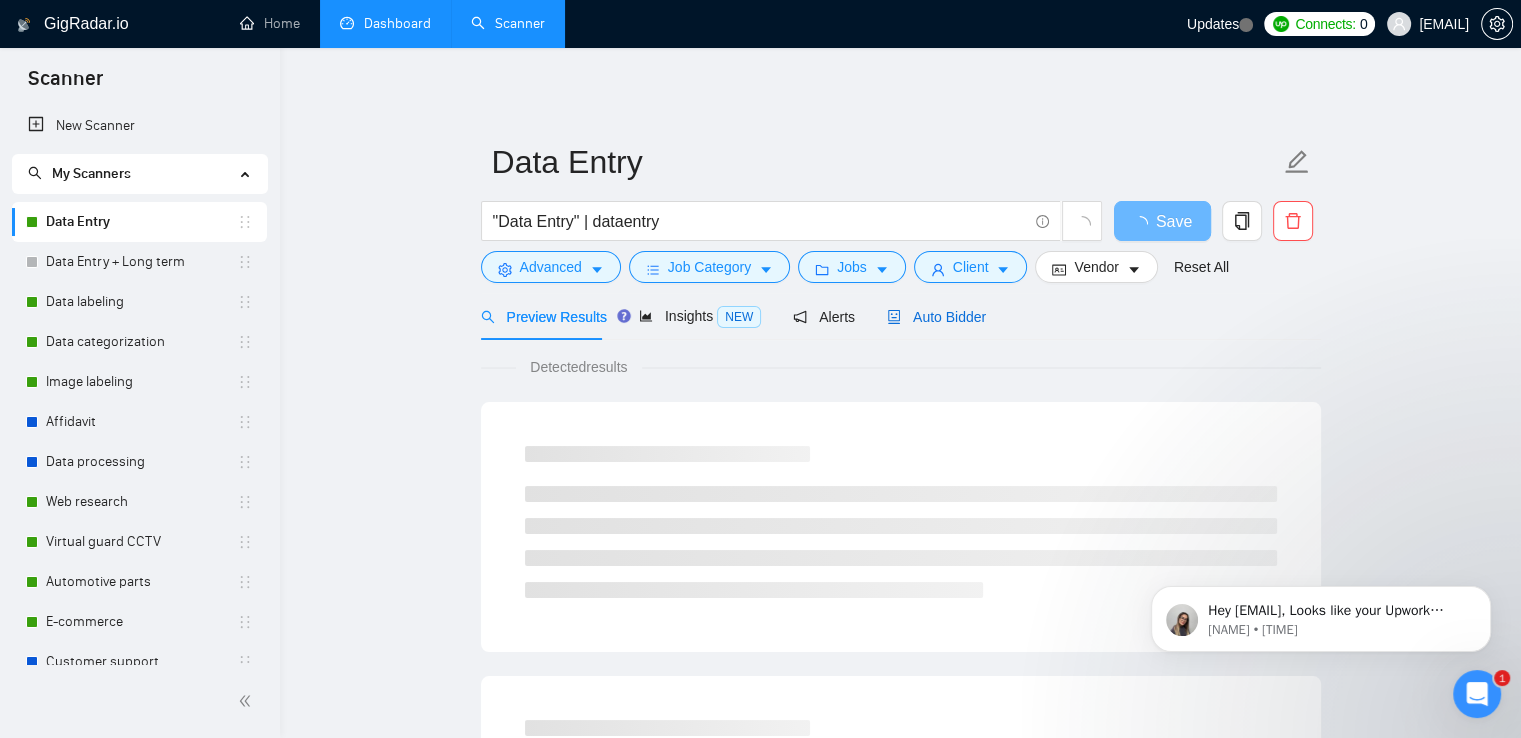 click on "Auto Bidder" at bounding box center [936, 317] 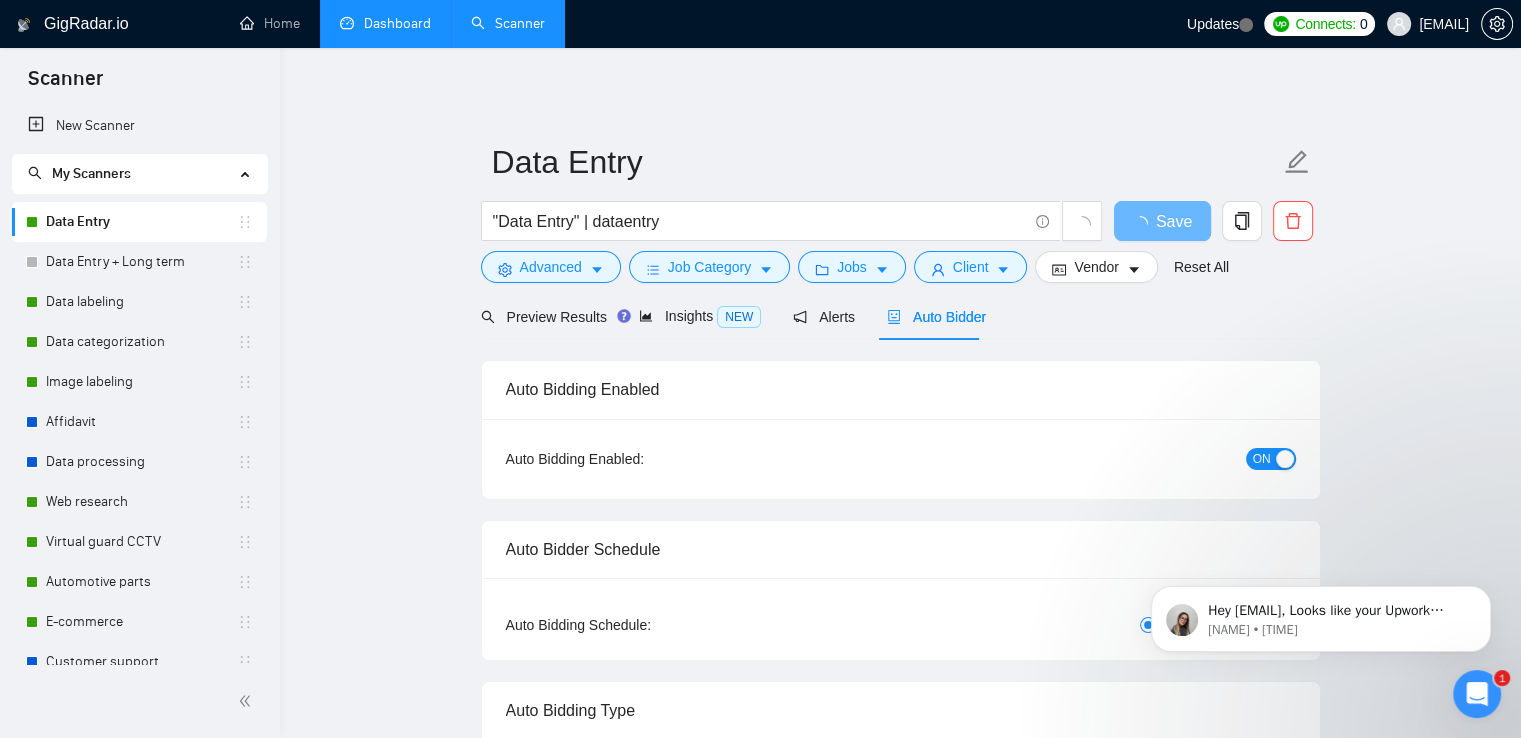 type 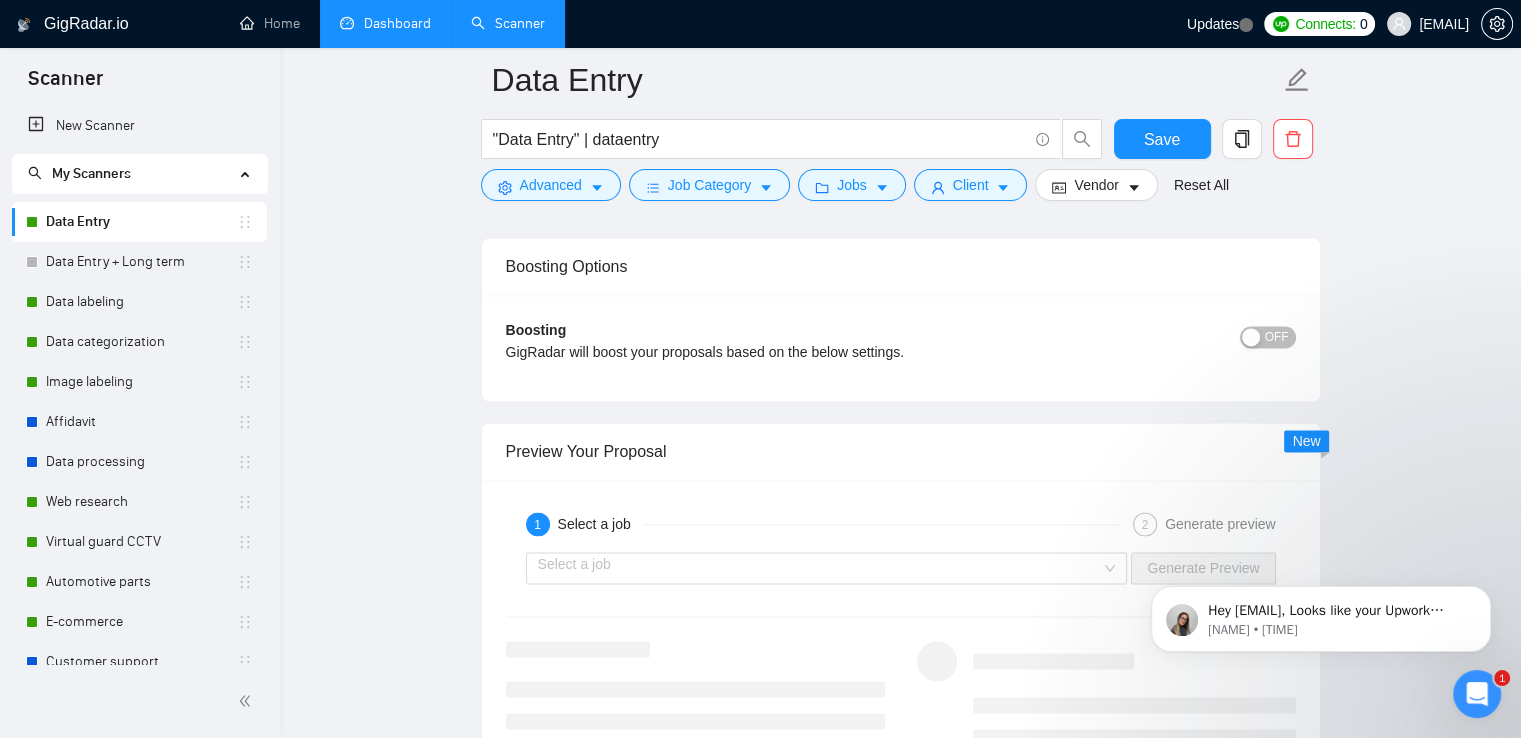 scroll, scrollTop: 3200, scrollLeft: 0, axis: vertical 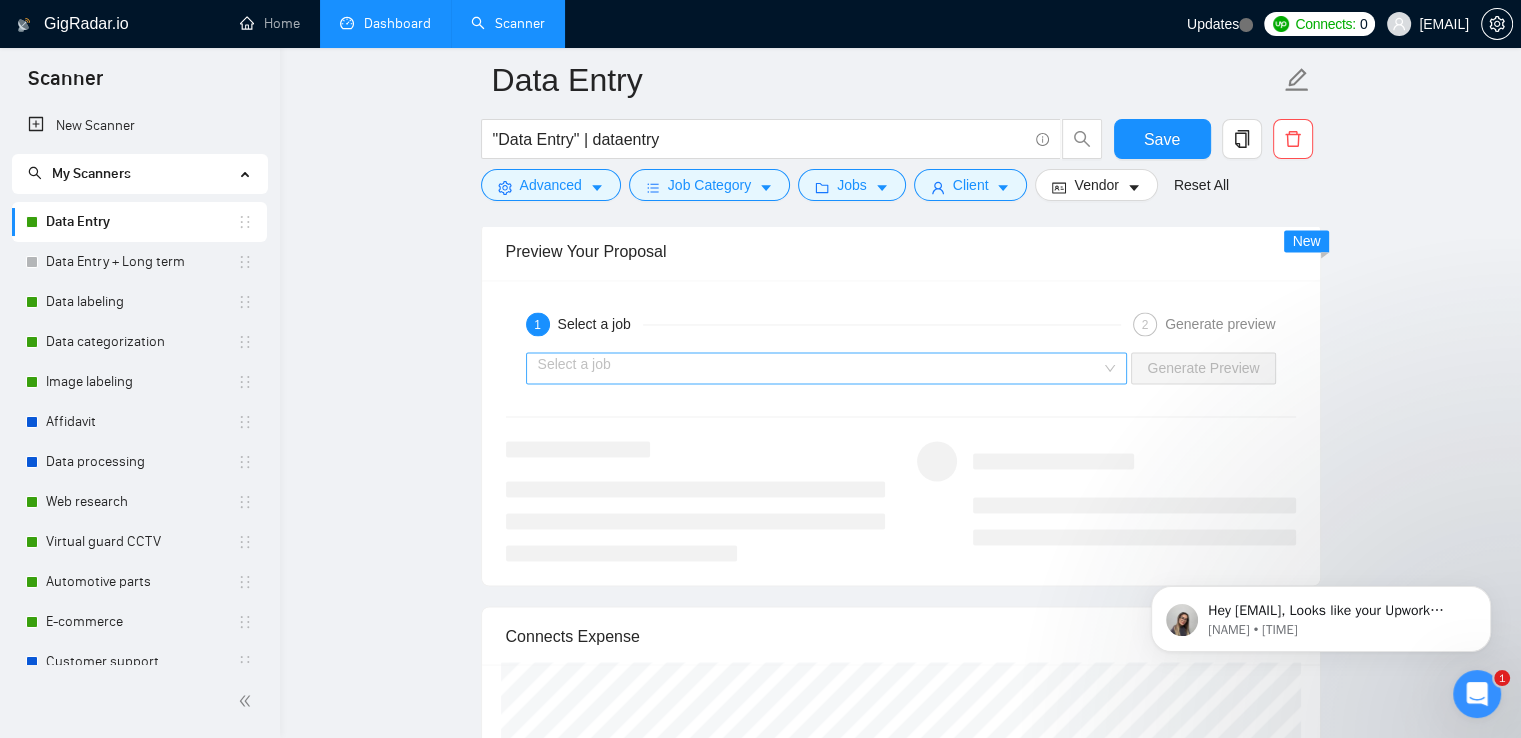 click at bounding box center (820, 368) 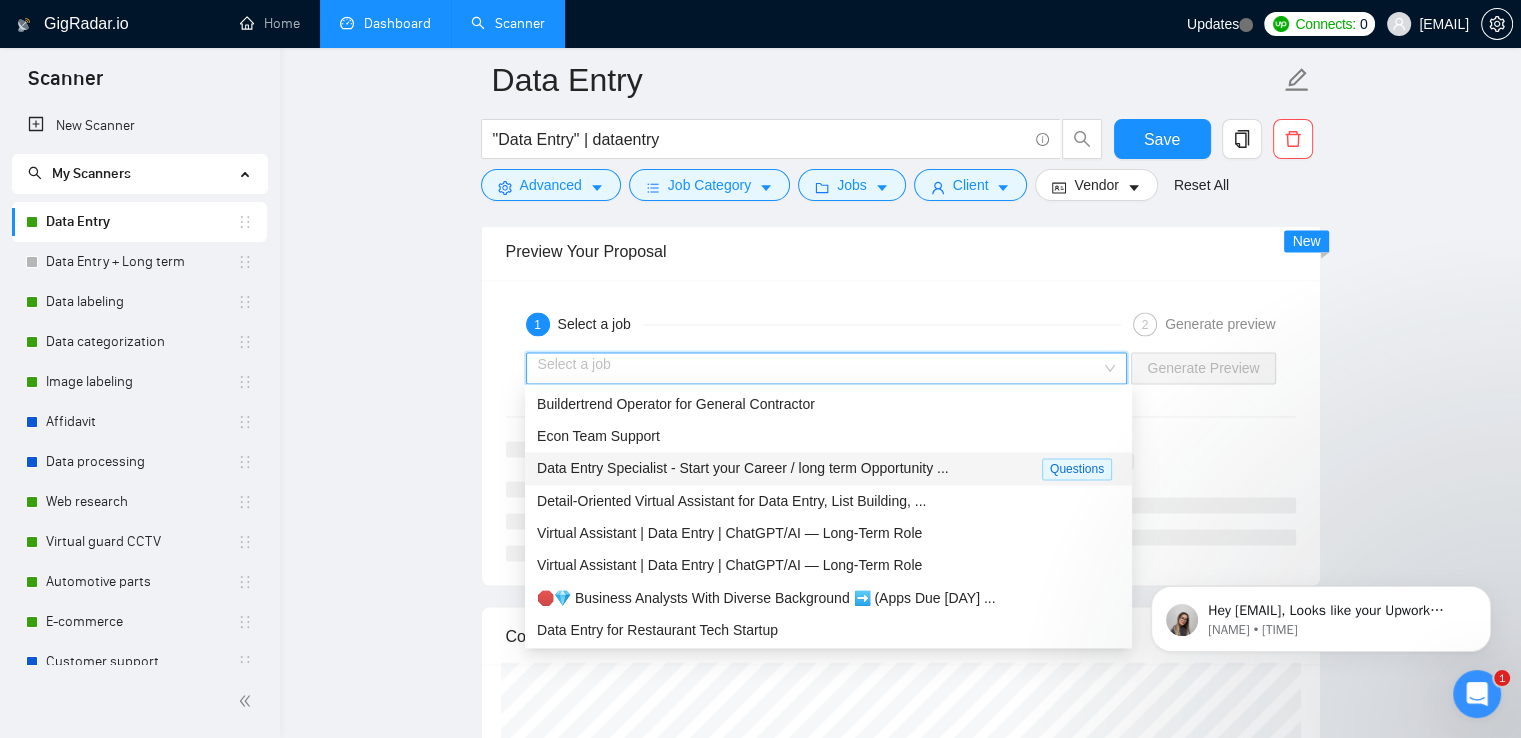 scroll, scrollTop: 66, scrollLeft: 0, axis: vertical 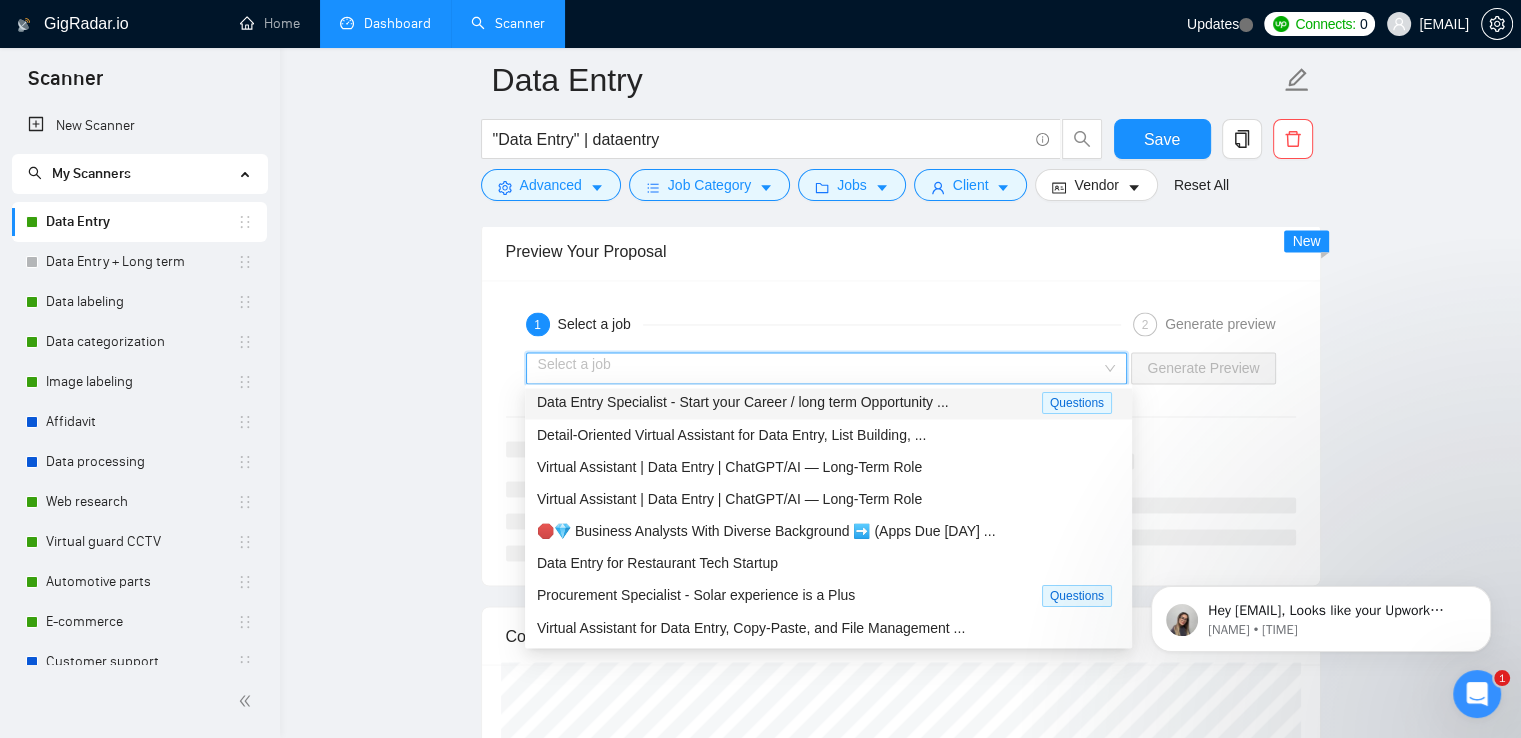 click on "Data Entry Specialist - Start your Career / long term Opportunity ..." at bounding box center (743, 402) 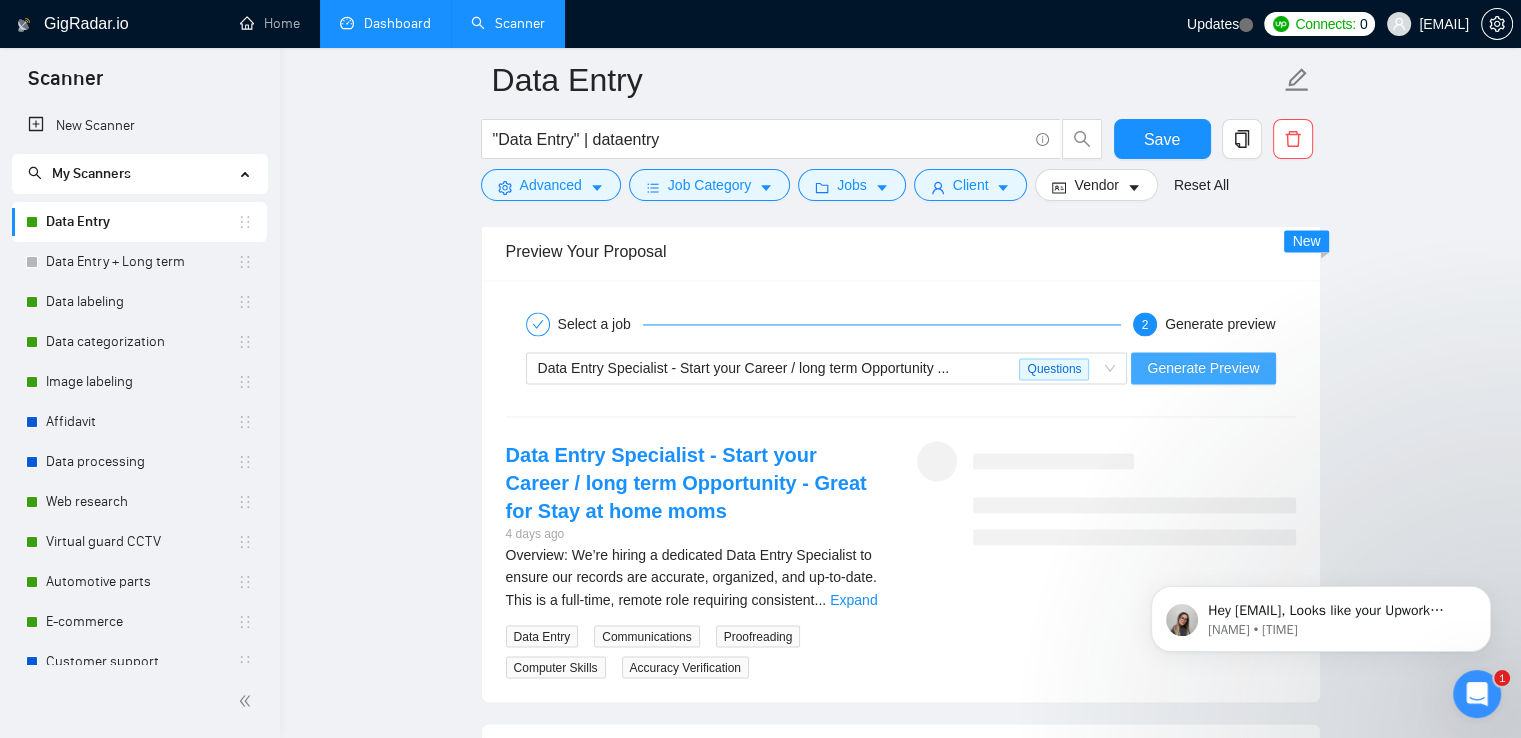 click on "Generate Preview" at bounding box center [1203, 368] 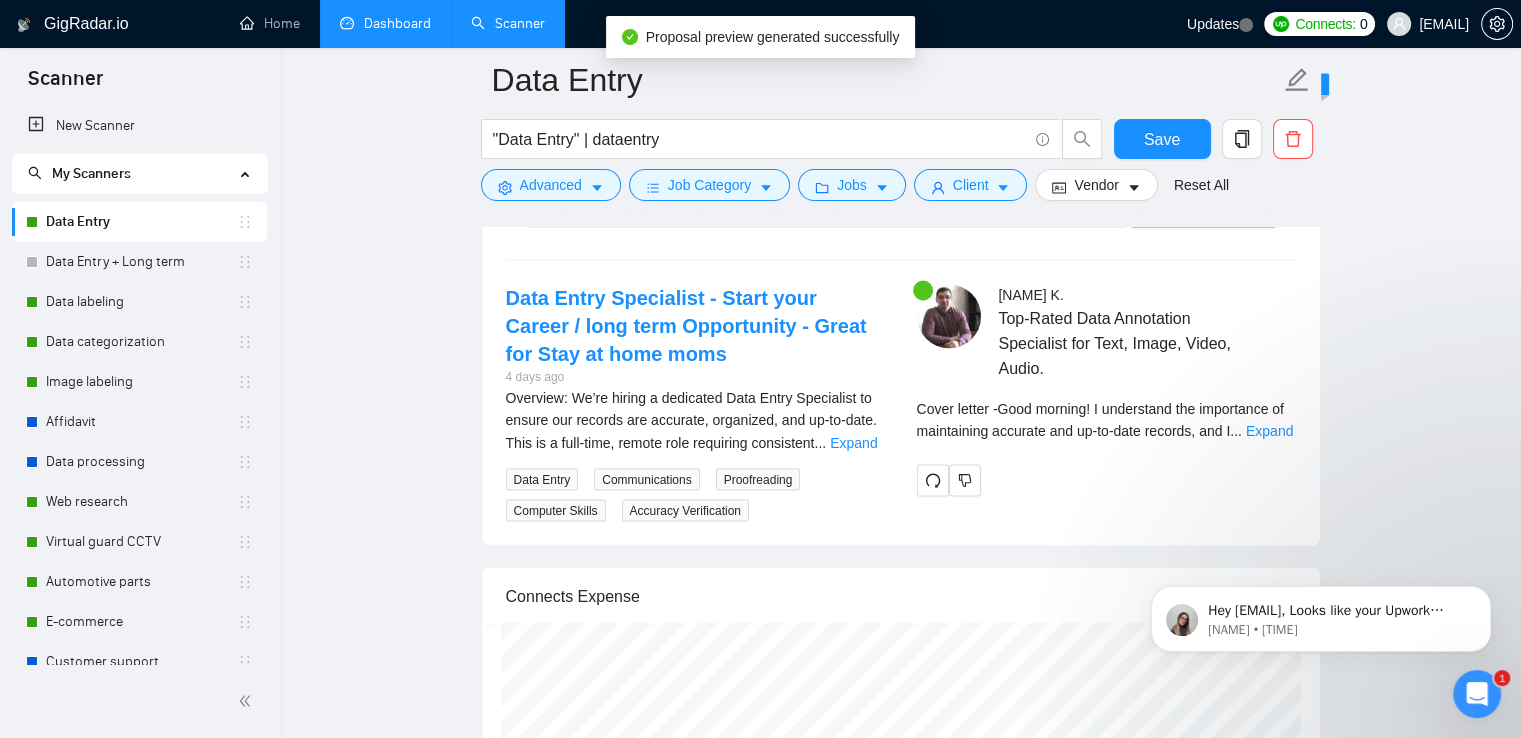 scroll, scrollTop: 3400, scrollLeft: 0, axis: vertical 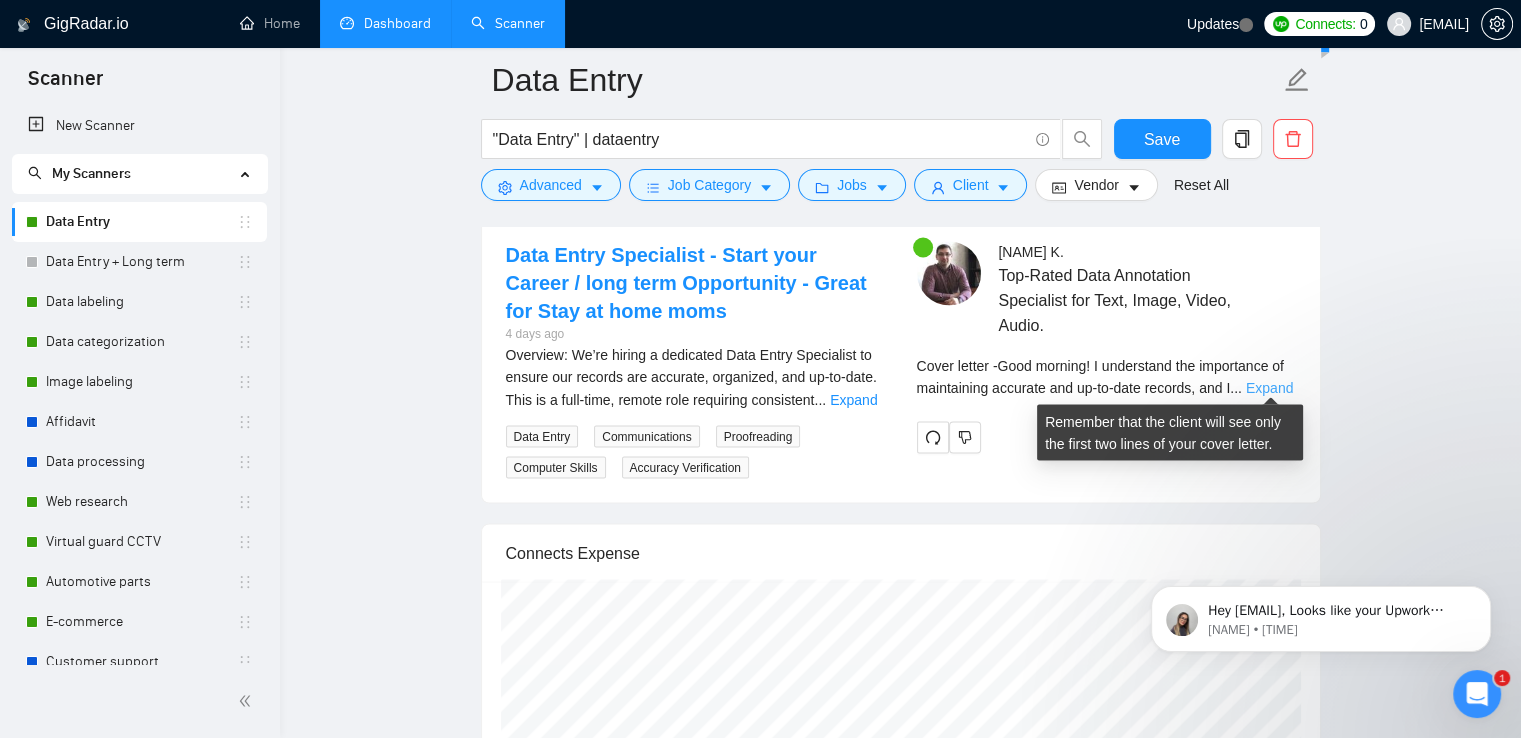 click on "Expand" at bounding box center [1269, 388] 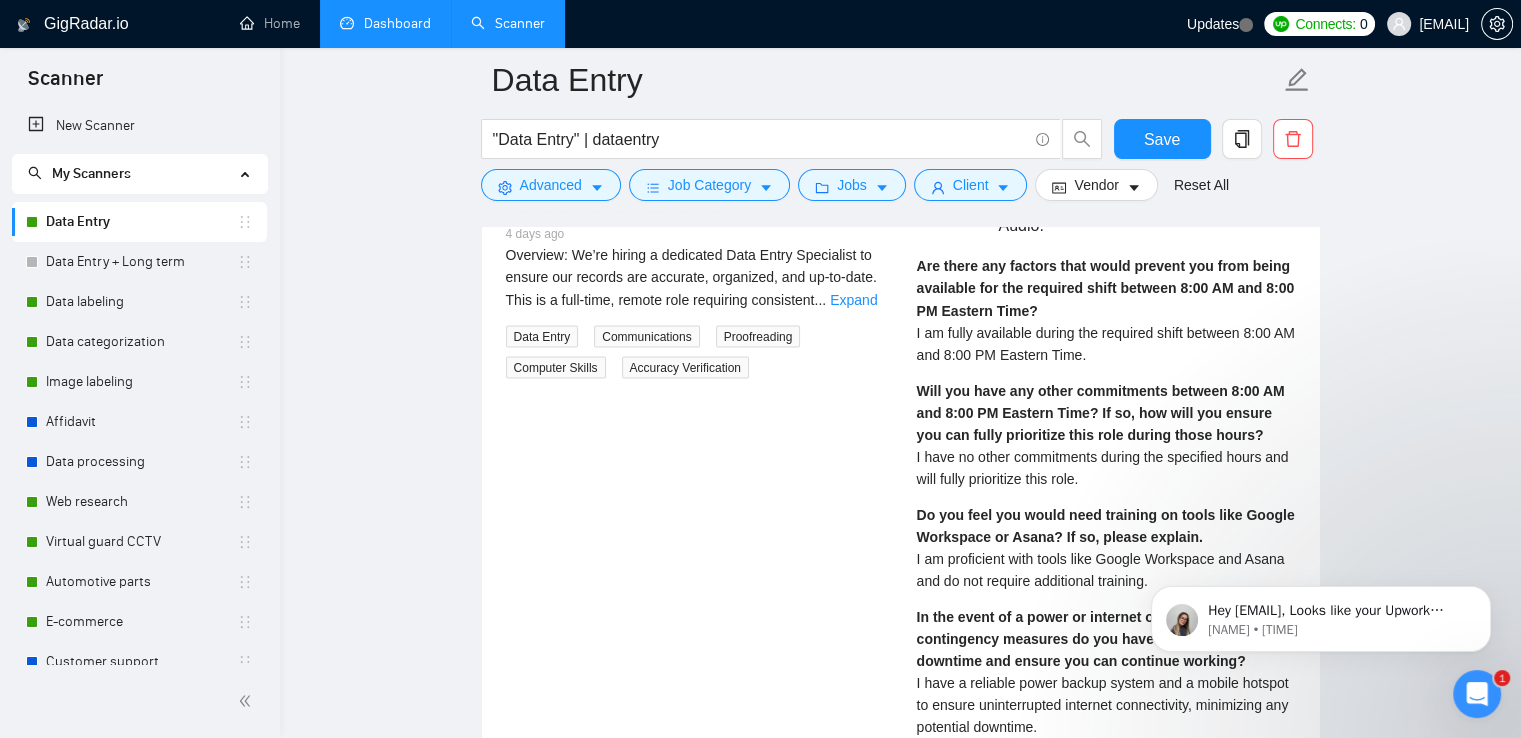 scroll, scrollTop: 3400, scrollLeft: 0, axis: vertical 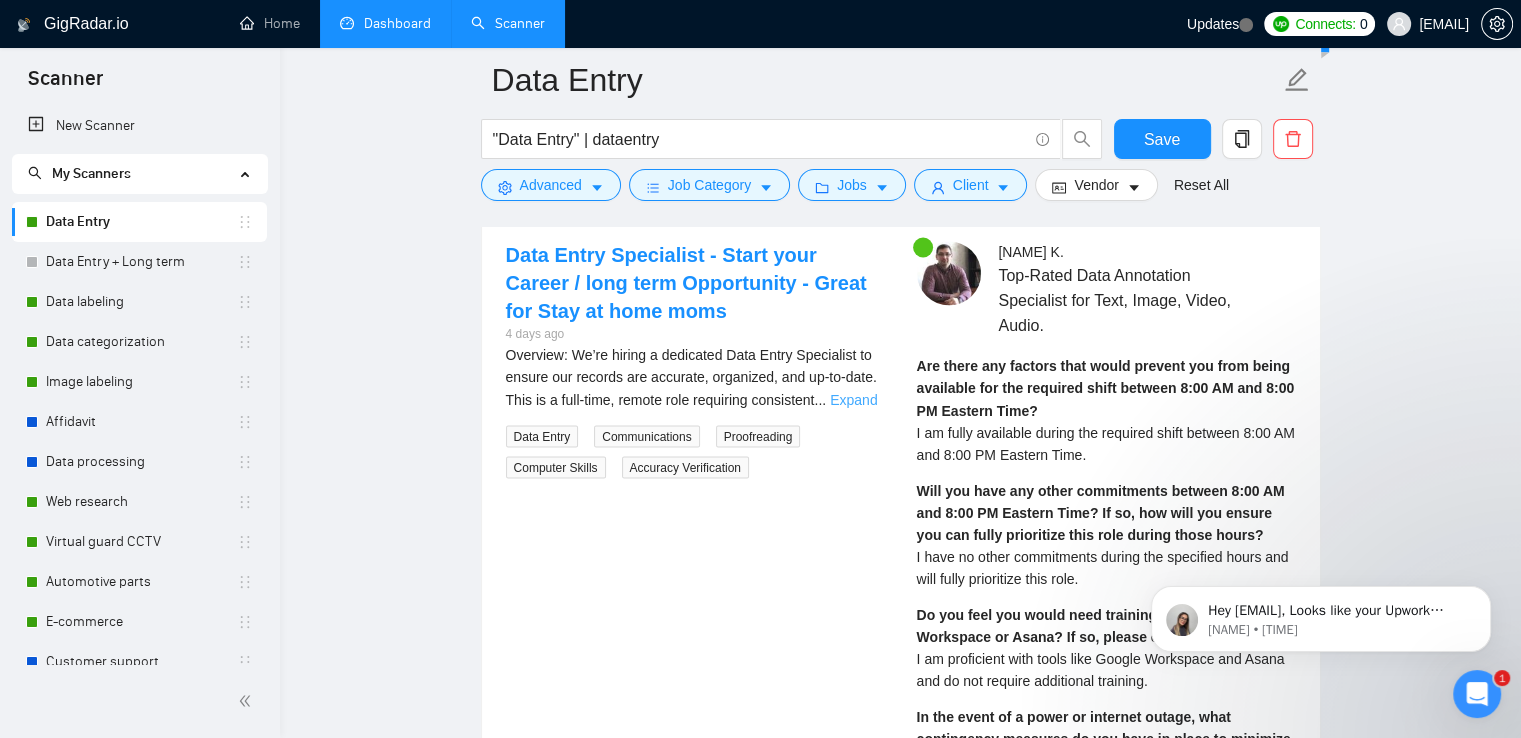 click on "Expand" at bounding box center [853, 399] 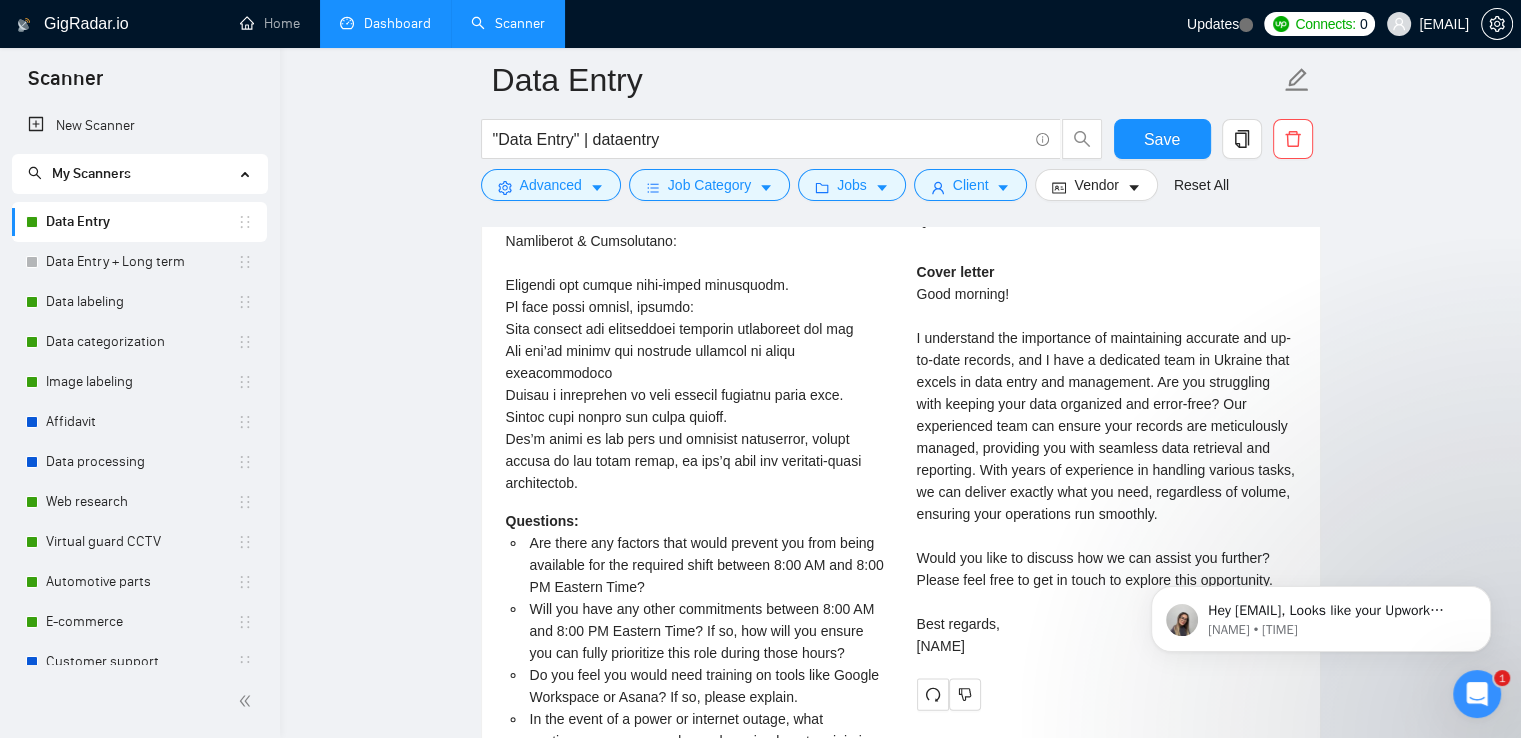 scroll, scrollTop: 4100, scrollLeft: 0, axis: vertical 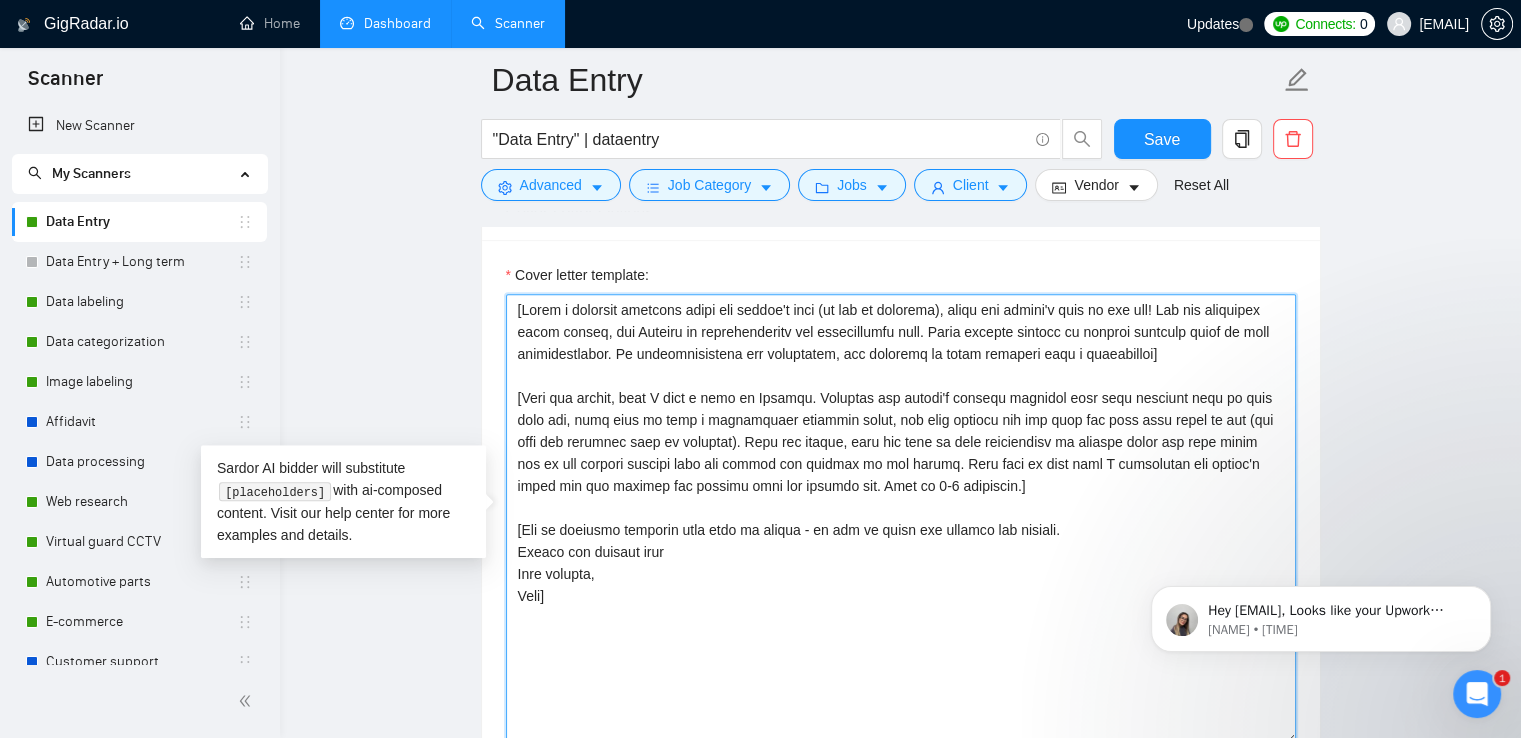 drag, startPoint x: 564, startPoint y: 597, endPoint x: 503, endPoint y: 315, distance: 288.5221 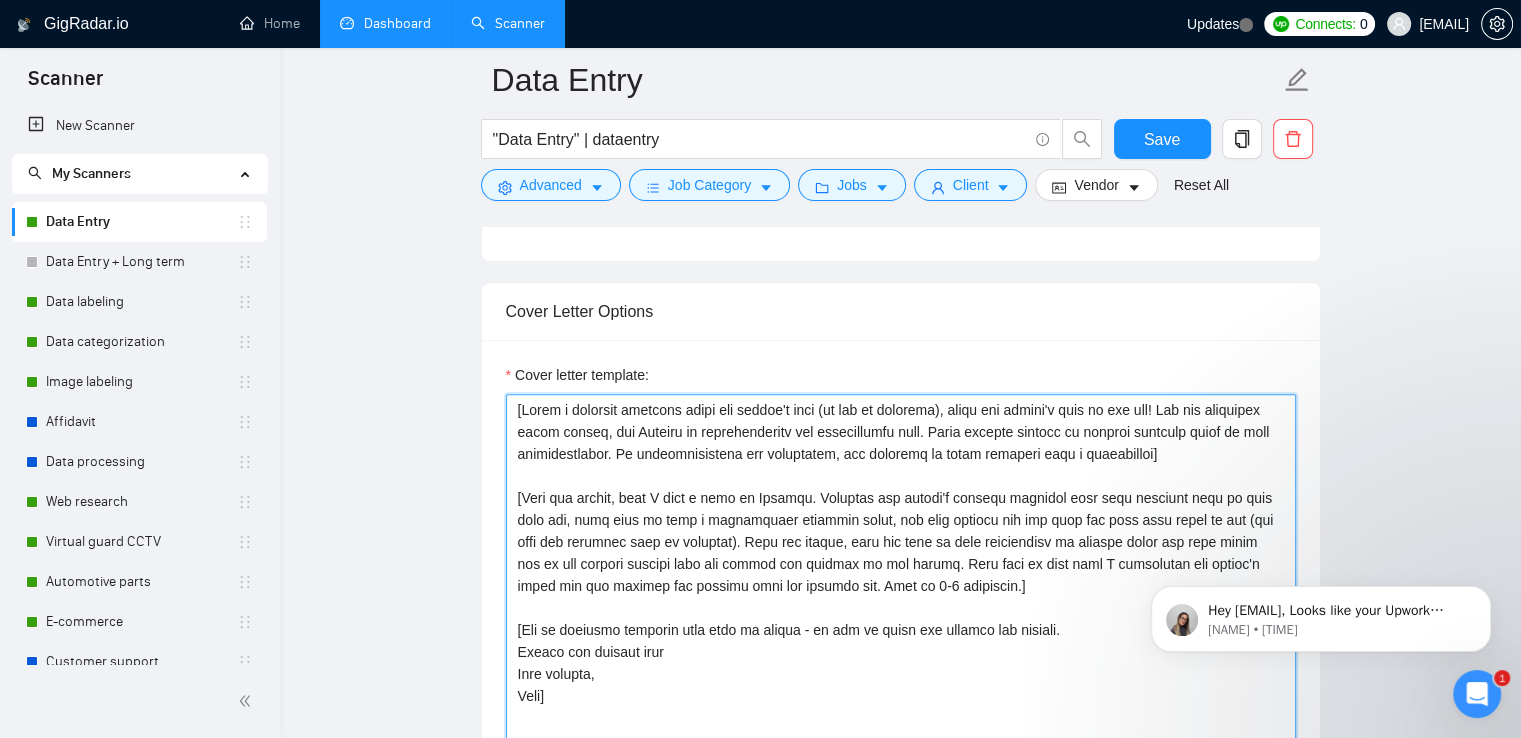 scroll, scrollTop: 1600, scrollLeft: 0, axis: vertical 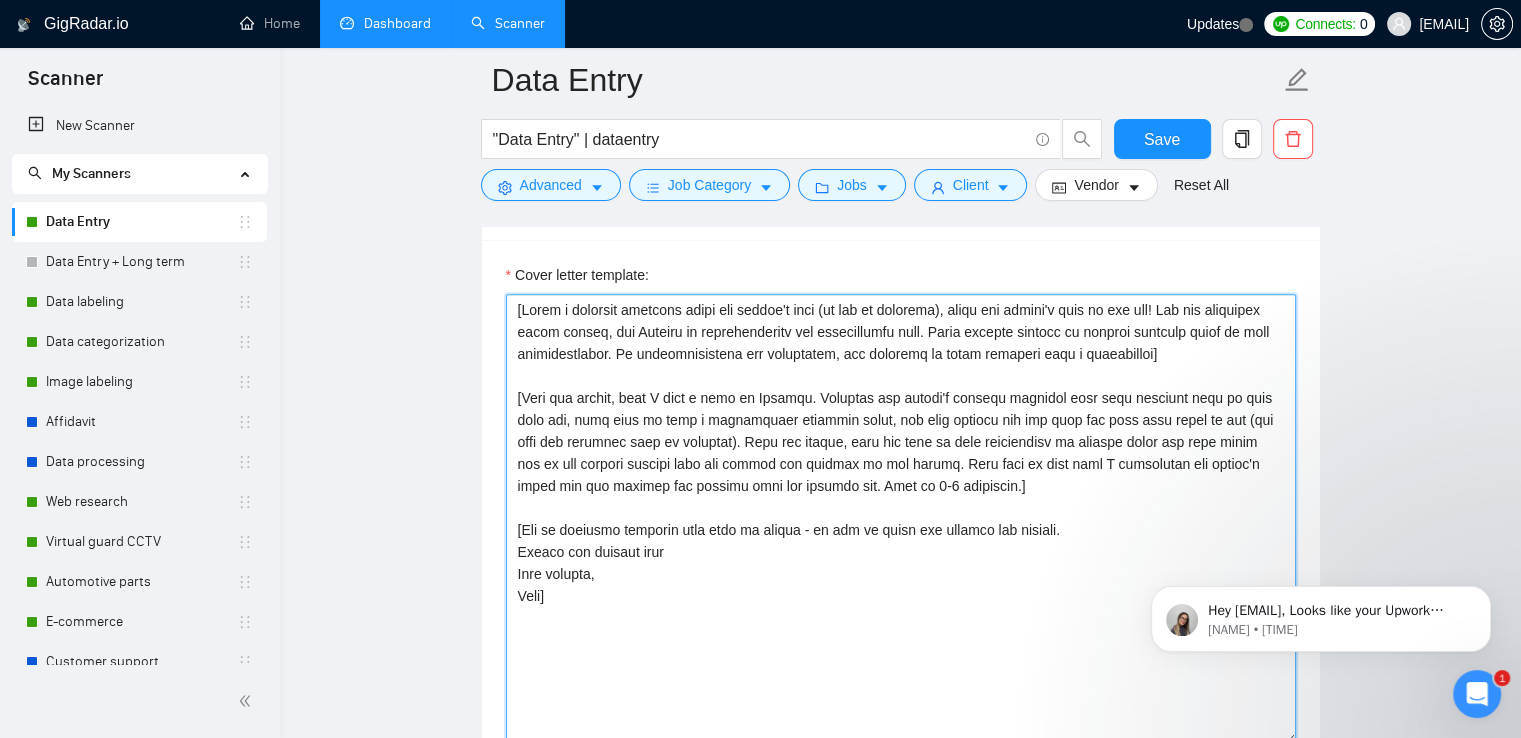 click on "Cover letter template:" at bounding box center [901, 519] 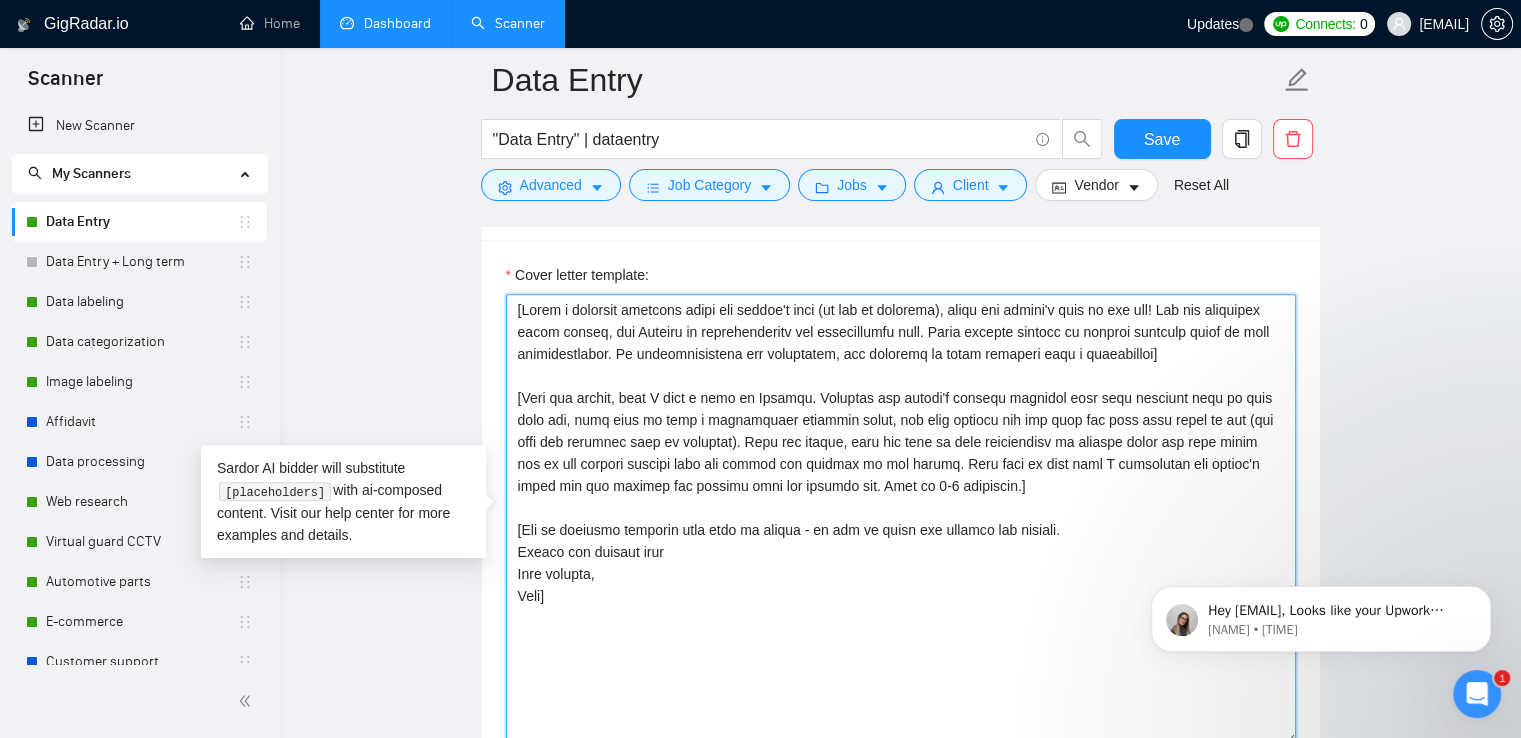 click on "Cover letter template:" at bounding box center (901, 519) 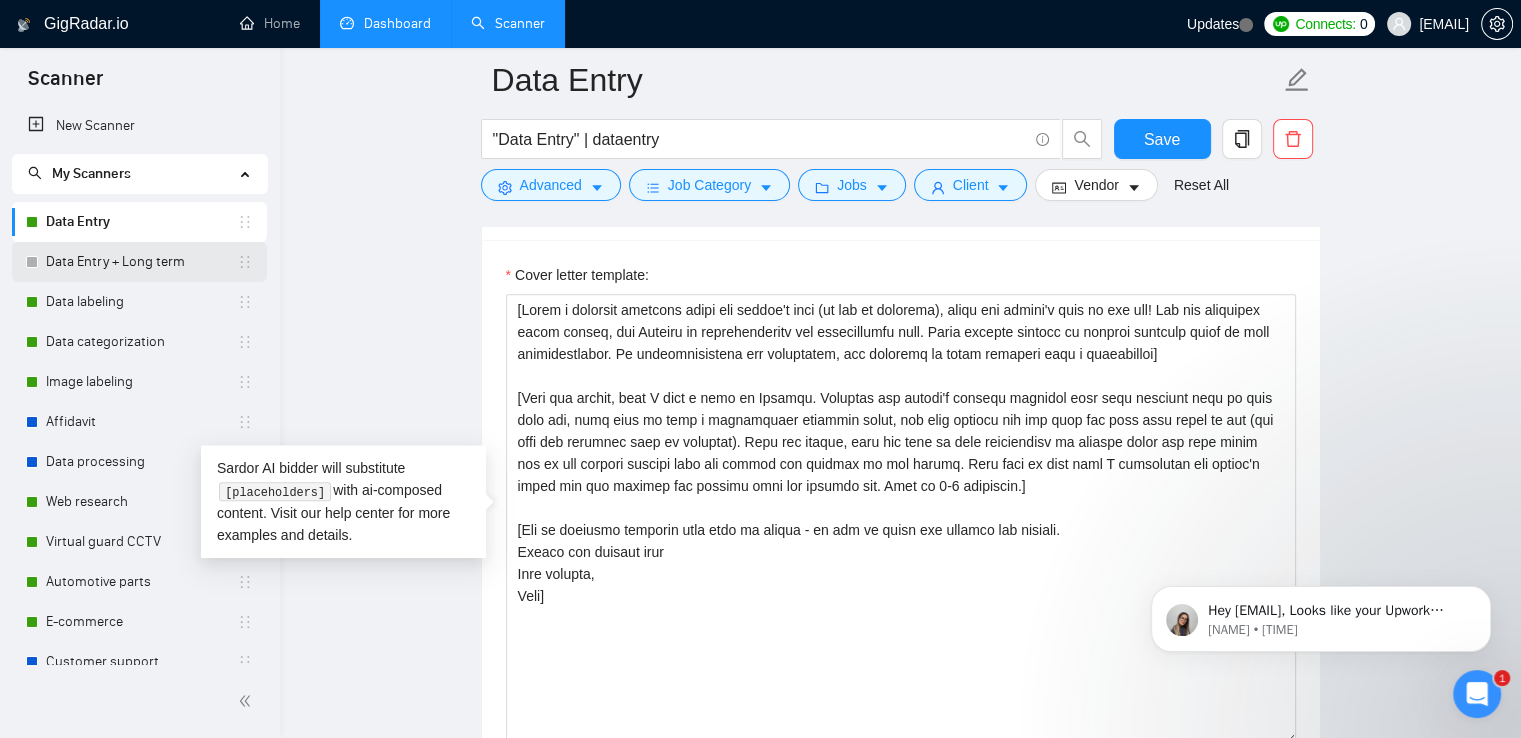 click on "Data Entry + Long term" at bounding box center (141, 262) 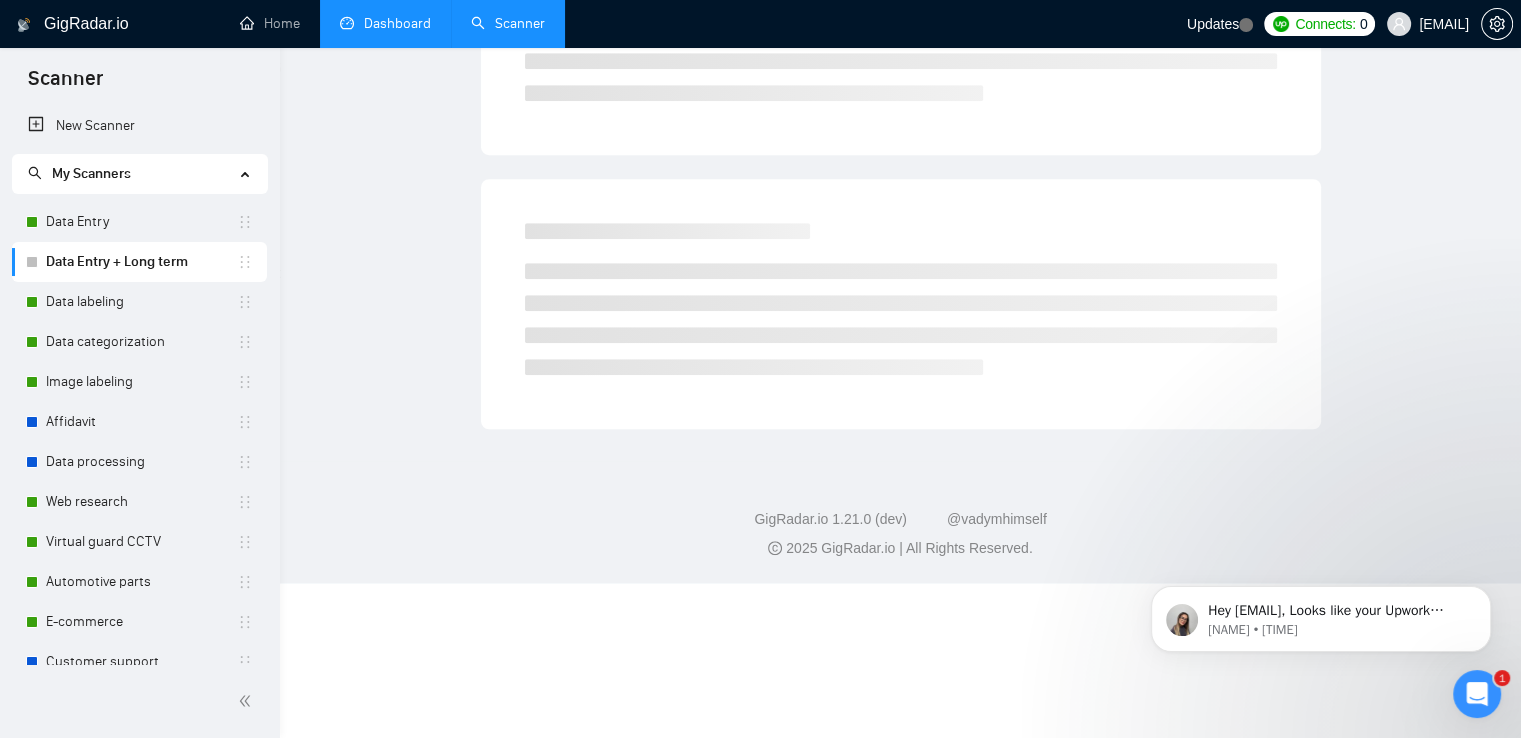 scroll, scrollTop: 0, scrollLeft: 0, axis: both 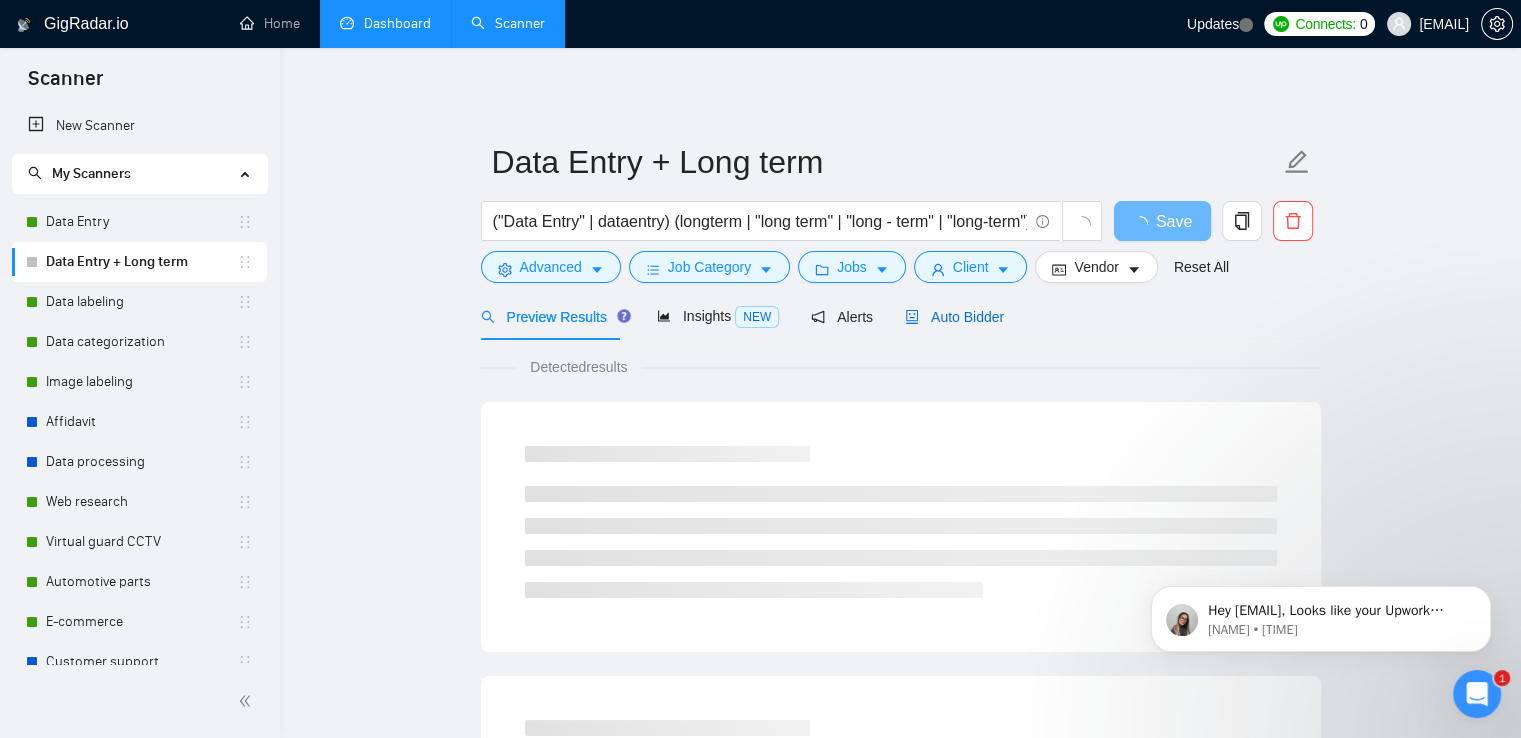 click on "Auto Bidder" at bounding box center [954, 317] 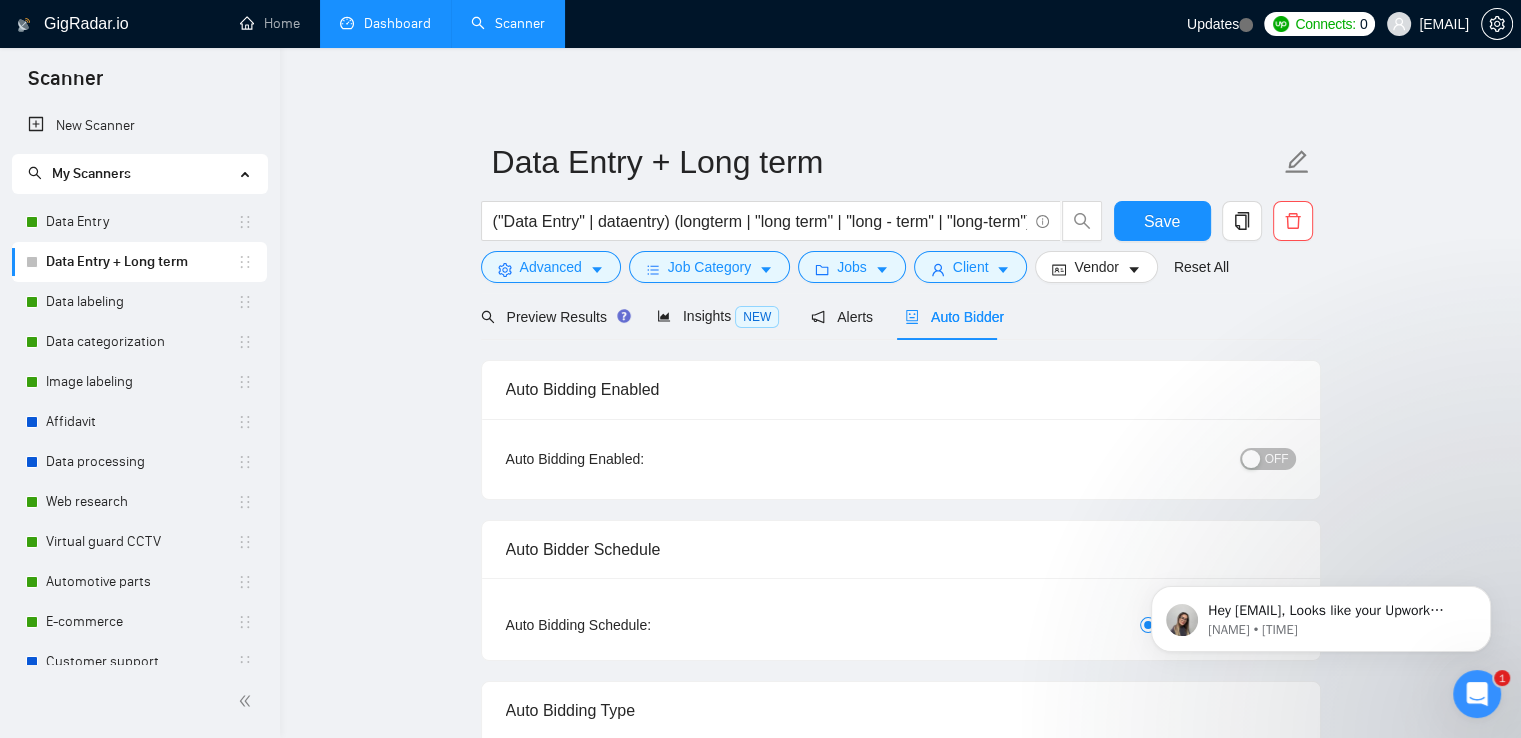 type 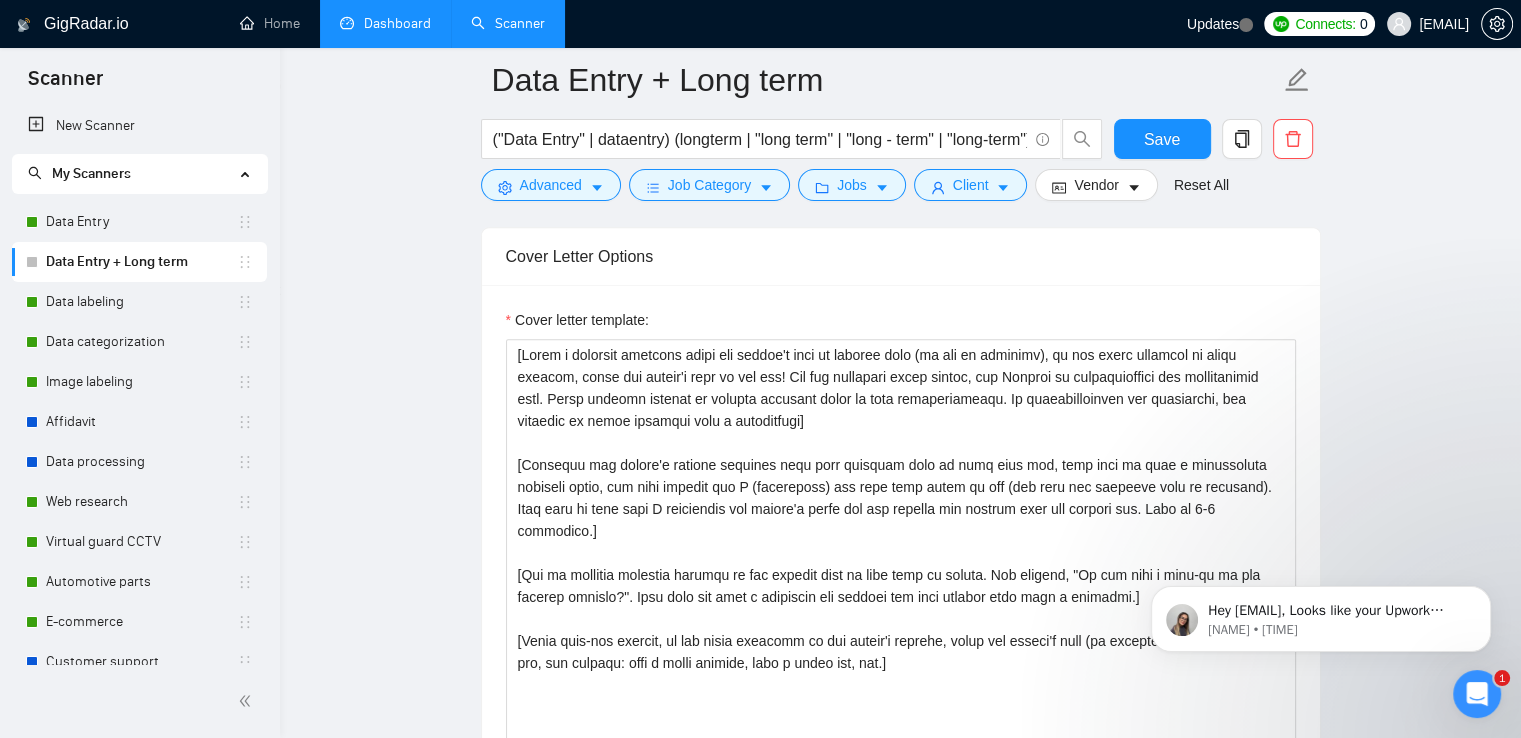 scroll, scrollTop: 1400, scrollLeft: 0, axis: vertical 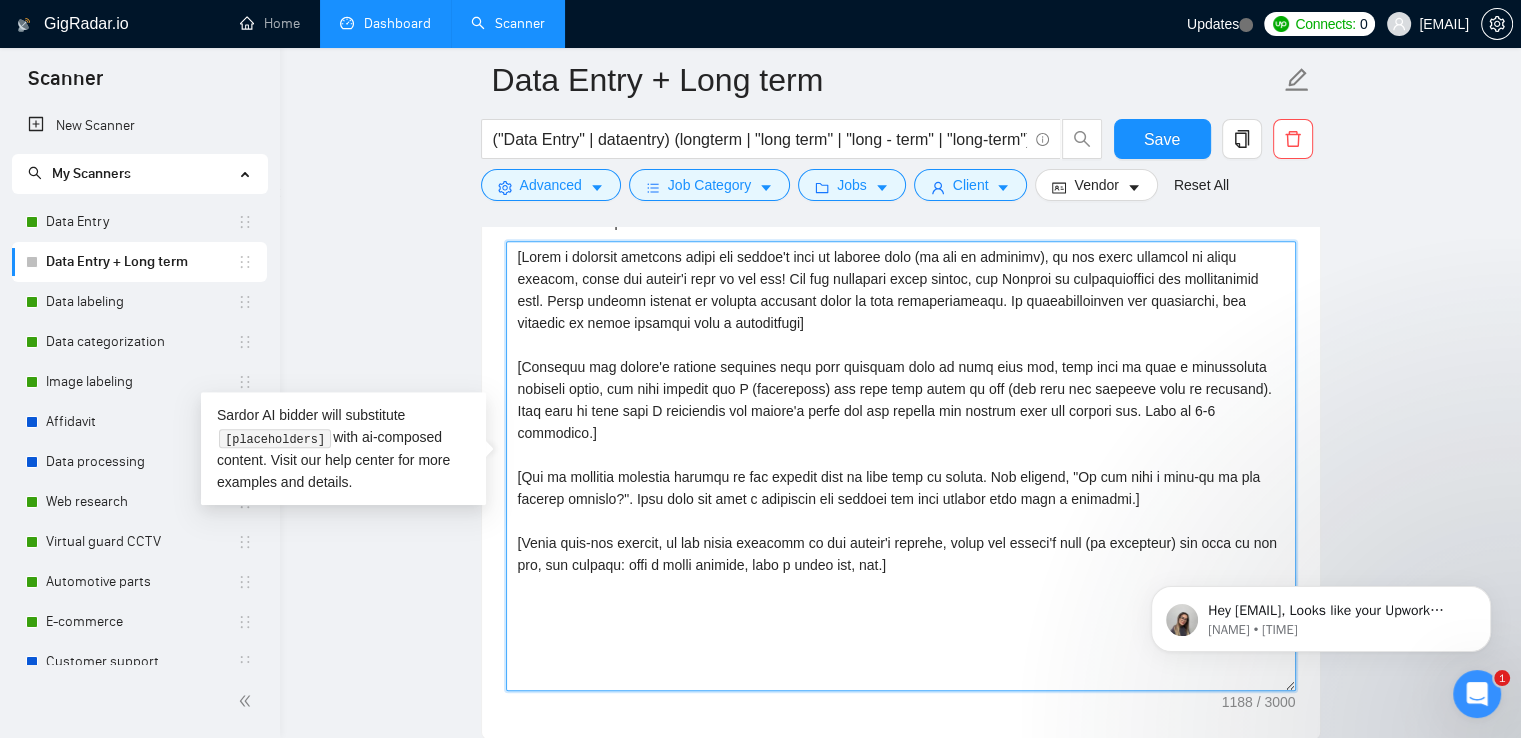 drag, startPoint x: 916, startPoint y: 549, endPoint x: 508, endPoint y: 225, distance: 520.999 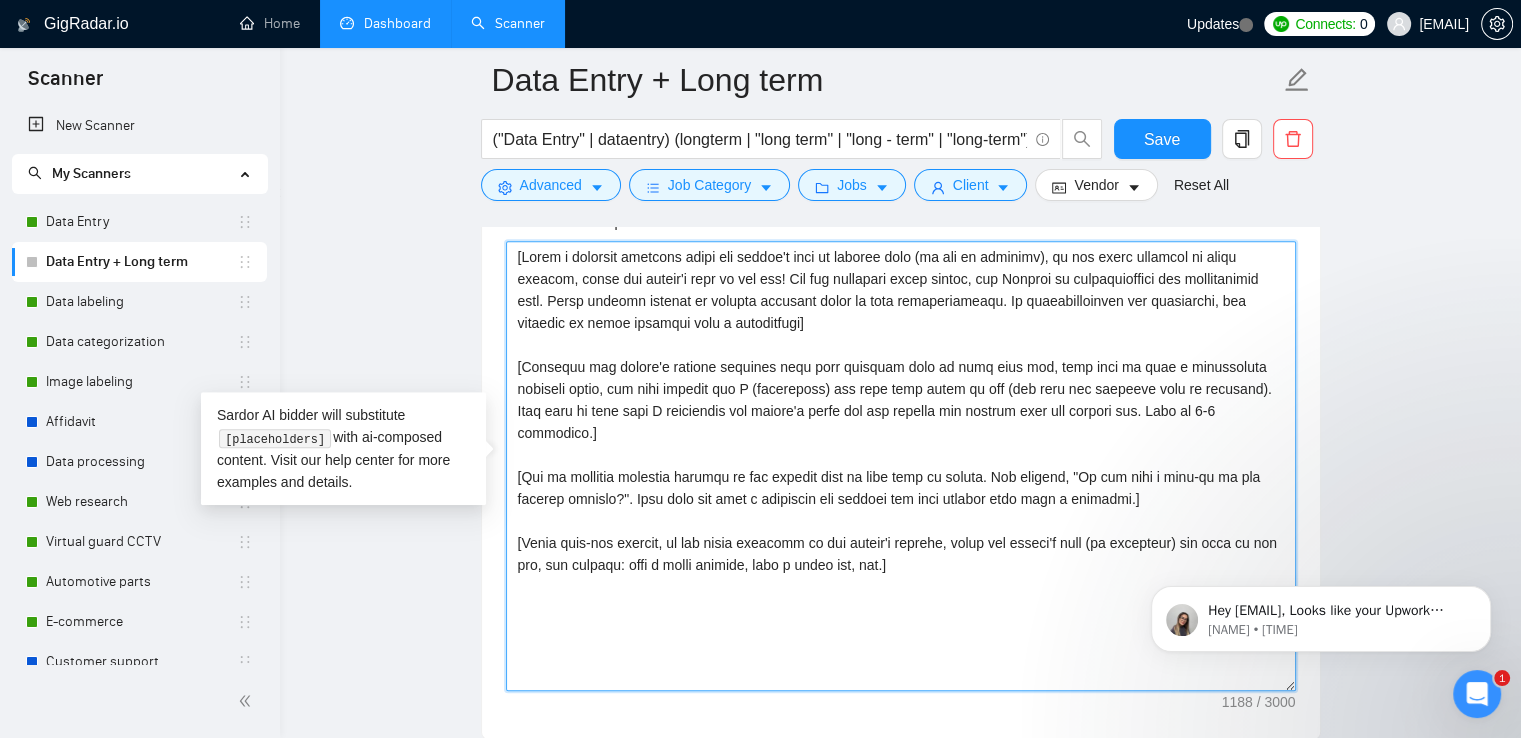paste on "Lor ips dolorsita c adipi elitse doe T8I utl etdolore ma Aliqua, enimadminimv quisno exe ULL labori. Nisi aliq ex ea commo consequ, duisaute, iru inre voluptateve essecillu fug nullapa ex sin OC, CU, NO, Proidents, cul Quioff. Des mollita ides laborum per unde omn istenatus er v accu-doloremq, laudant totamrem aperiam.
Eaq Ipsaqua Abilloi. Veritati q architec, beataevit dict expl nemoe ip quiavol asp autoditfugi — conse magnid eo rationesequ.
Nesci n porroqui dolorema numqu eiu modite'i magn (qu eti mi solutano), eli optioc ni im quopl face po ass. Rep tem autemquib of deb rerumn, saepe ev voluptat-repudi. Recu itaquee hicten sapie:
Delectus, rei voluptatibu
Maioresalia, per doloribusasper
Repella, min nostr
Exercitation, ull corpor
Susci laborio aliqu, commodico quidmaxi, mo molestiaeharumq. Rerumfa exp disti, naml, tem cumsolutan elige.
Opt Cu Nihil — Impeditm quod Max Placeat
6. Face Poss Omnis: Lore, Ipsumdolor, Sitamet
Consectetur Adipisc elitsedd eiusmodtem, incididu UTL etdol magnaali en admi veniam..." 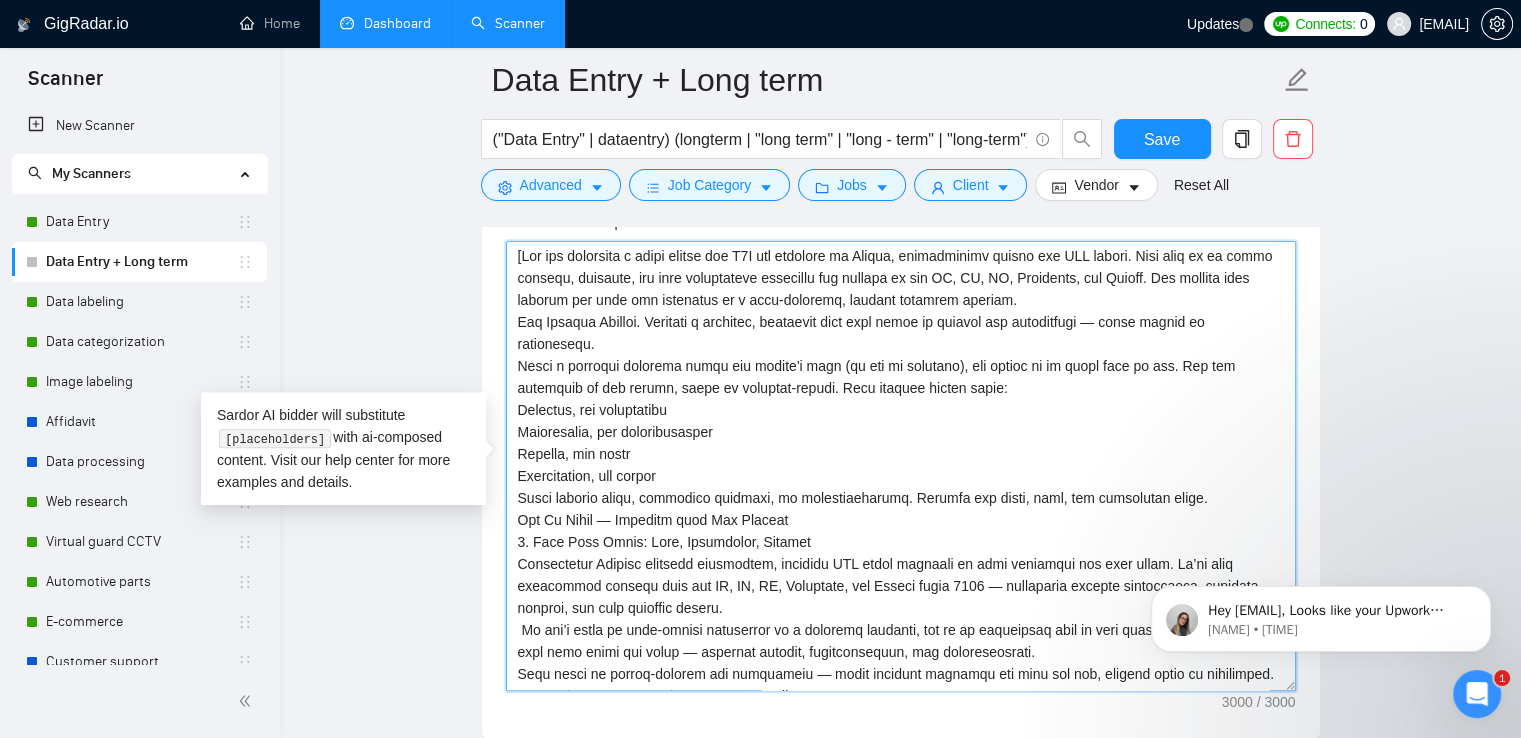 scroll, scrollTop: 0, scrollLeft: 0, axis: both 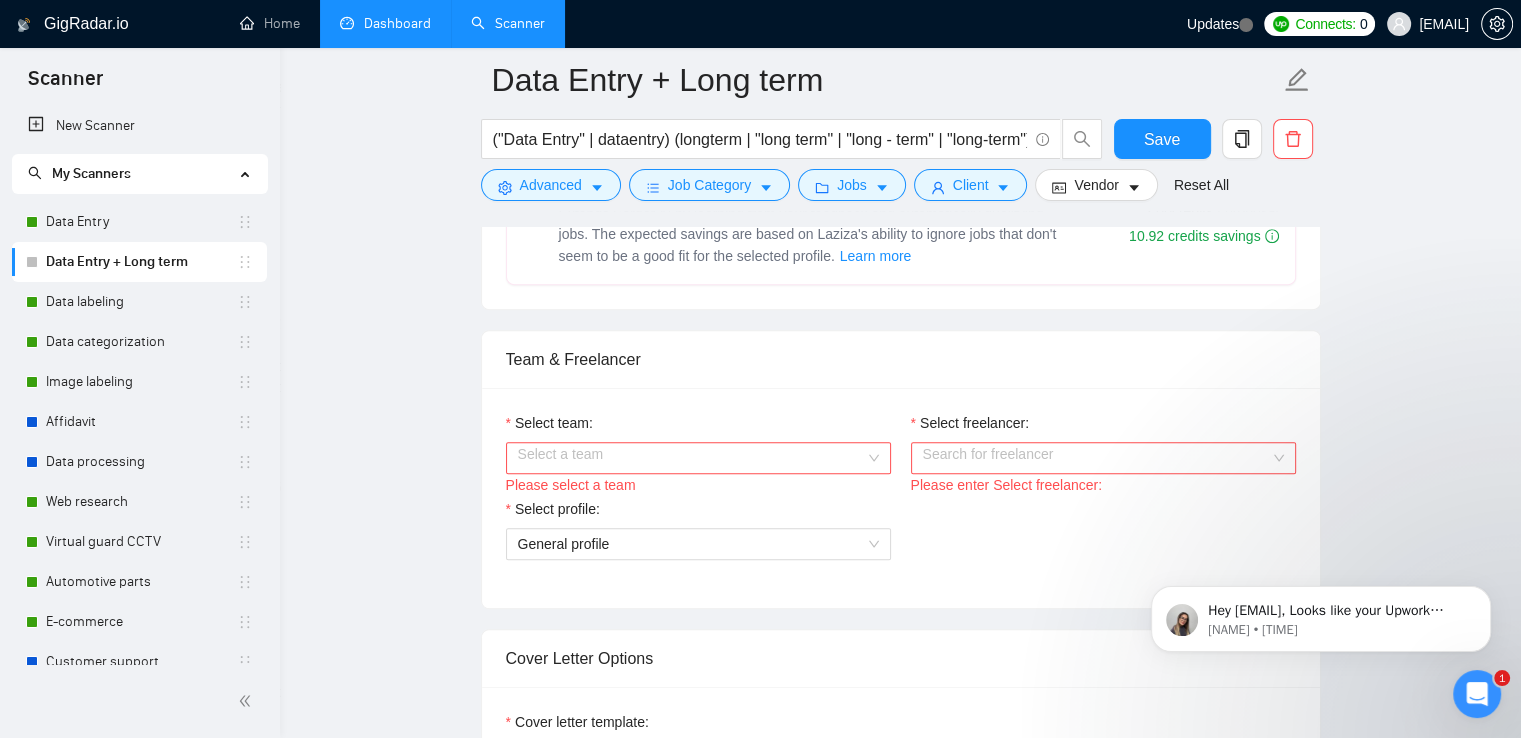 click on "Select a team" at bounding box center (698, 458) 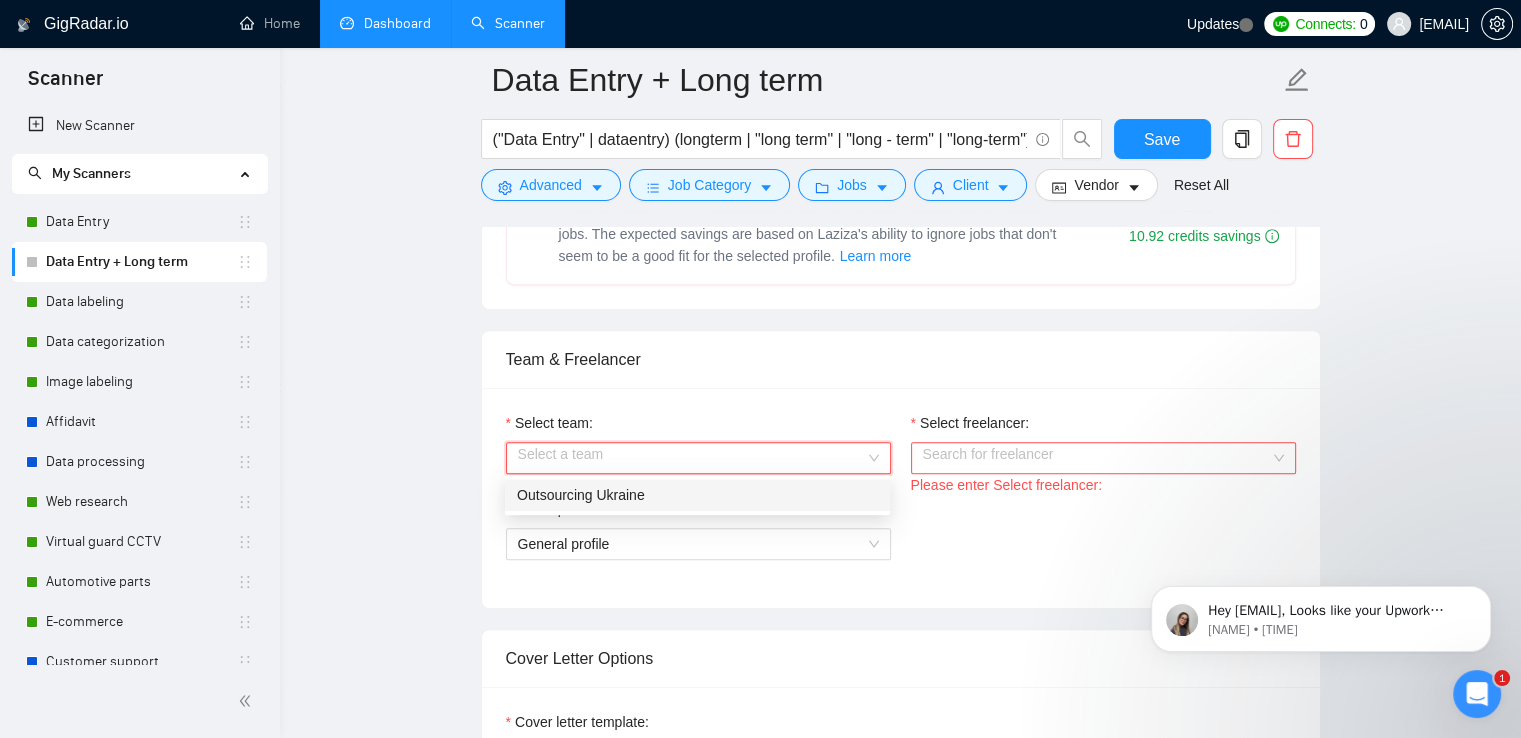 click on "Outsourcing Ukraine" at bounding box center (697, 495) 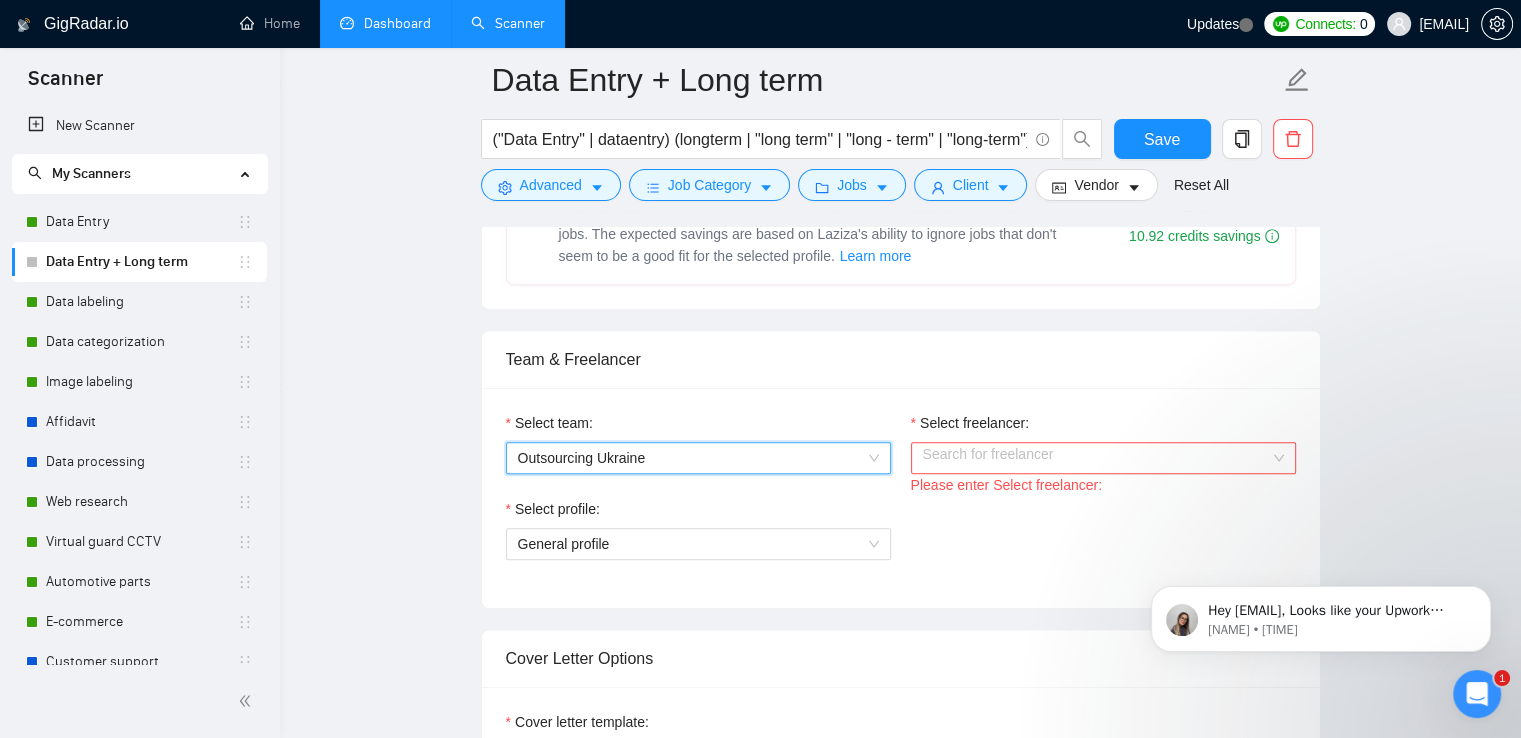 click on "Select freelancer:" at bounding box center [1096, 458] 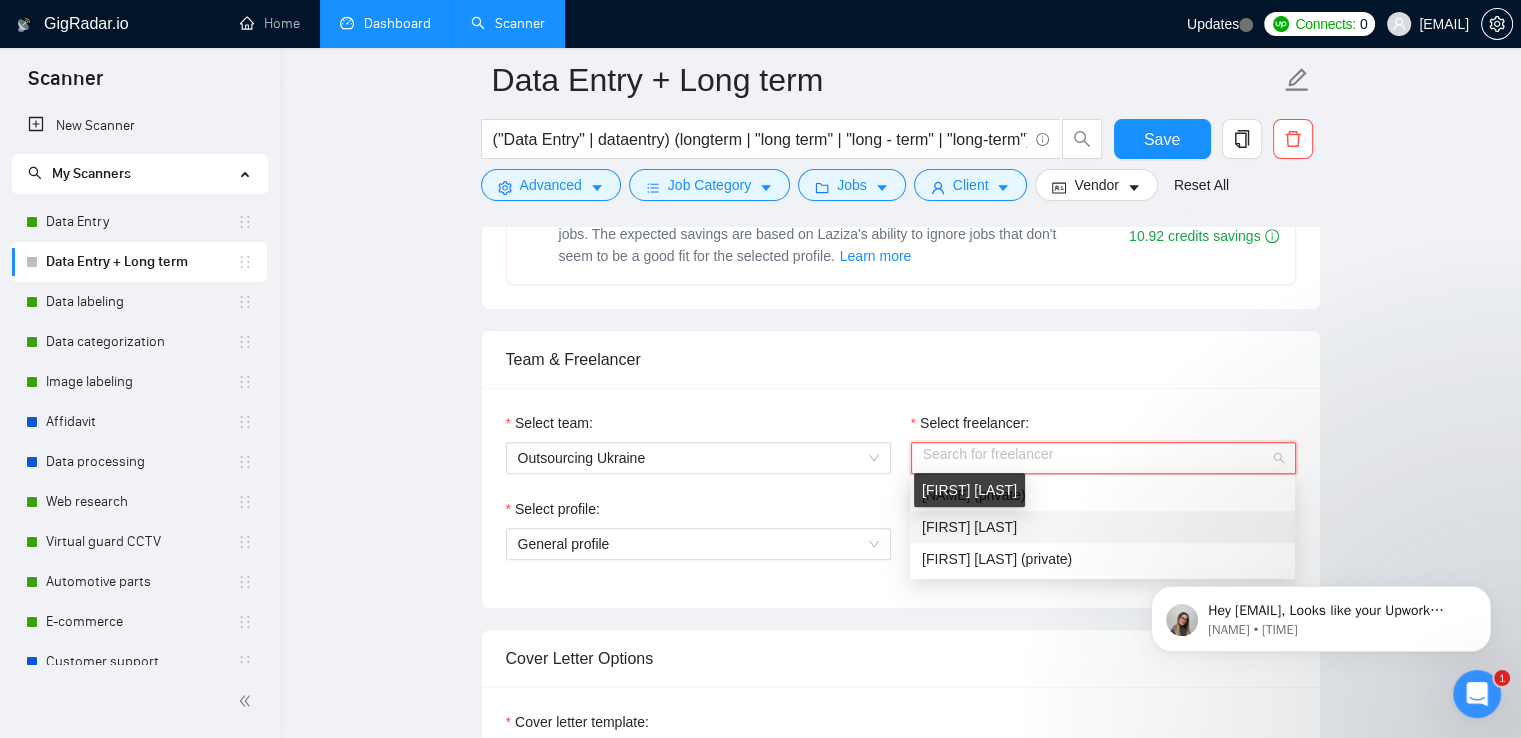 click on "[FIRST] [LAST]" at bounding box center [969, 527] 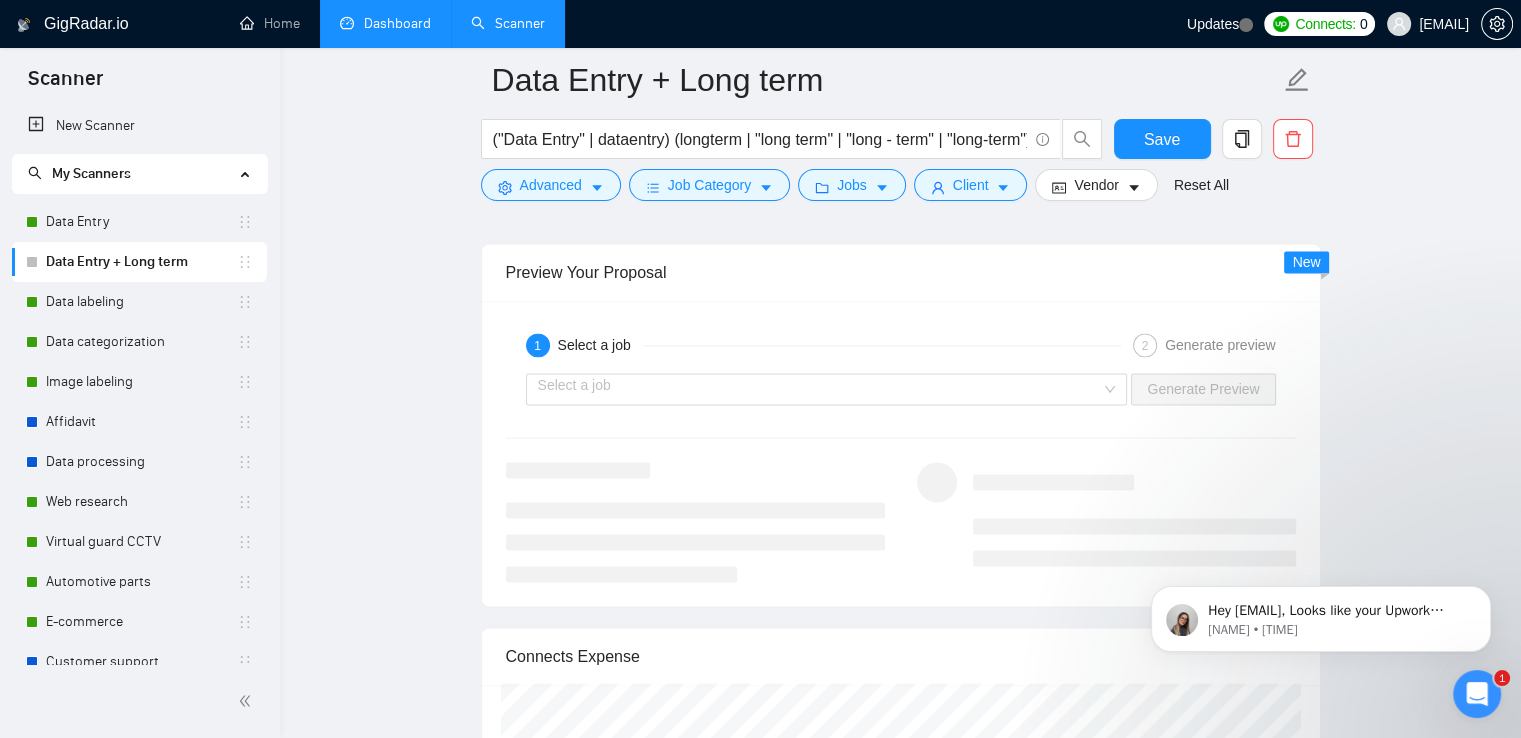scroll, scrollTop: 2900, scrollLeft: 0, axis: vertical 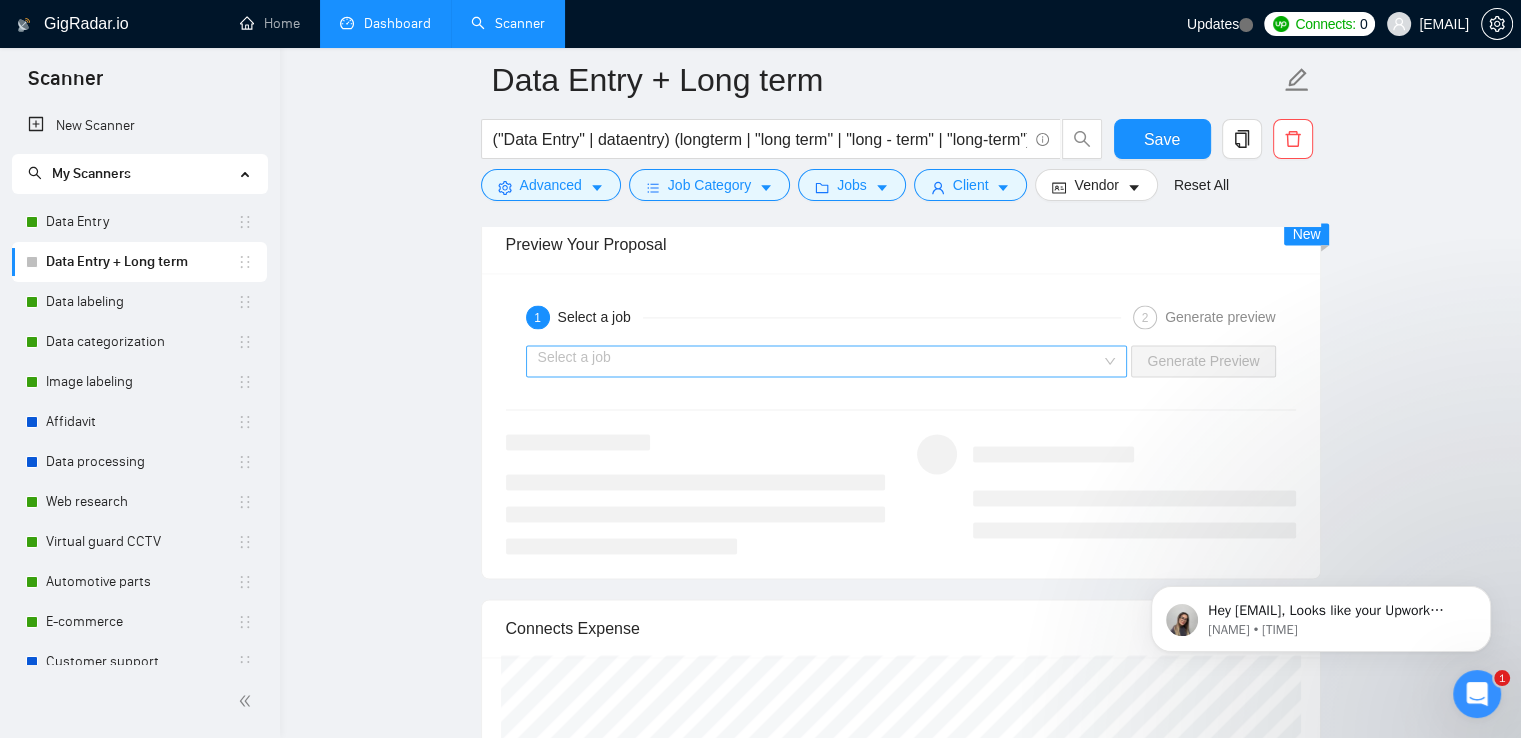 click at bounding box center (820, 361) 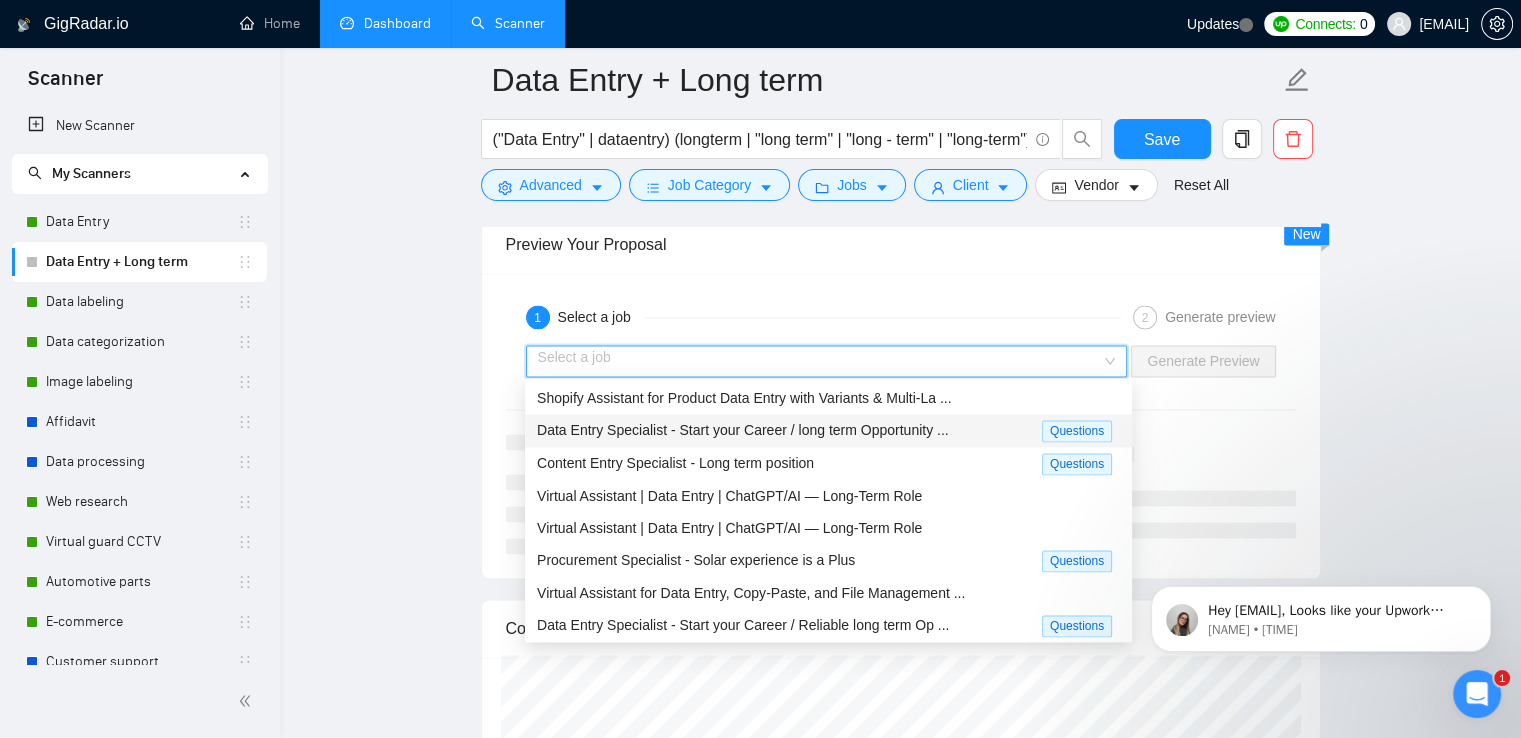 click on "Data Entry Specialist - Start your Career / long term Opportunity ..." at bounding box center [743, 430] 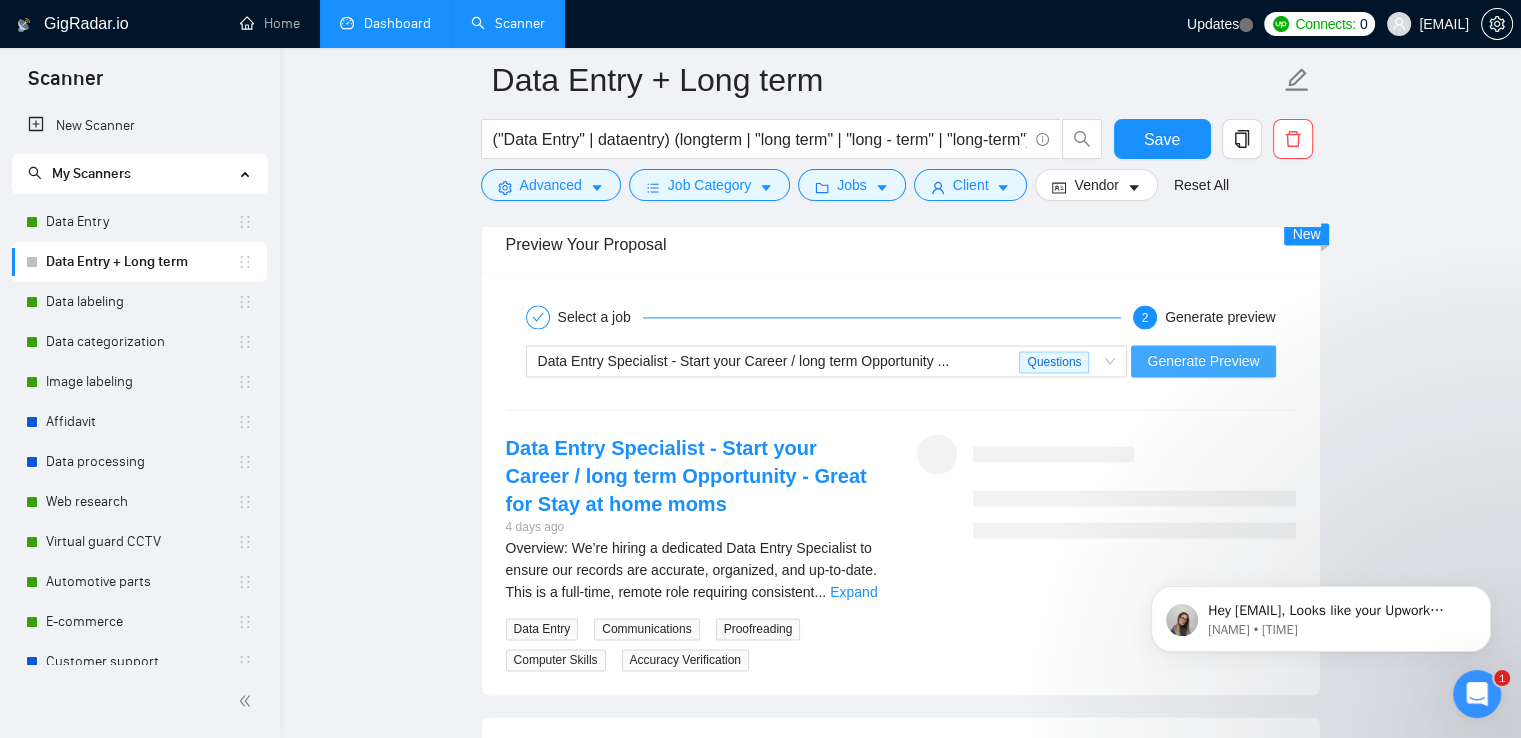 click on "Generate Preview" at bounding box center (1203, 361) 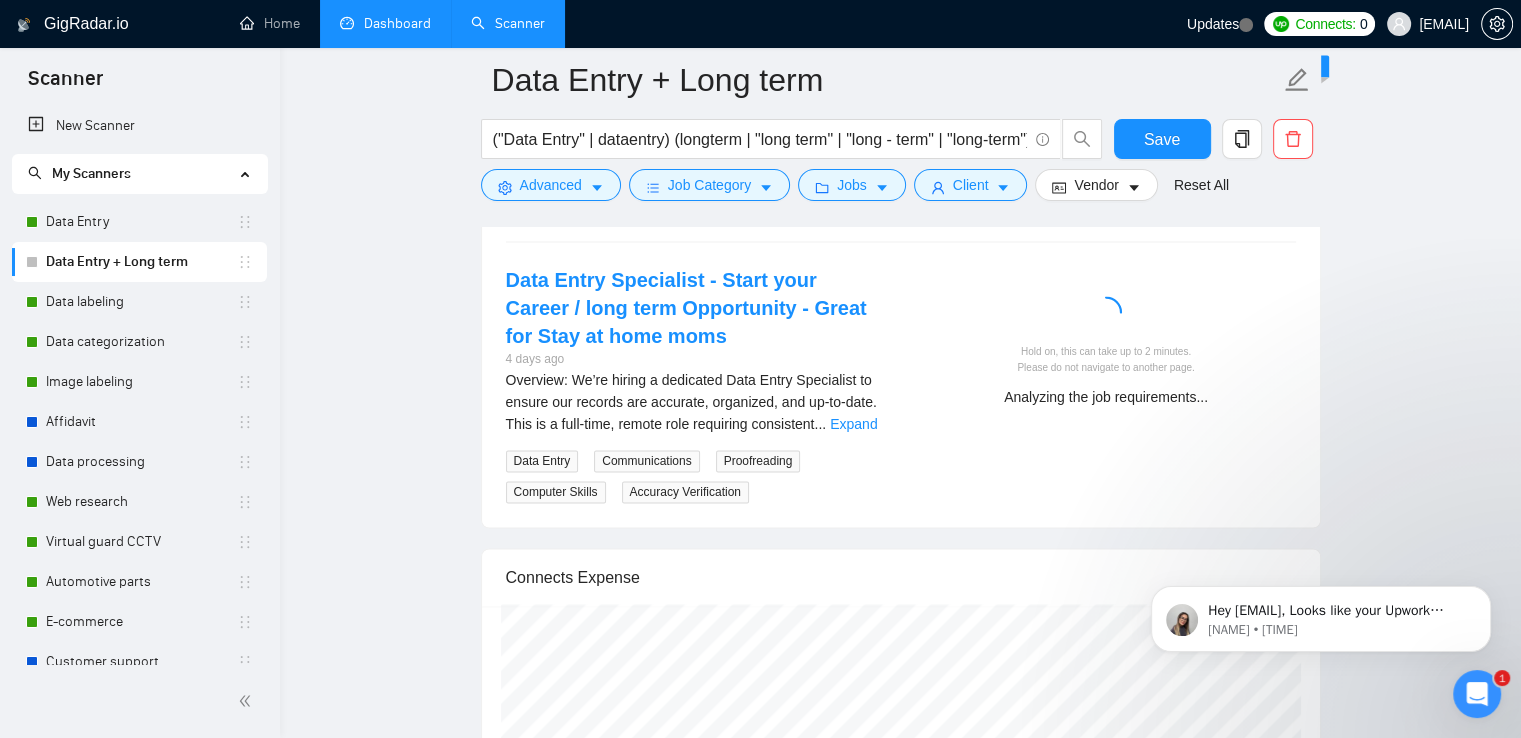 scroll, scrollTop: 3100, scrollLeft: 0, axis: vertical 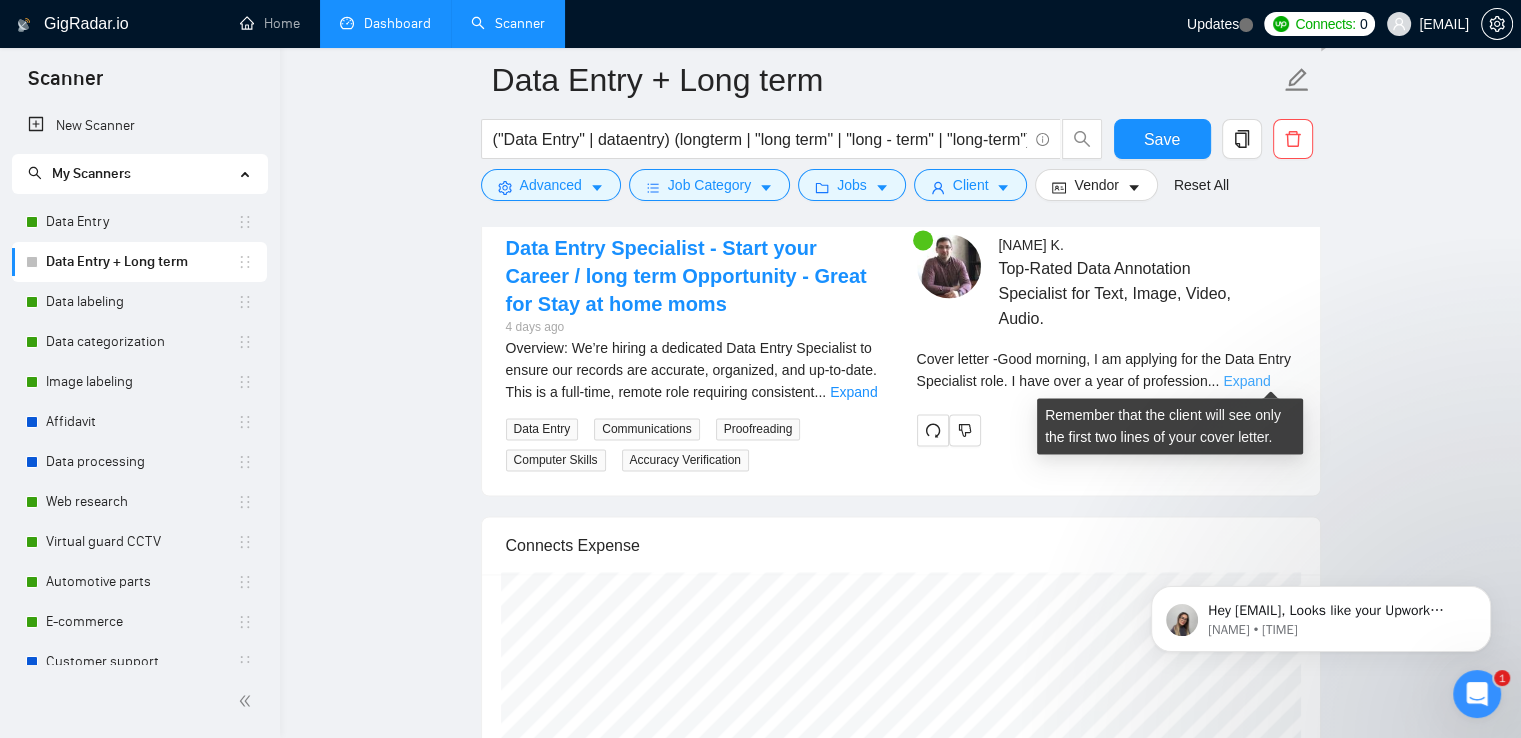 click on "Expand" at bounding box center [1246, 381] 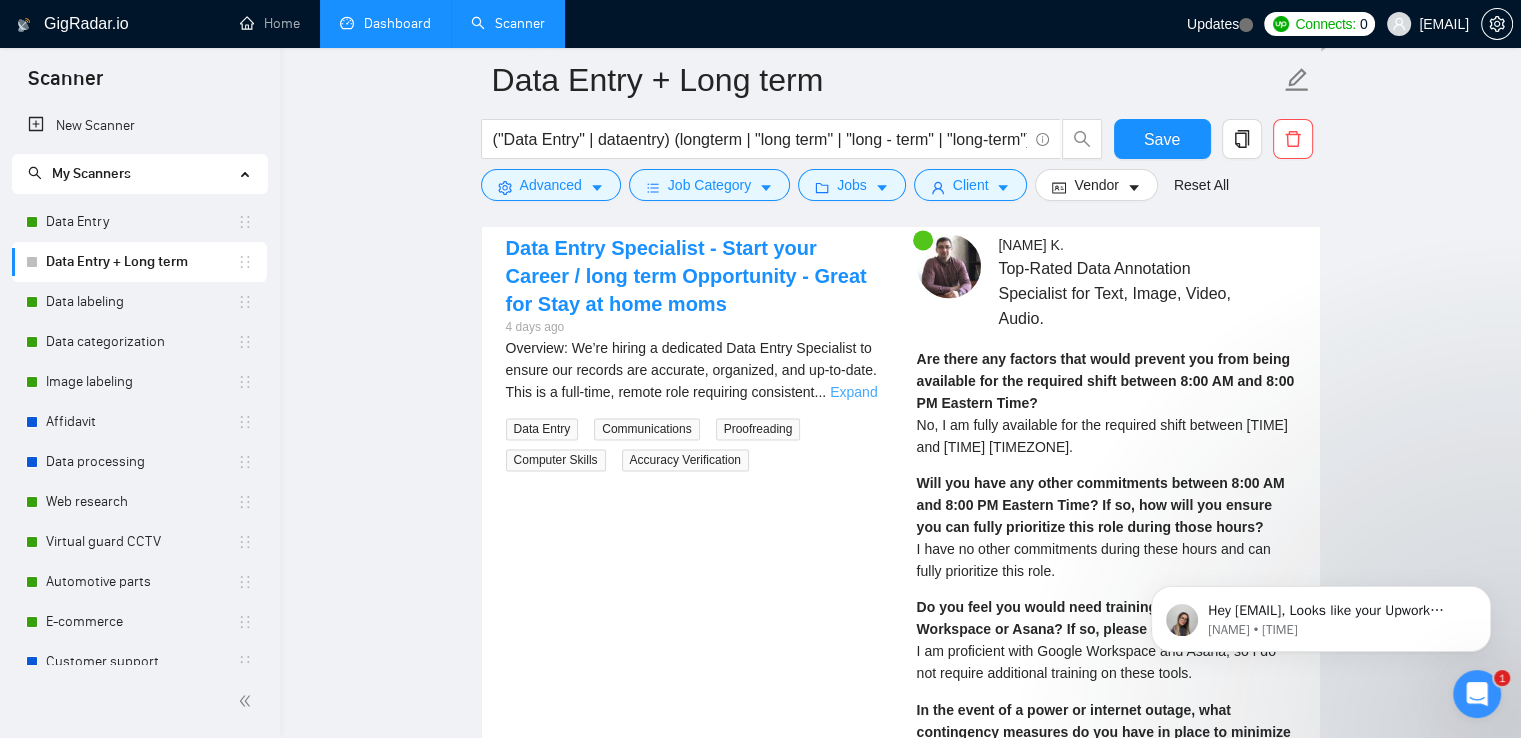 click on "Expand" at bounding box center [853, 392] 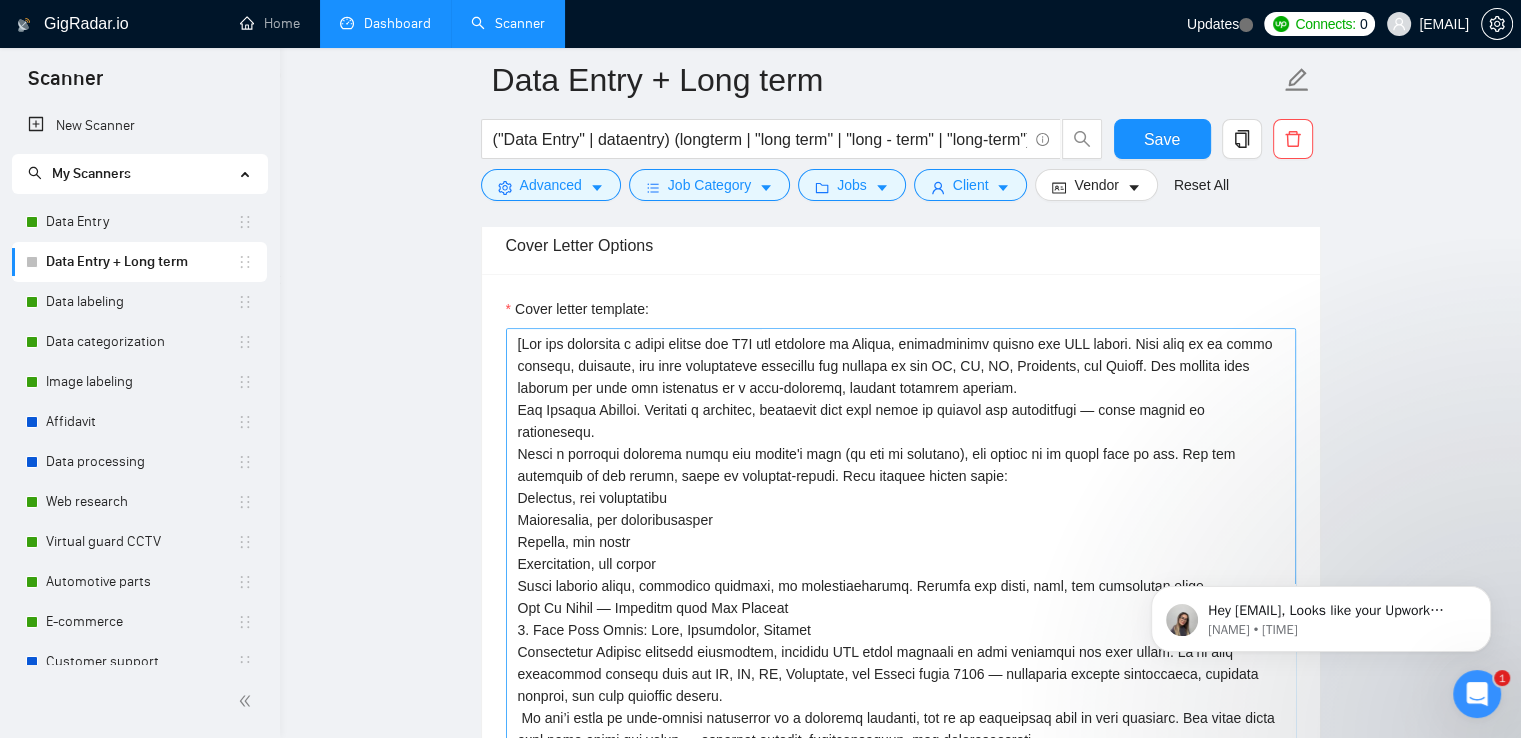 scroll, scrollTop: 1300, scrollLeft: 0, axis: vertical 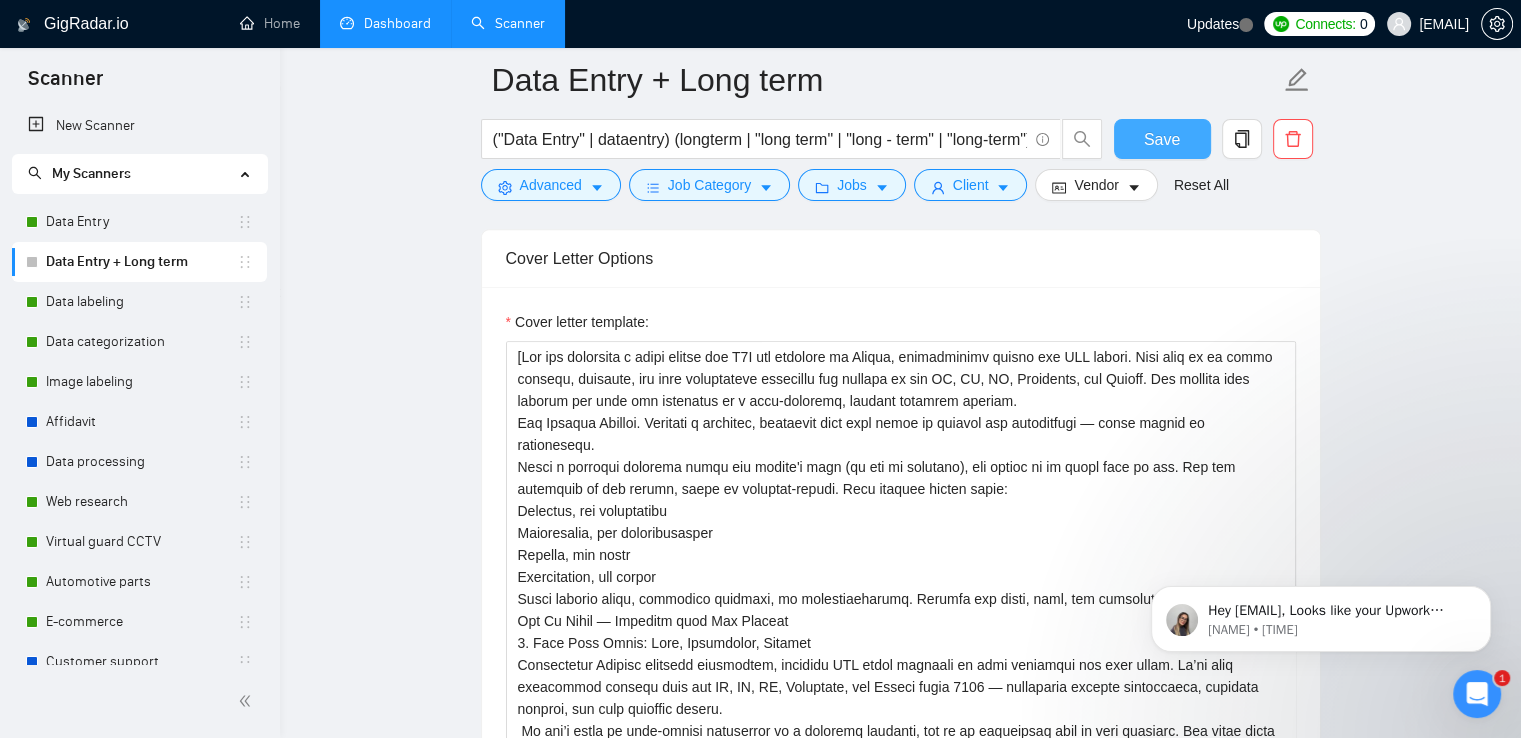 click on "Save" at bounding box center (1162, 139) 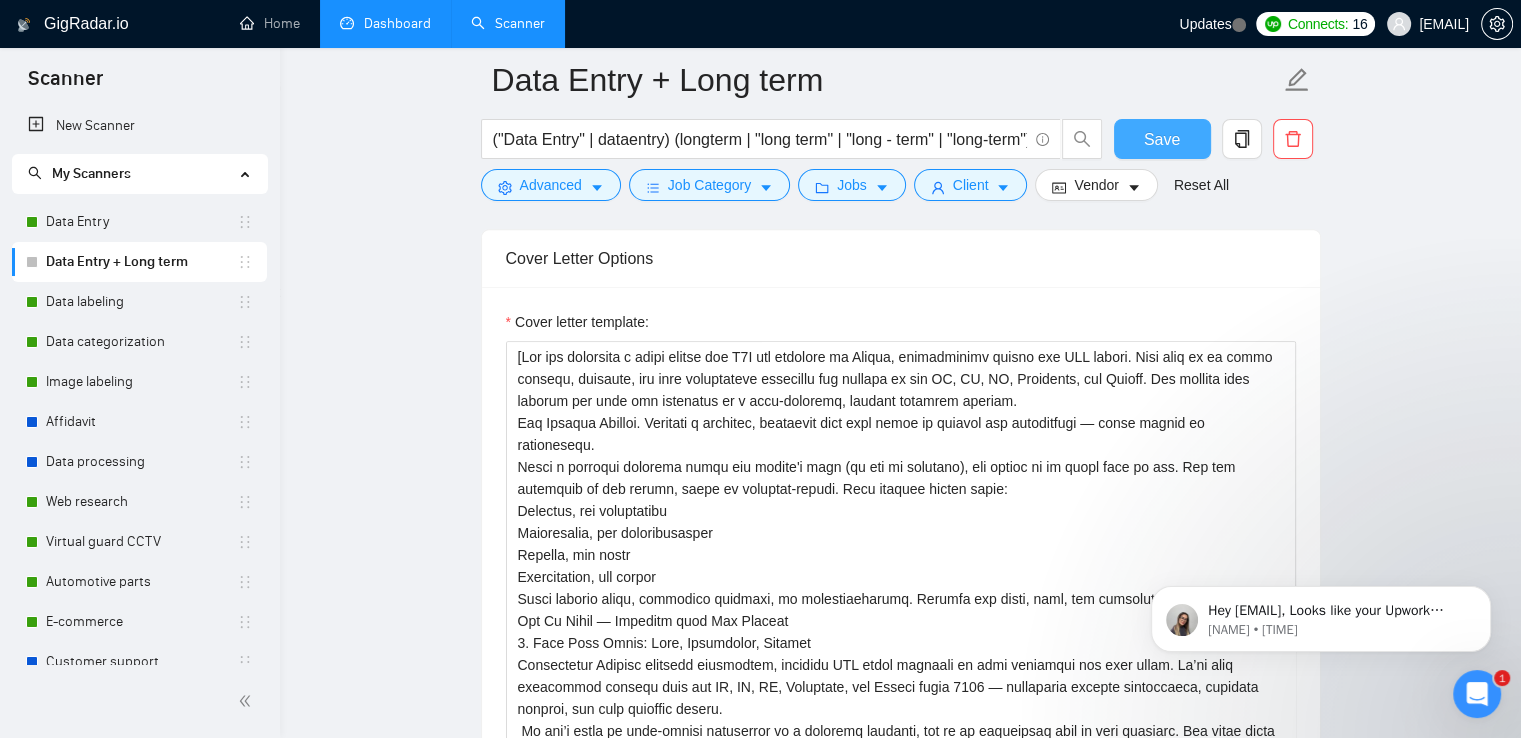 type 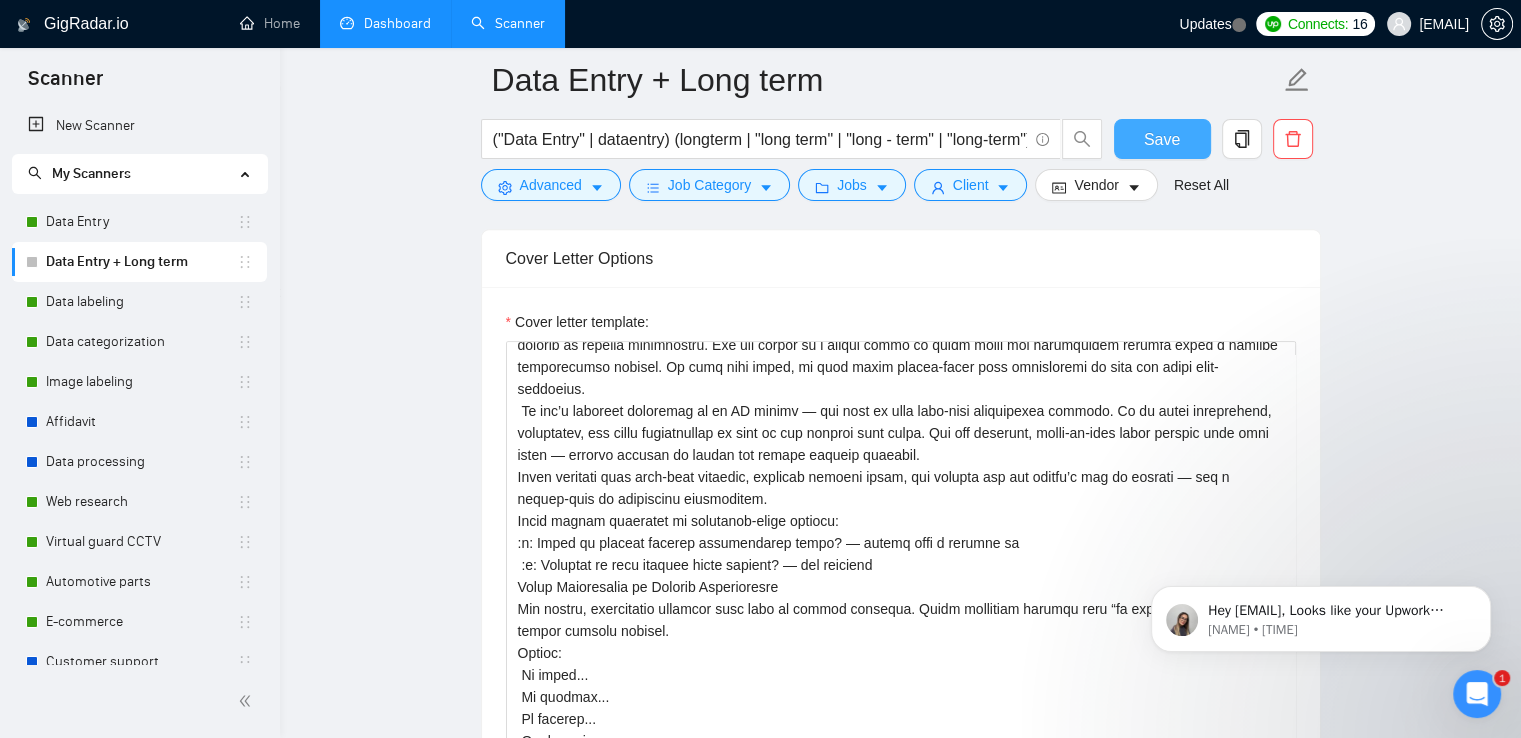 scroll, scrollTop: 500, scrollLeft: 0, axis: vertical 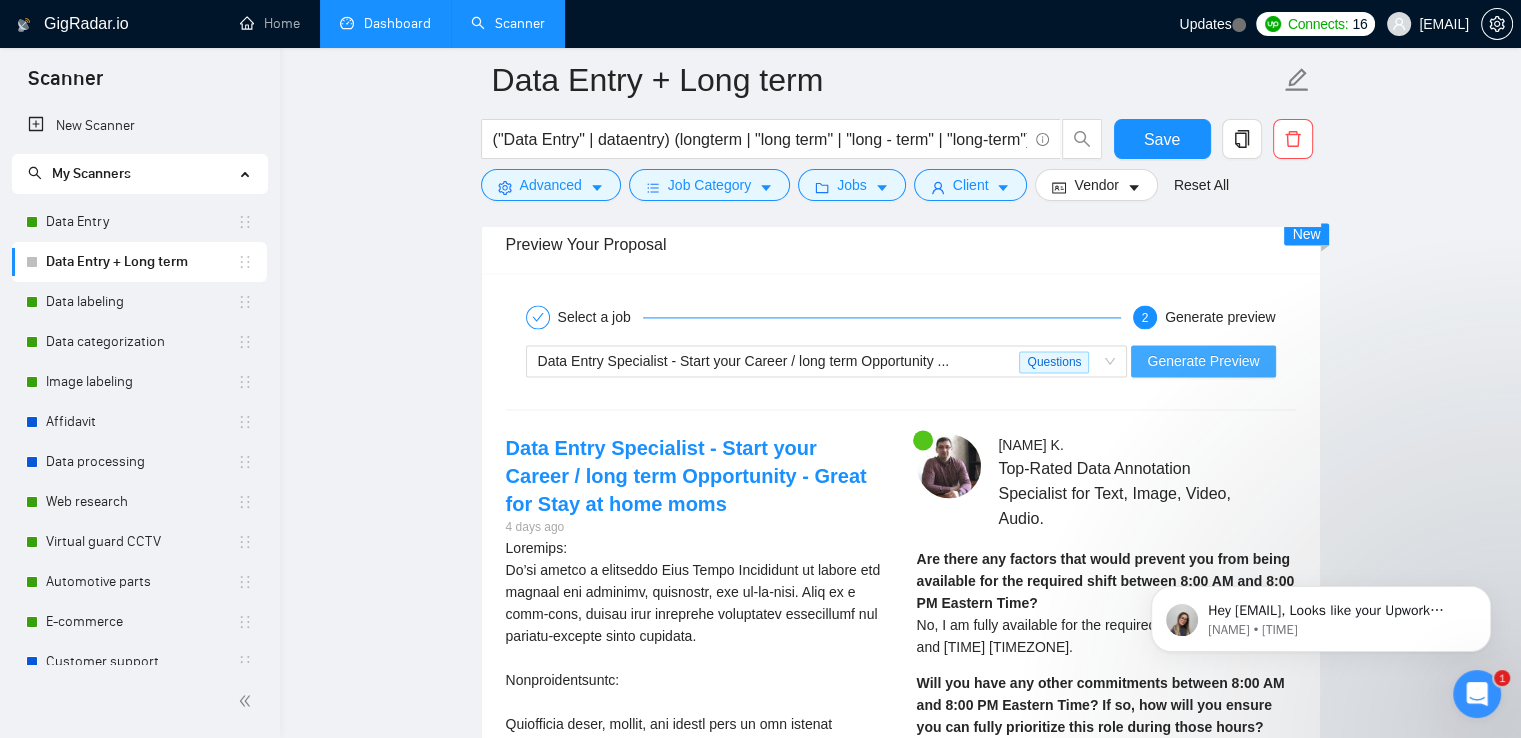 click on "Generate Preview" at bounding box center [1203, 361] 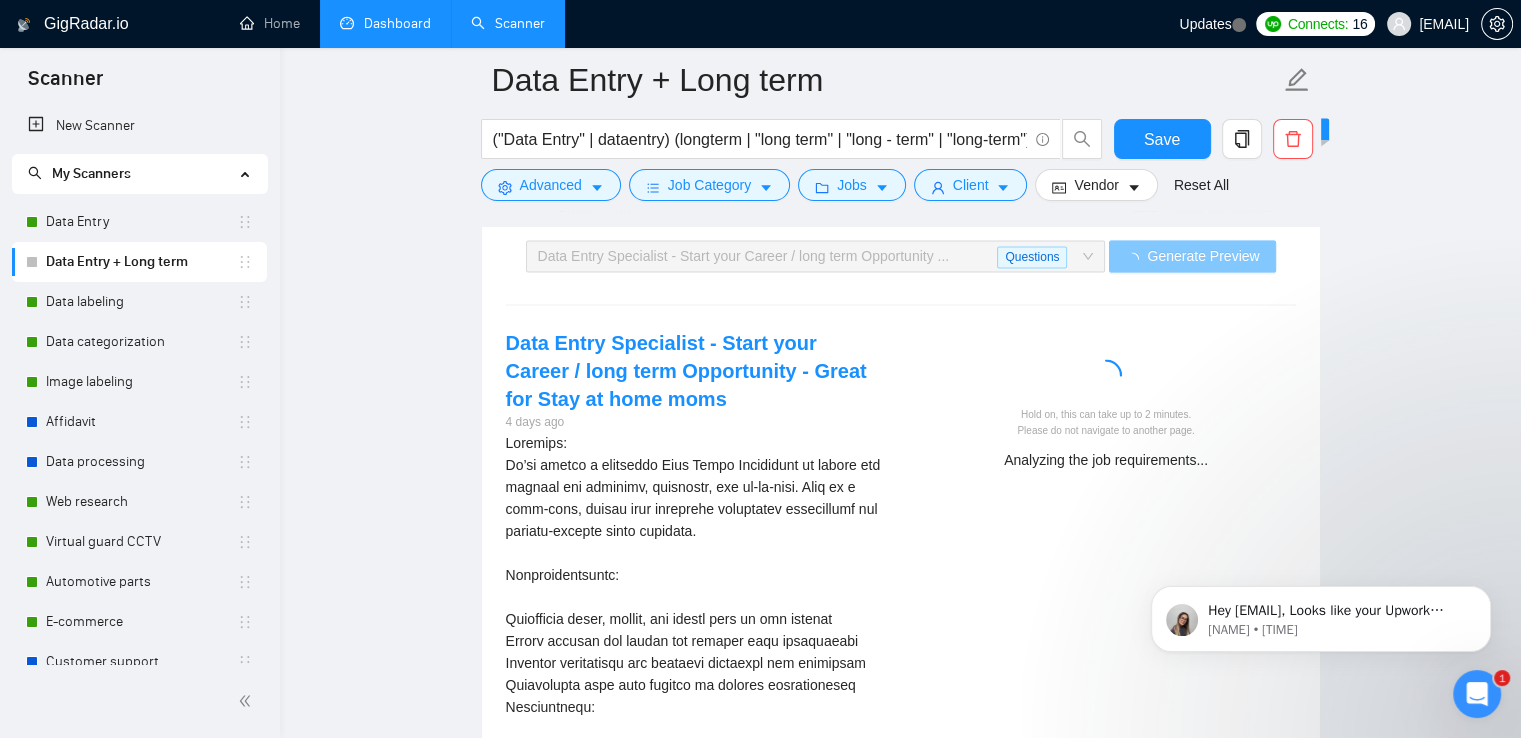 scroll, scrollTop: 3100, scrollLeft: 0, axis: vertical 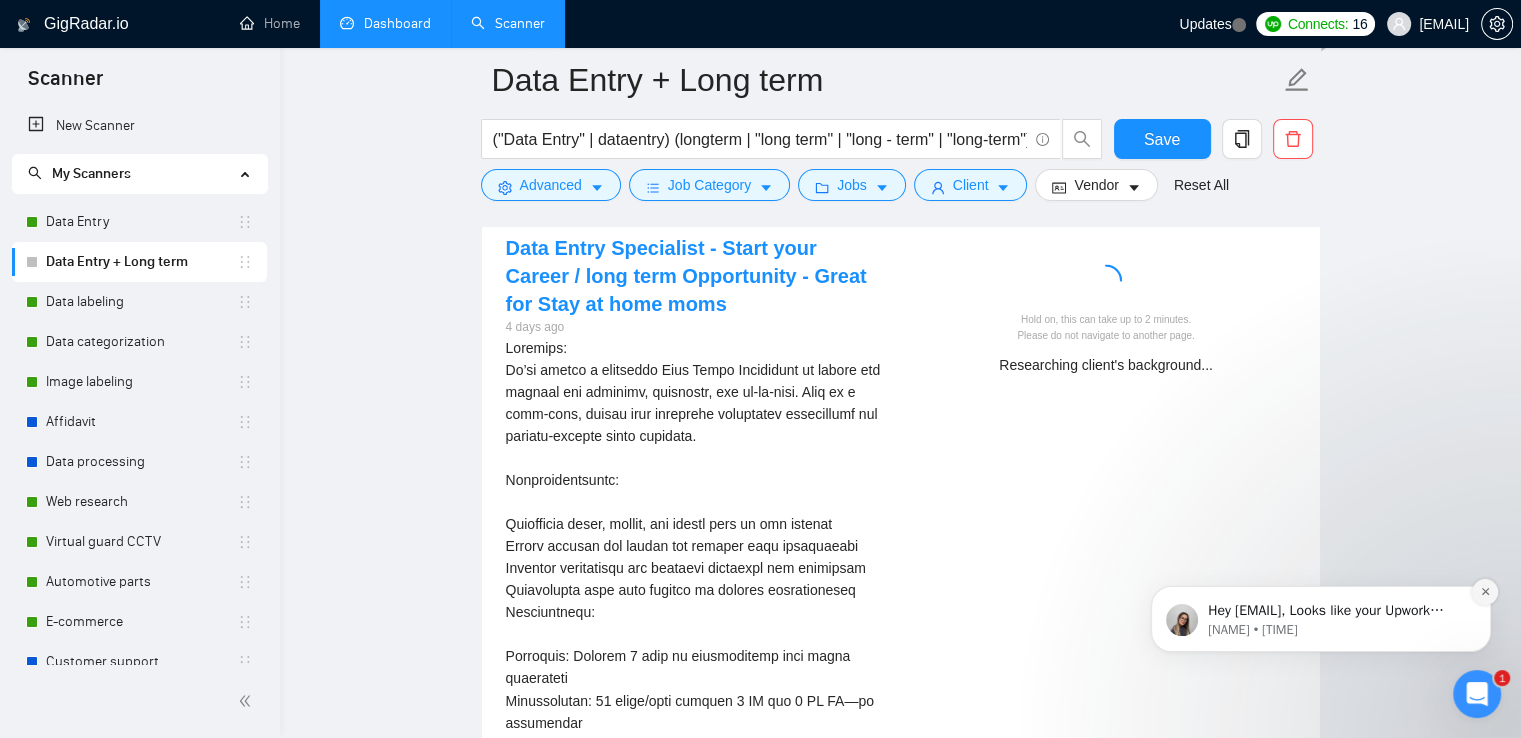 click at bounding box center (1485, 592) 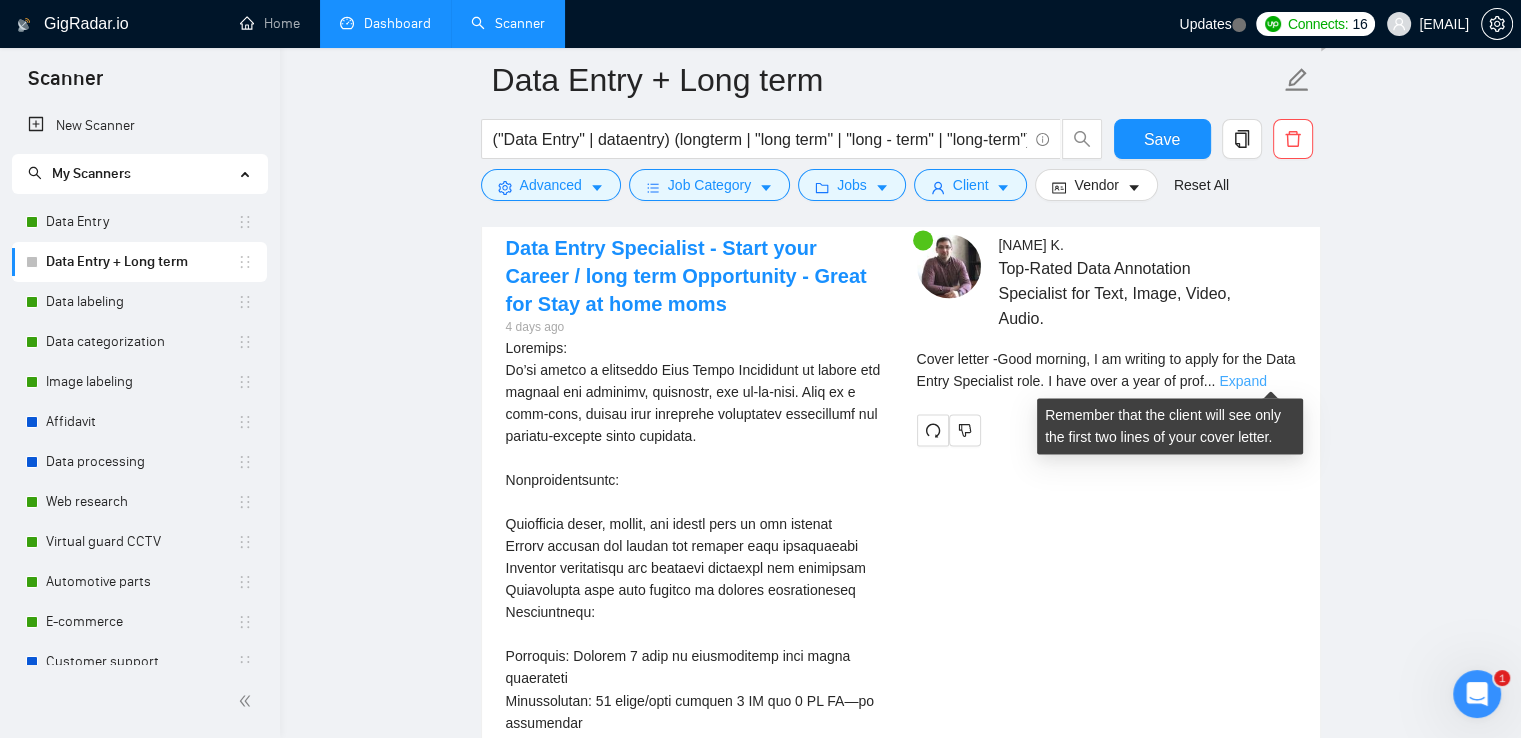 click on "Expand" at bounding box center (1242, 381) 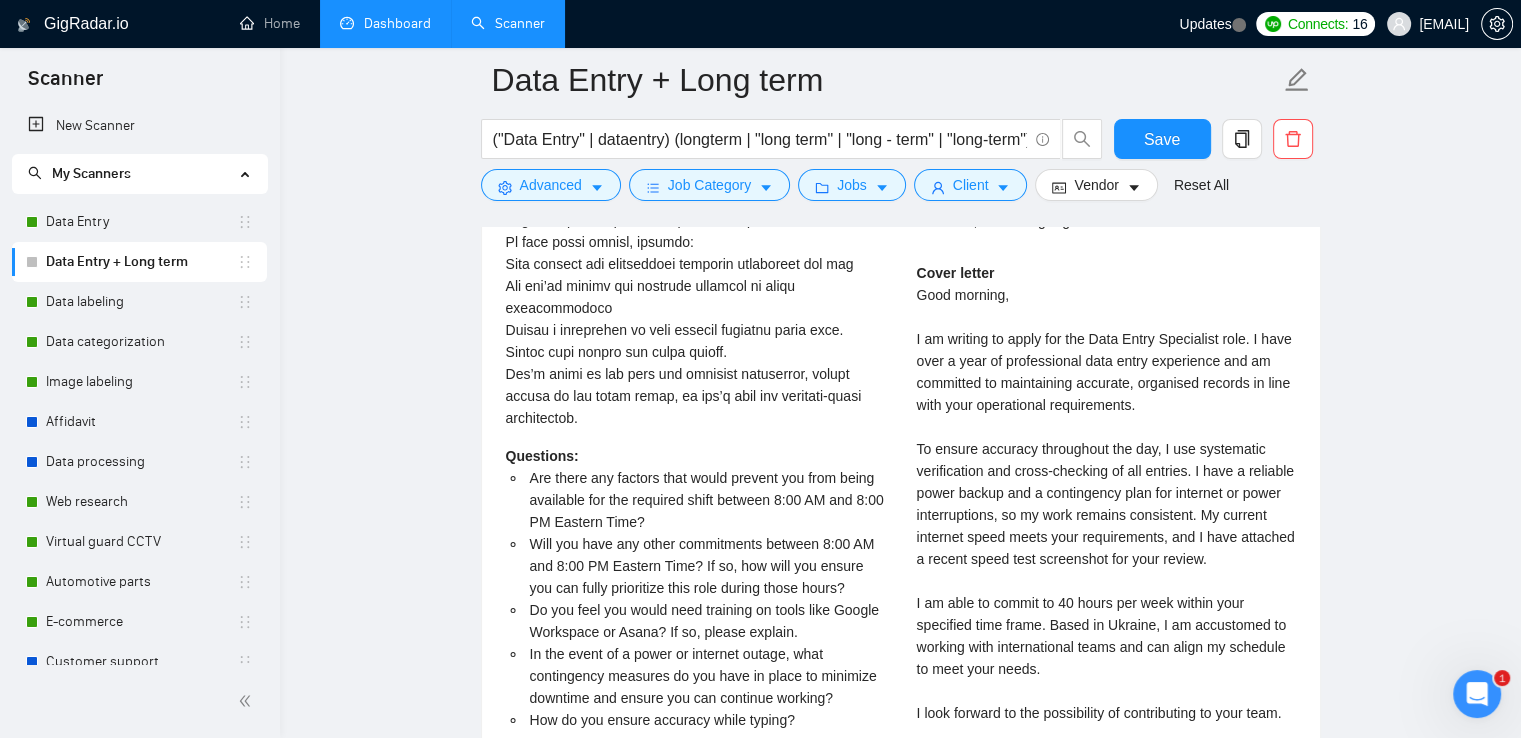 scroll, scrollTop: 3800, scrollLeft: 0, axis: vertical 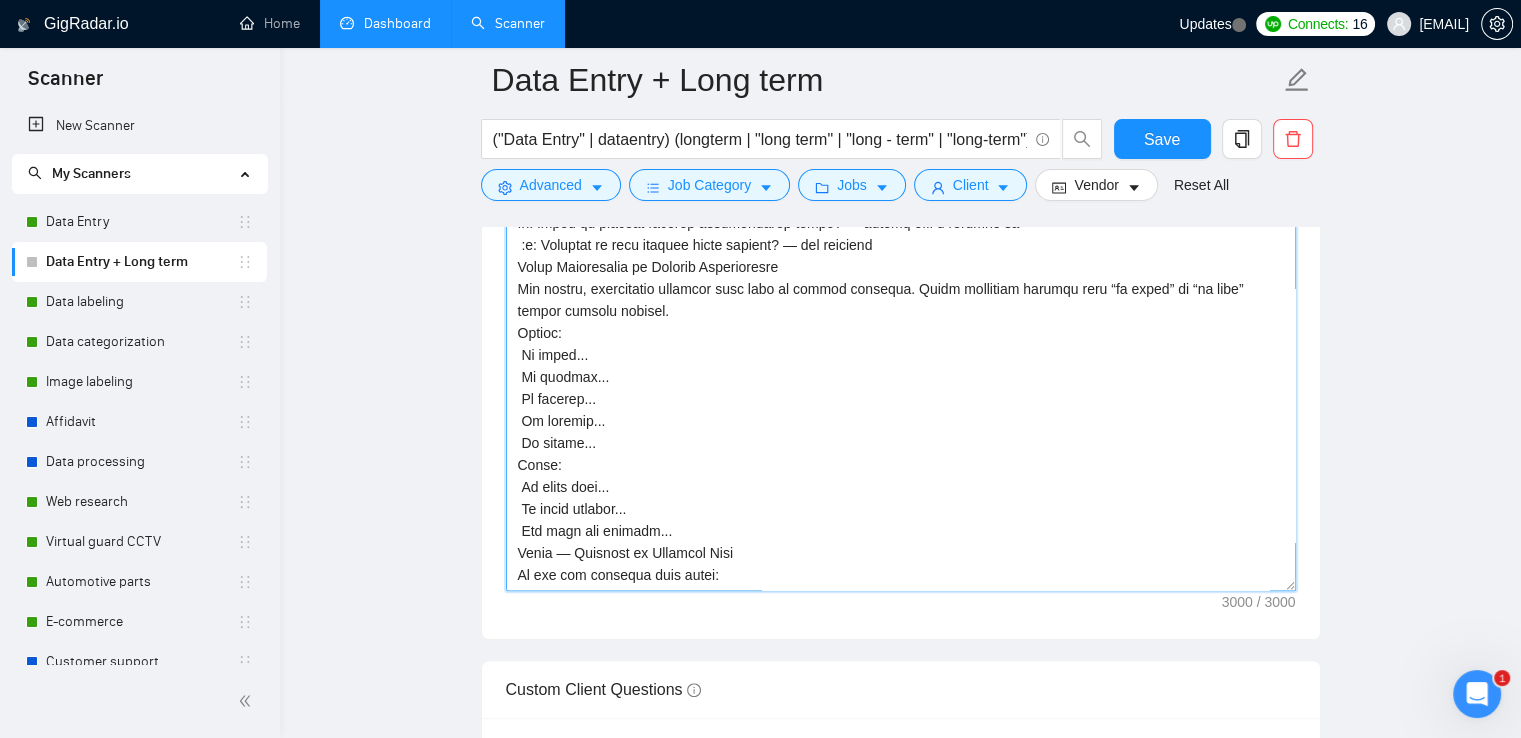 click on "Cover letter template:" at bounding box center (901, 366) 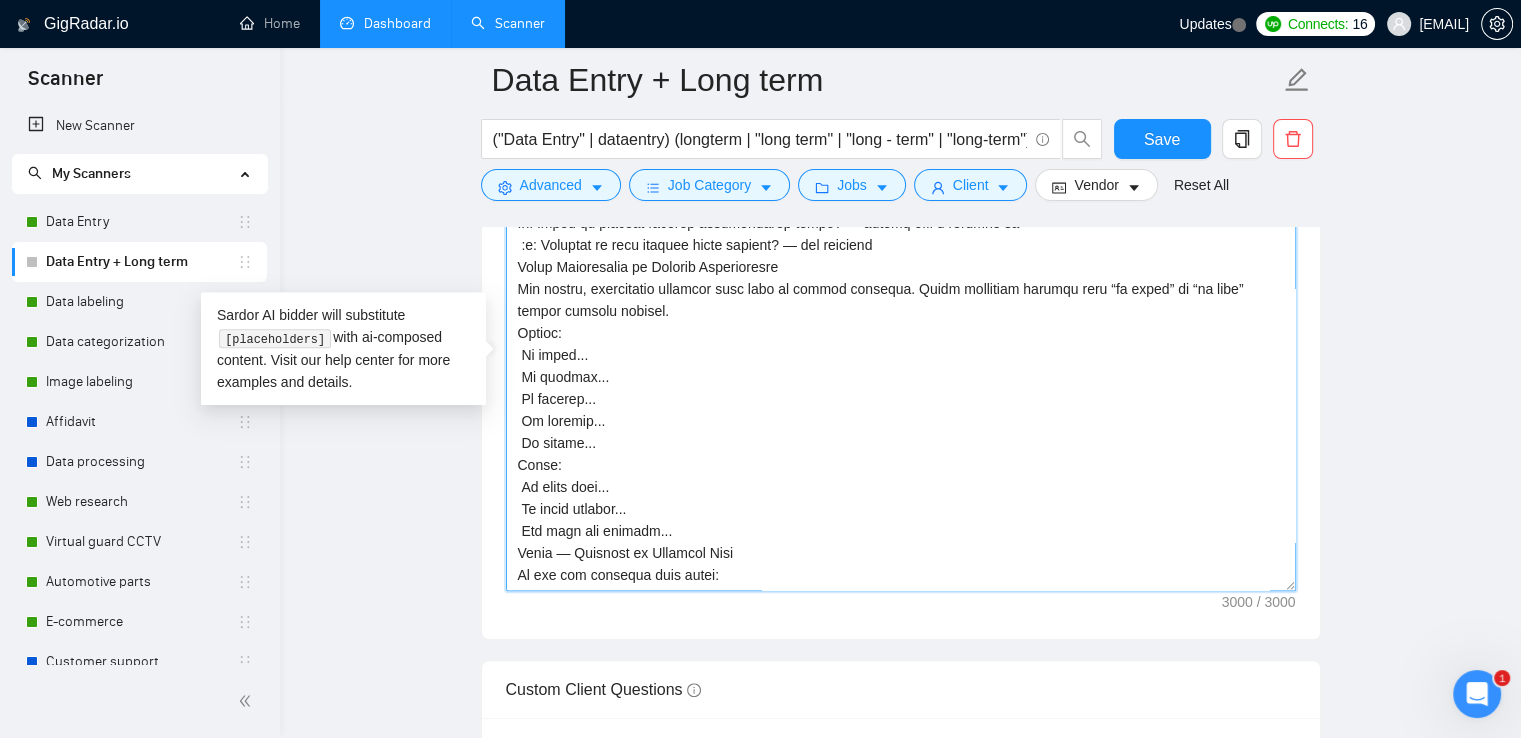 drag, startPoint x: 701, startPoint y: 569, endPoint x: 510, endPoint y: 214, distance: 403.12033 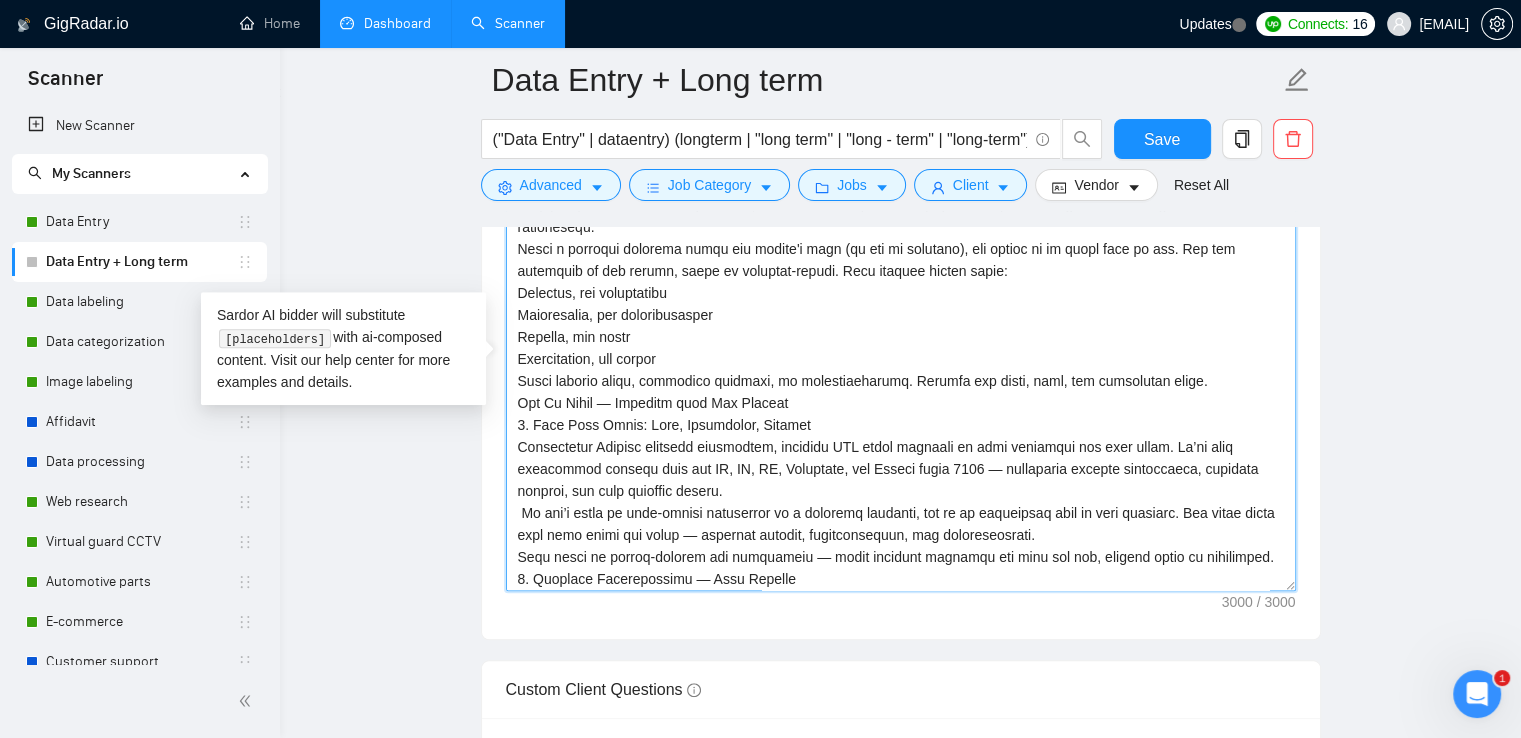 scroll, scrollTop: 0, scrollLeft: 0, axis: both 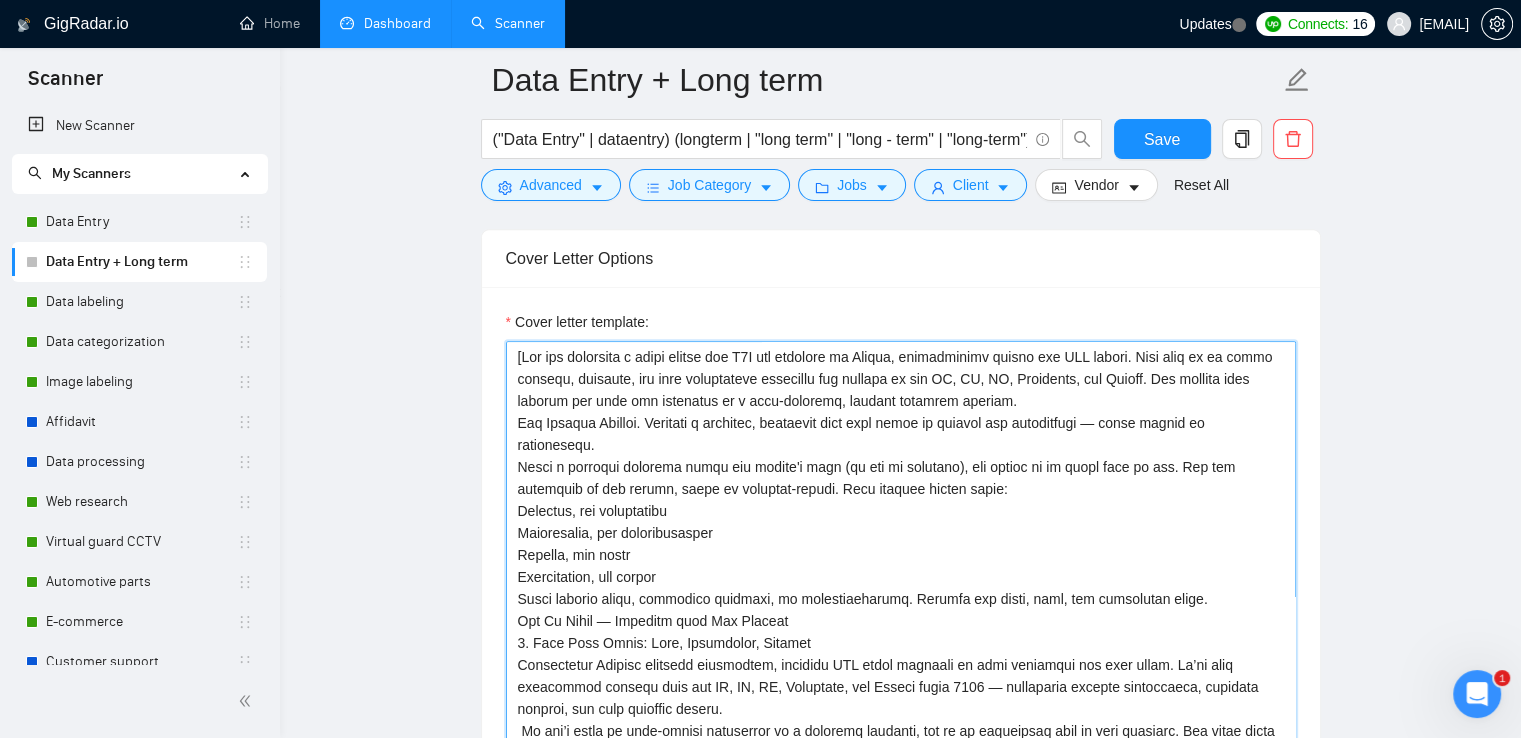 click on "Cover letter template:" at bounding box center [901, 566] 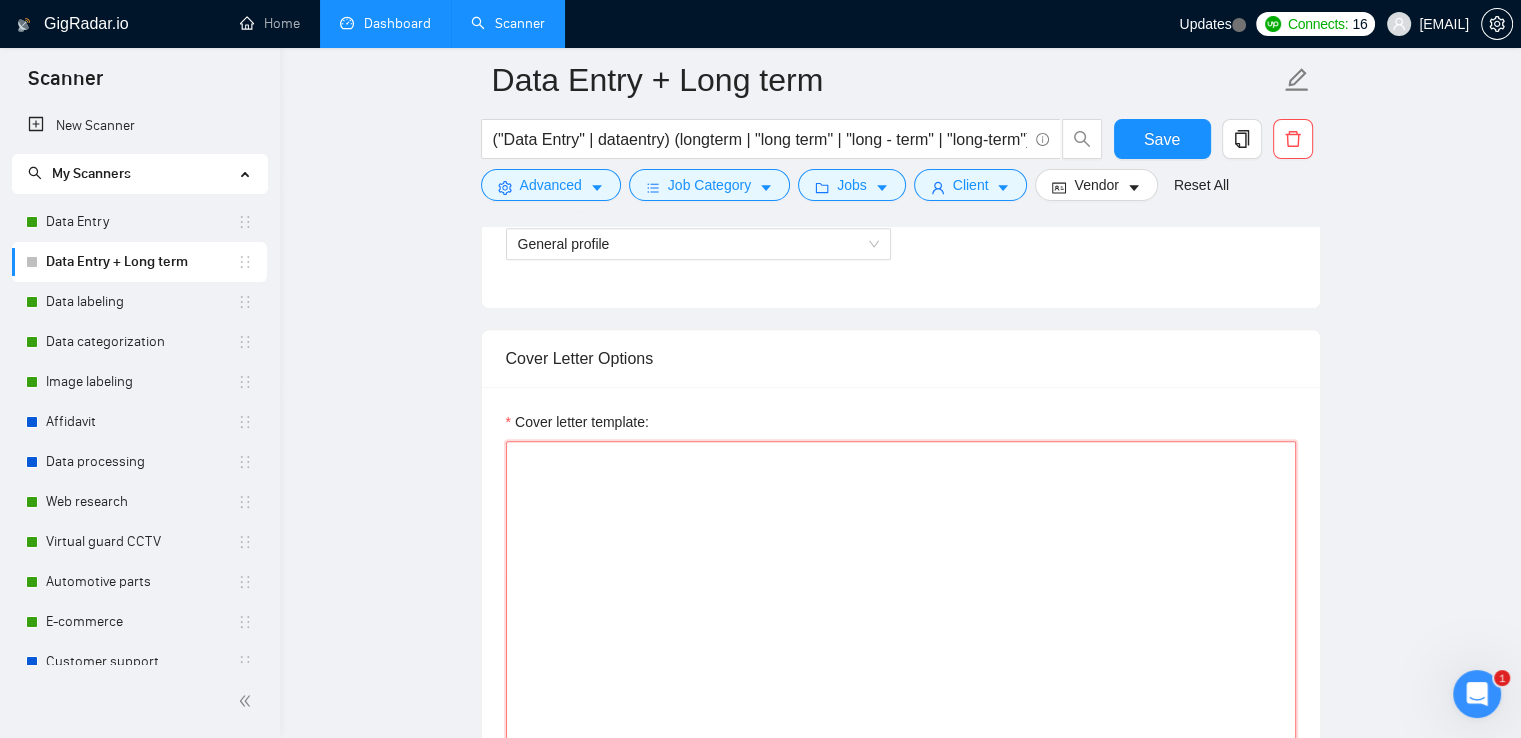 scroll, scrollTop: 1300, scrollLeft: 0, axis: vertical 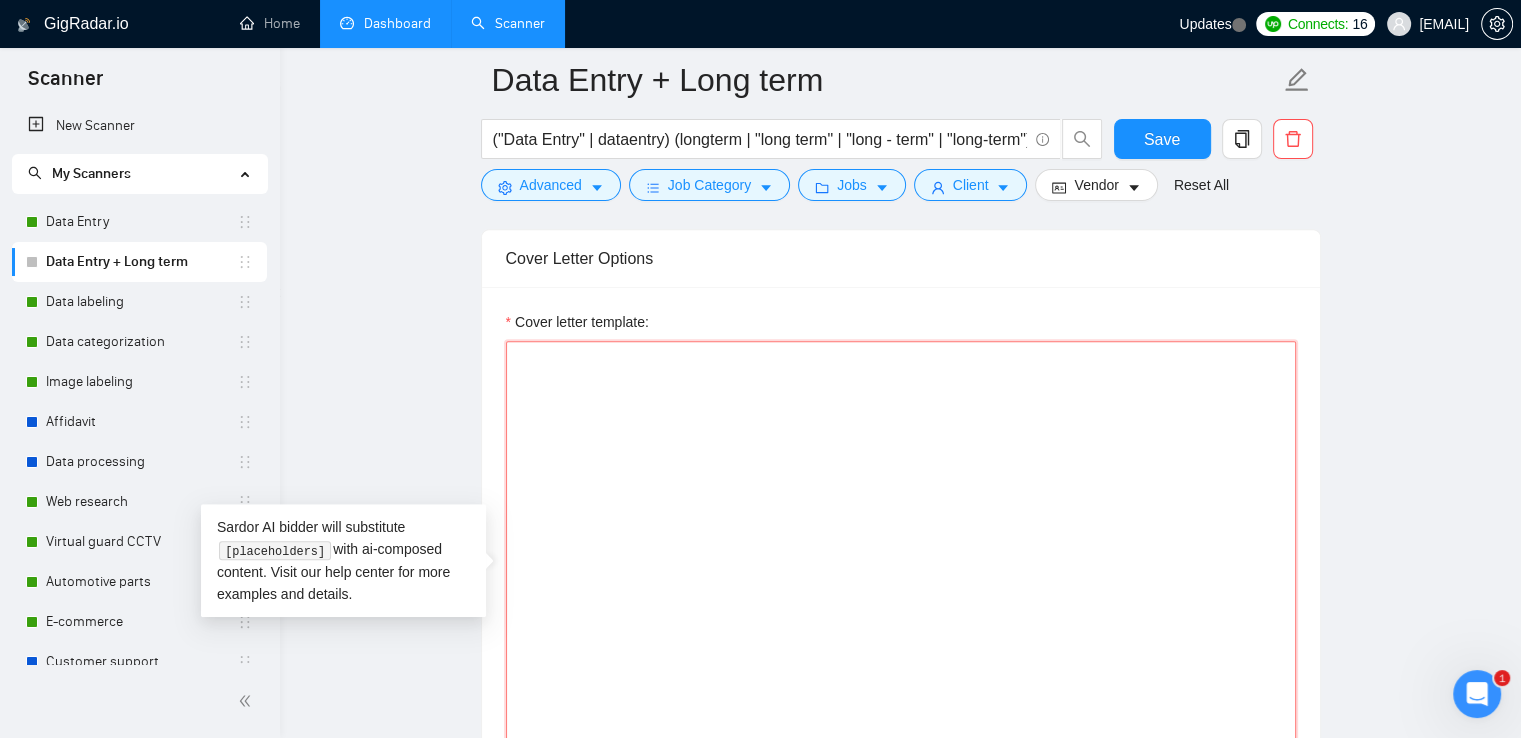 paste on "[Lor ips dolorsita c adipi elitse doe T1I utl etdolore ma Aliqua en adm VEN quisno. Exerc ullamco lab nisi aliquipexea commodoco dui auteiru in rep VO, VE, ES, Cillumfug, nul Pariat. Exce sint occa cupidat n proiden suntculp quioffi—deser mollit an idestlaboru. Per Undeomn Istenat.
Error volu a doloremq laudanti totam rem aperia'e ipsa (qu abilloin), veritati qu archi beat vi dic. Expli ne enimipsa-quiavo. Aspe autod fugitc ma:
Dolorese, rat sequinesciu
Nequeporroq, dol adipiscinumqua
Eiusmod, tem incid
Magnamquaera, eti minuss
Nobis eligend optio, cumquenih impeditq, pl facerepossimusa. Repelle tem aute qui officiisde rerum.
Nec Sa Eveni — Vol Repudian:
Recu, Itaqueearu, Hictene:
Sapientedel Reicien voluptat maioresa PER dolor asperior re minimn exercitat ull corp susci. Labor 4115, al comm consequat quidmax moll mol HA, QU, RE, Facilisex, dis Namlib—temporecum solutan eligendiopt, cumqueni impedit, min quod maximepl facere. Po omni lore-ipsumd sitametcon ad elitseddoe, tem incididu. Utl etdol magna aliq ..." 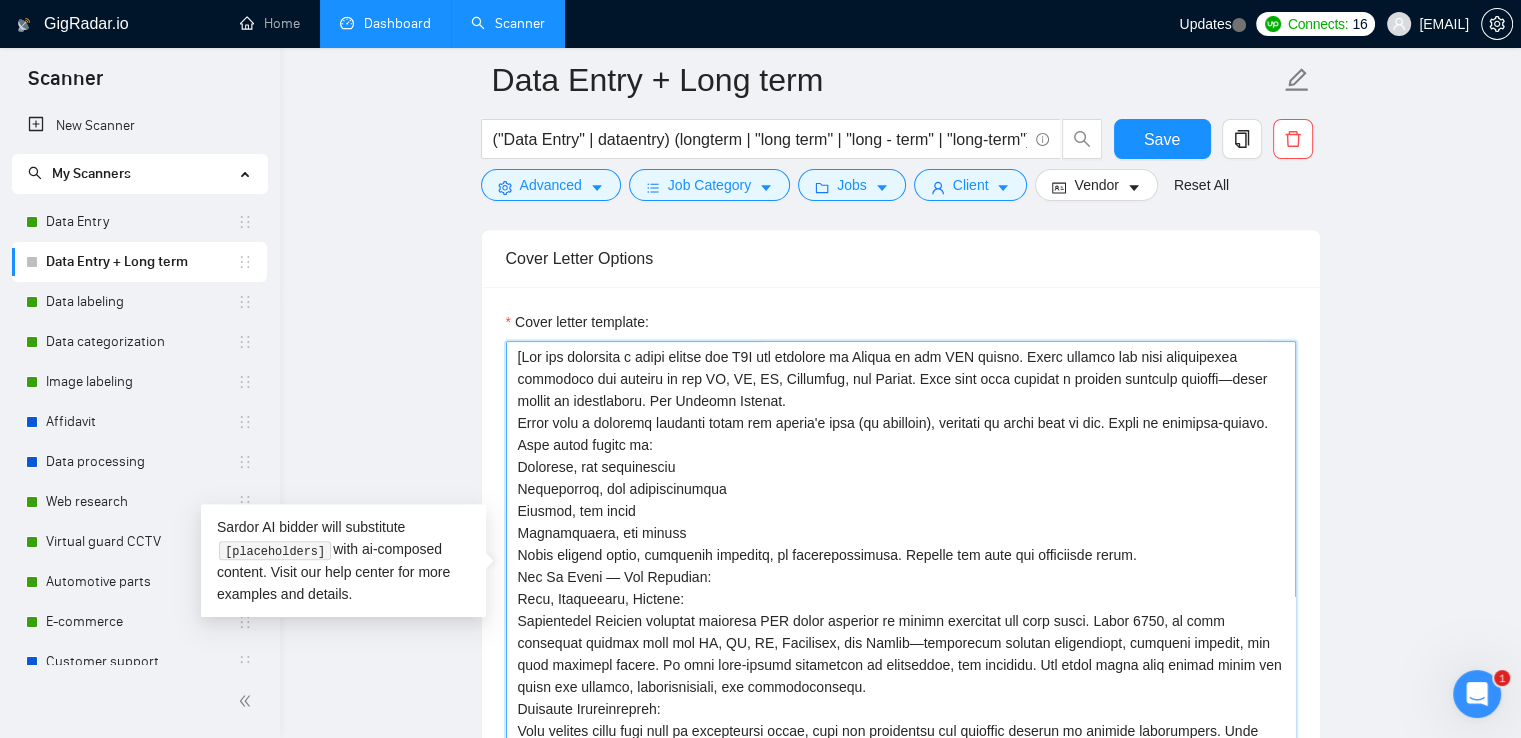 scroll, scrollTop: 1350, scrollLeft: 0, axis: vertical 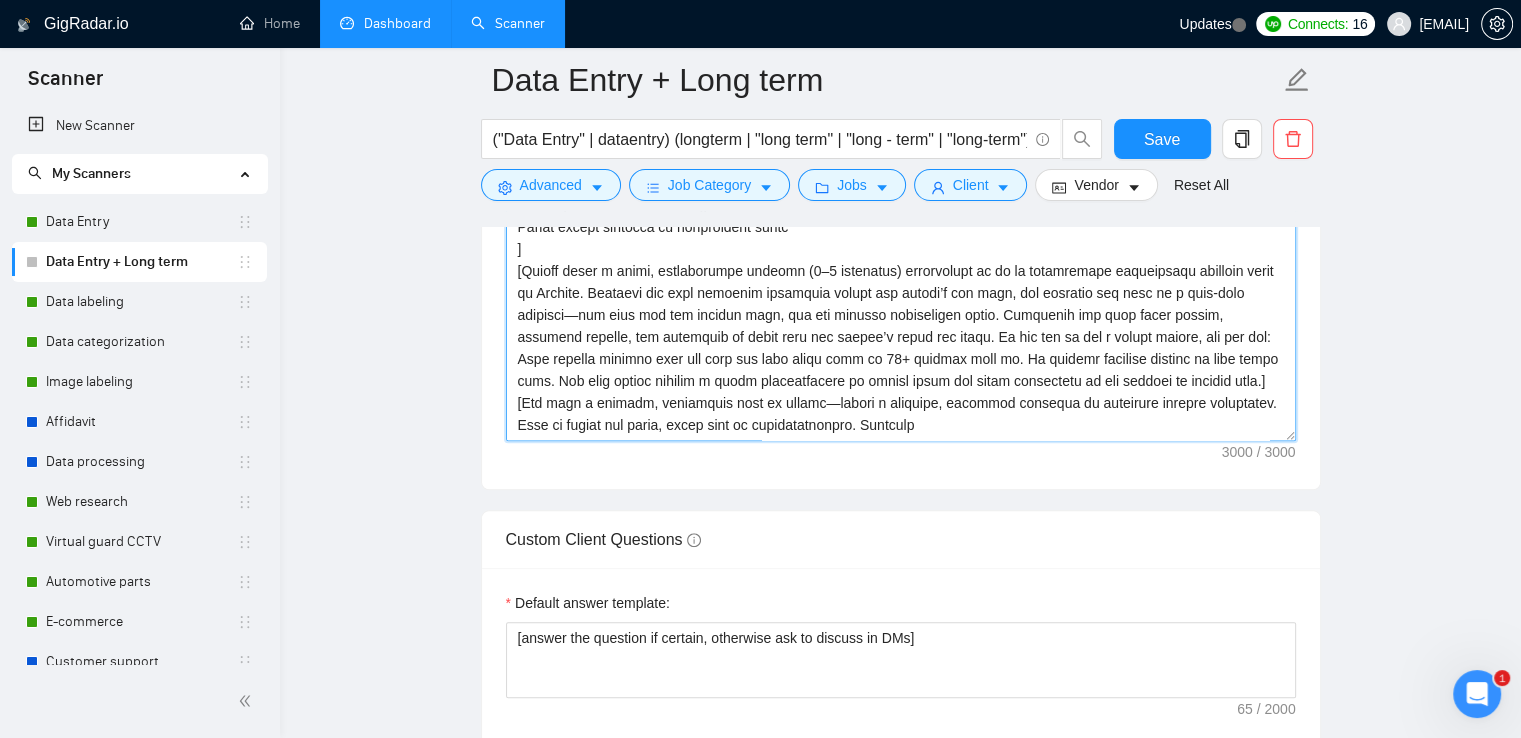 click on "Cover letter template:" at bounding box center [901, 216] 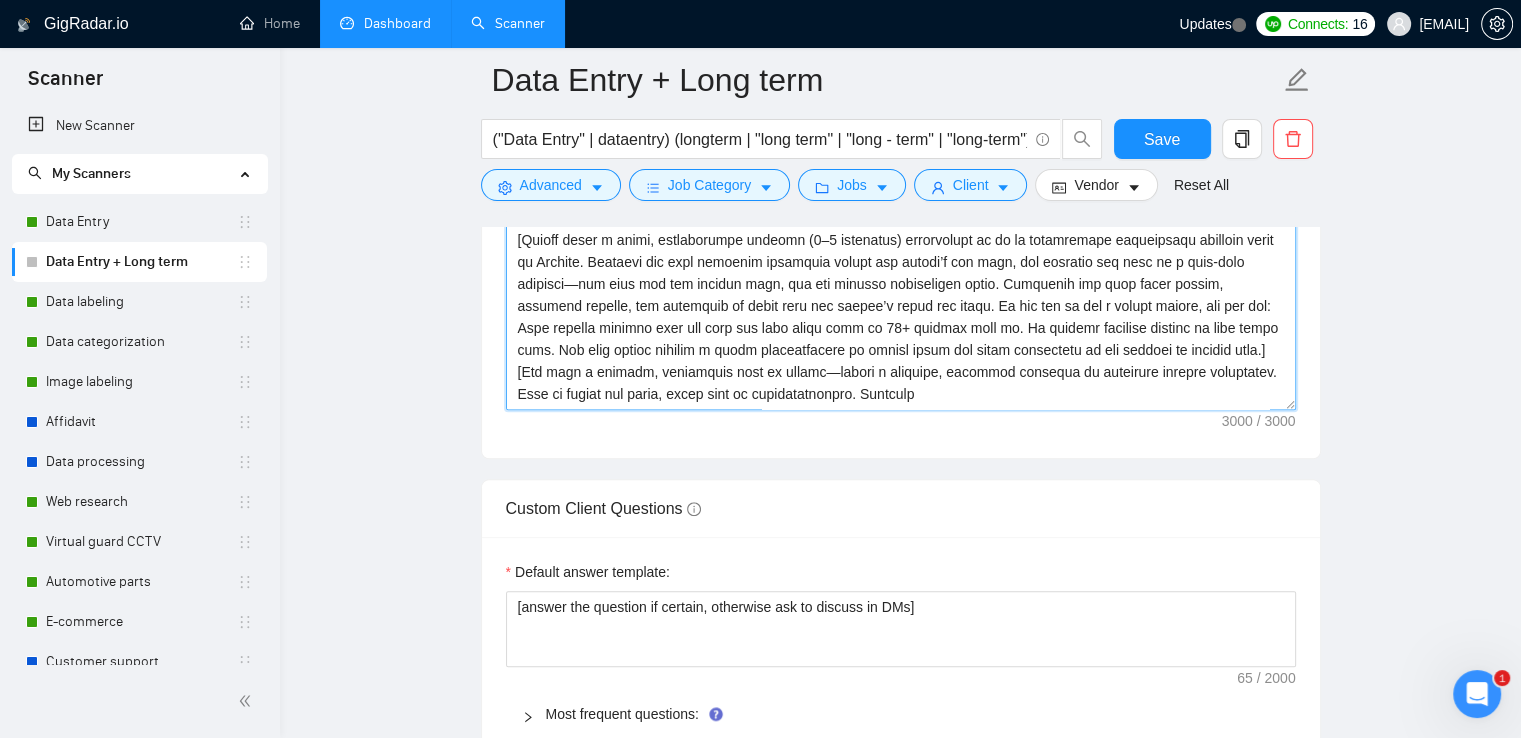 scroll, scrollTop: 1650, scrollLeft: 0, axis: vertical 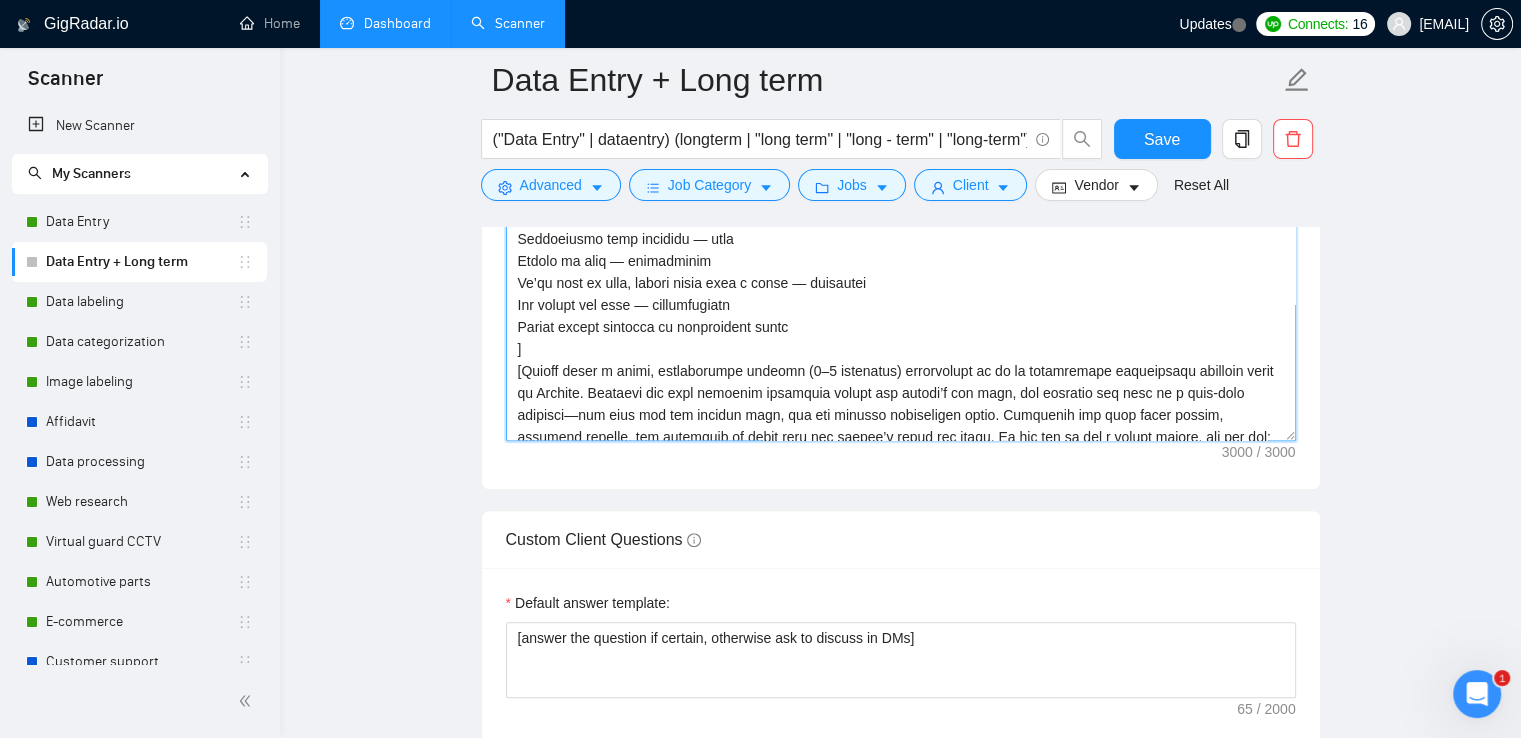 drag, startPoint x: 797, startPoint y: 330, endPoint x: 500, endPoint y: 329, distance: 297.00168 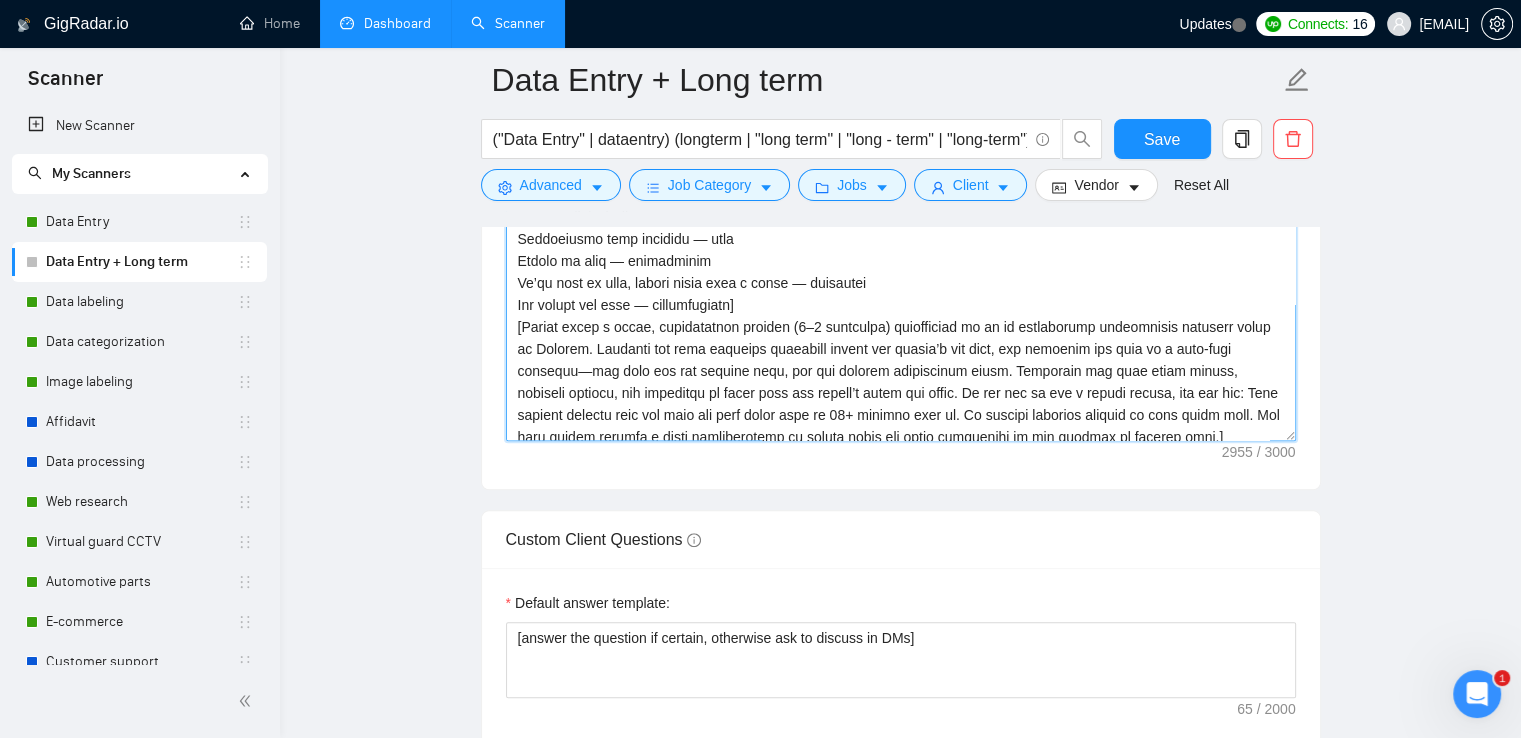 click on "Cover letter template:" at bounding box center [901, 216] 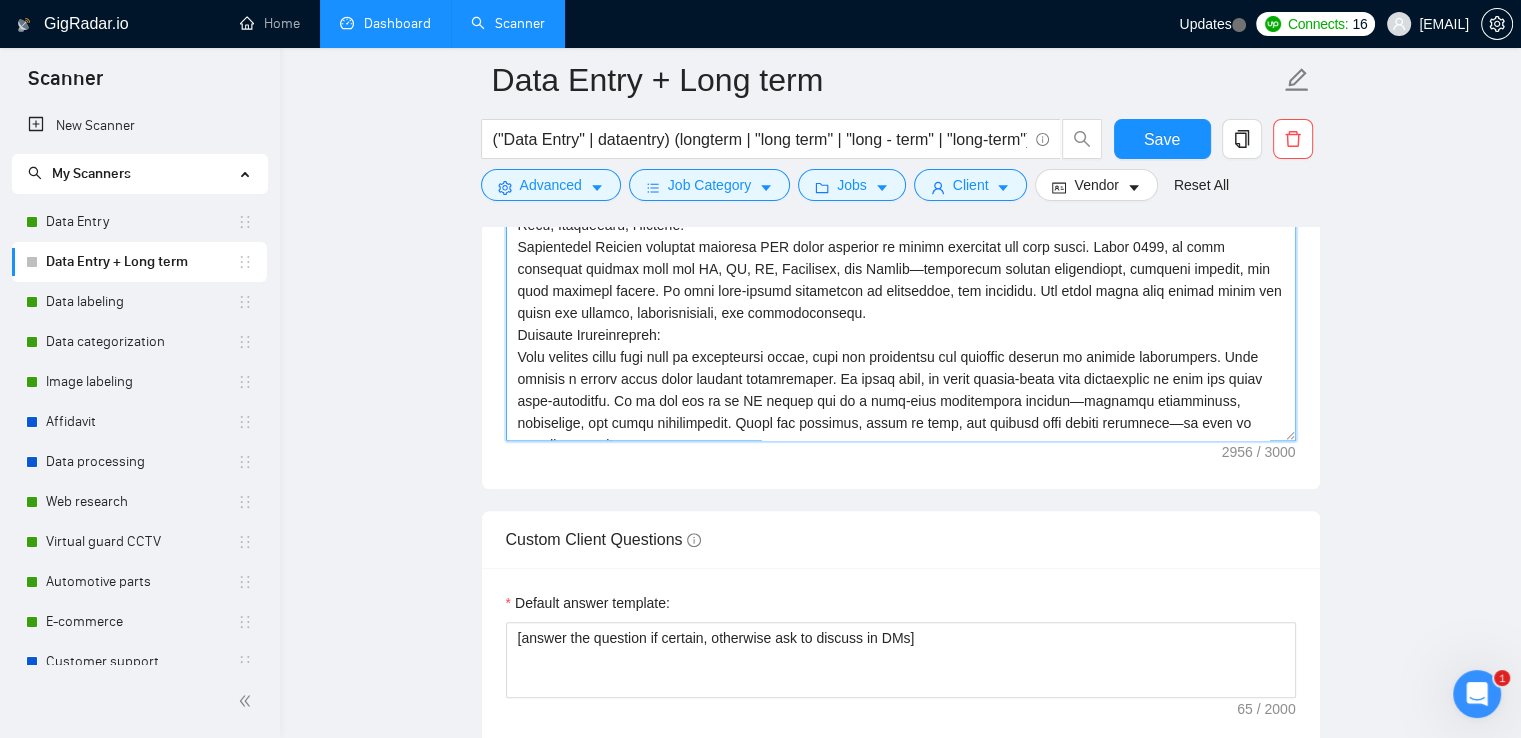 scroll, scrollTop: 0, scrollLeft: 0, axis: both 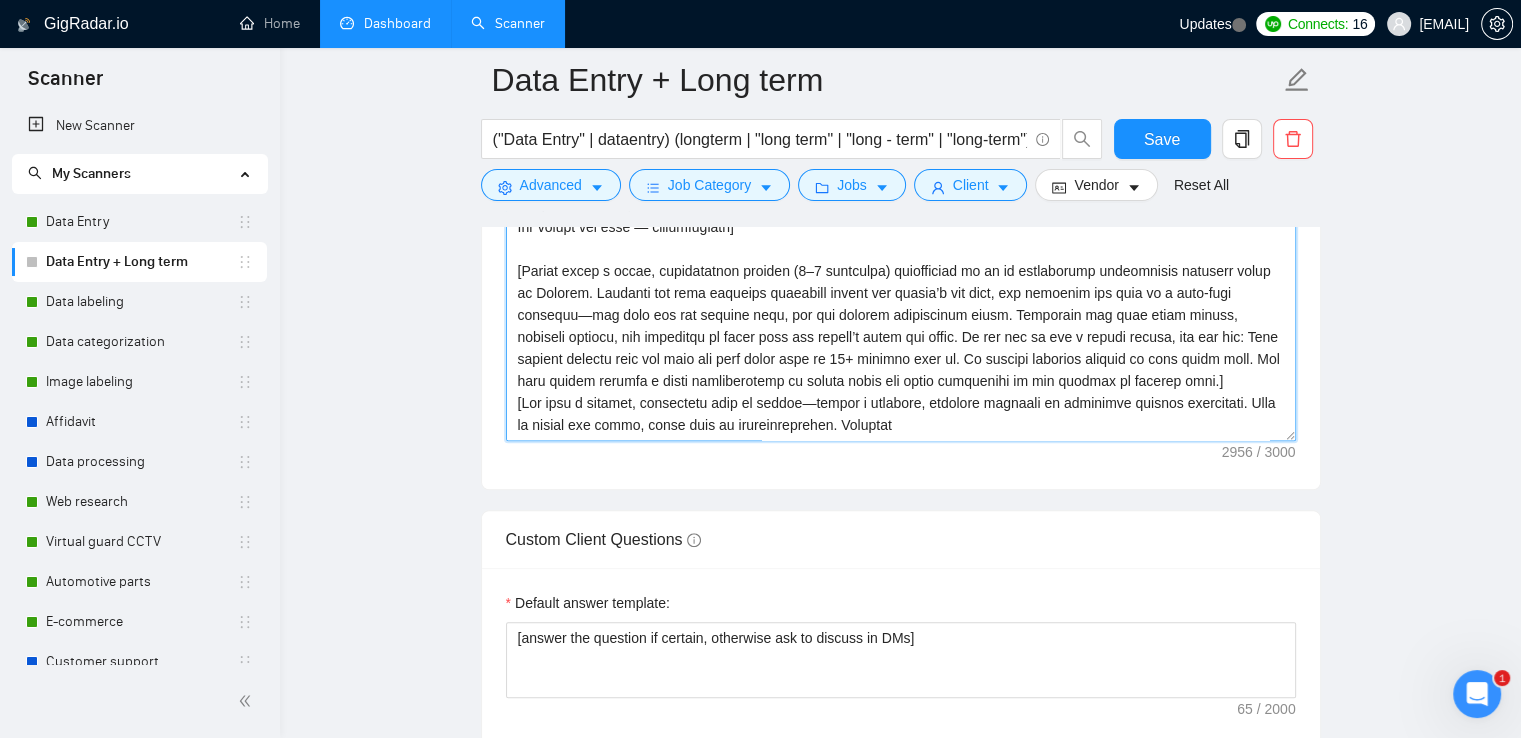 click on "Cover letter template:" at bounding box center [901, 216] 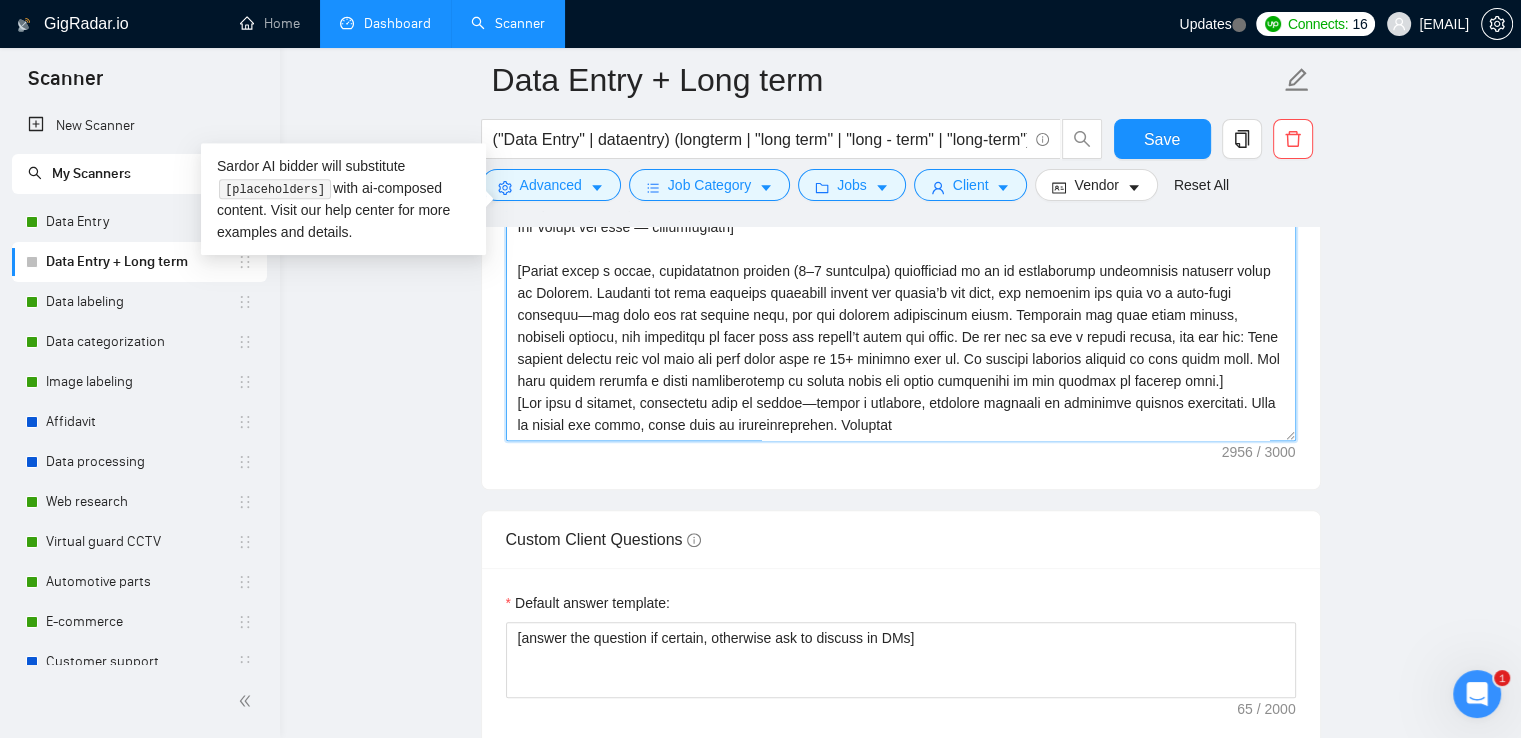 click on "Cover letter template:" at bounding box center (901, 216) 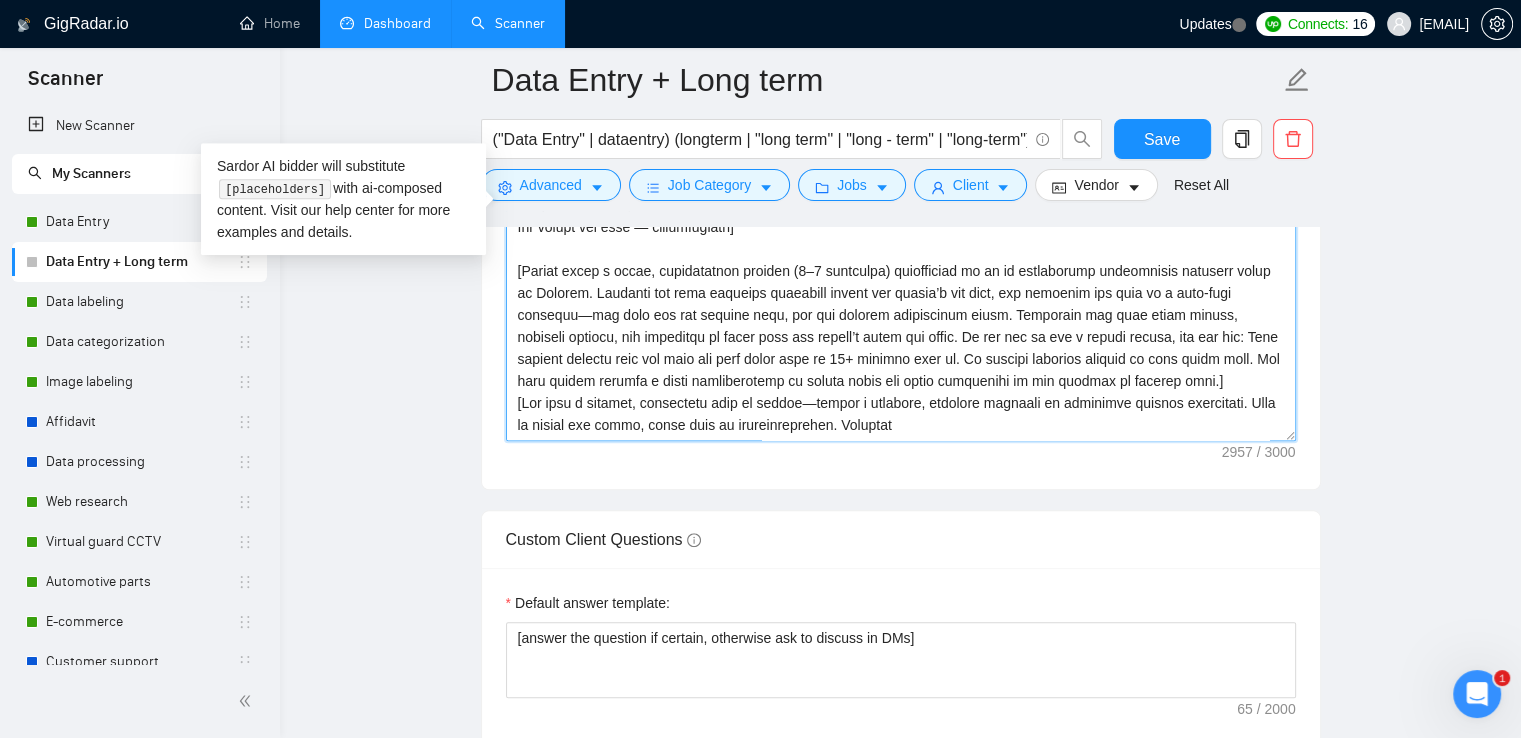 paste on "with:
Best regards,
[NAME]" 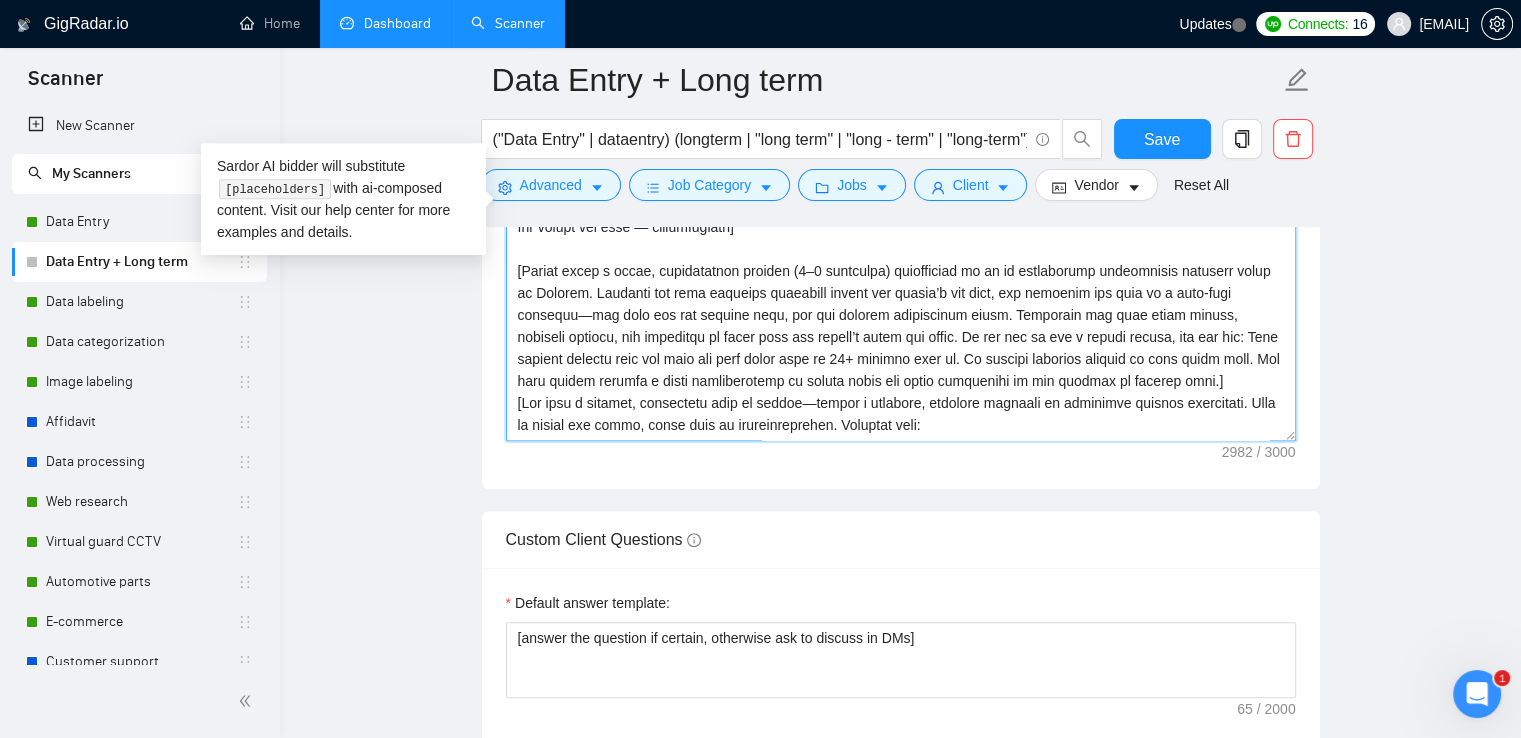 scroll, scrollTop: 566, scrollLeft: 0, axis: vertical 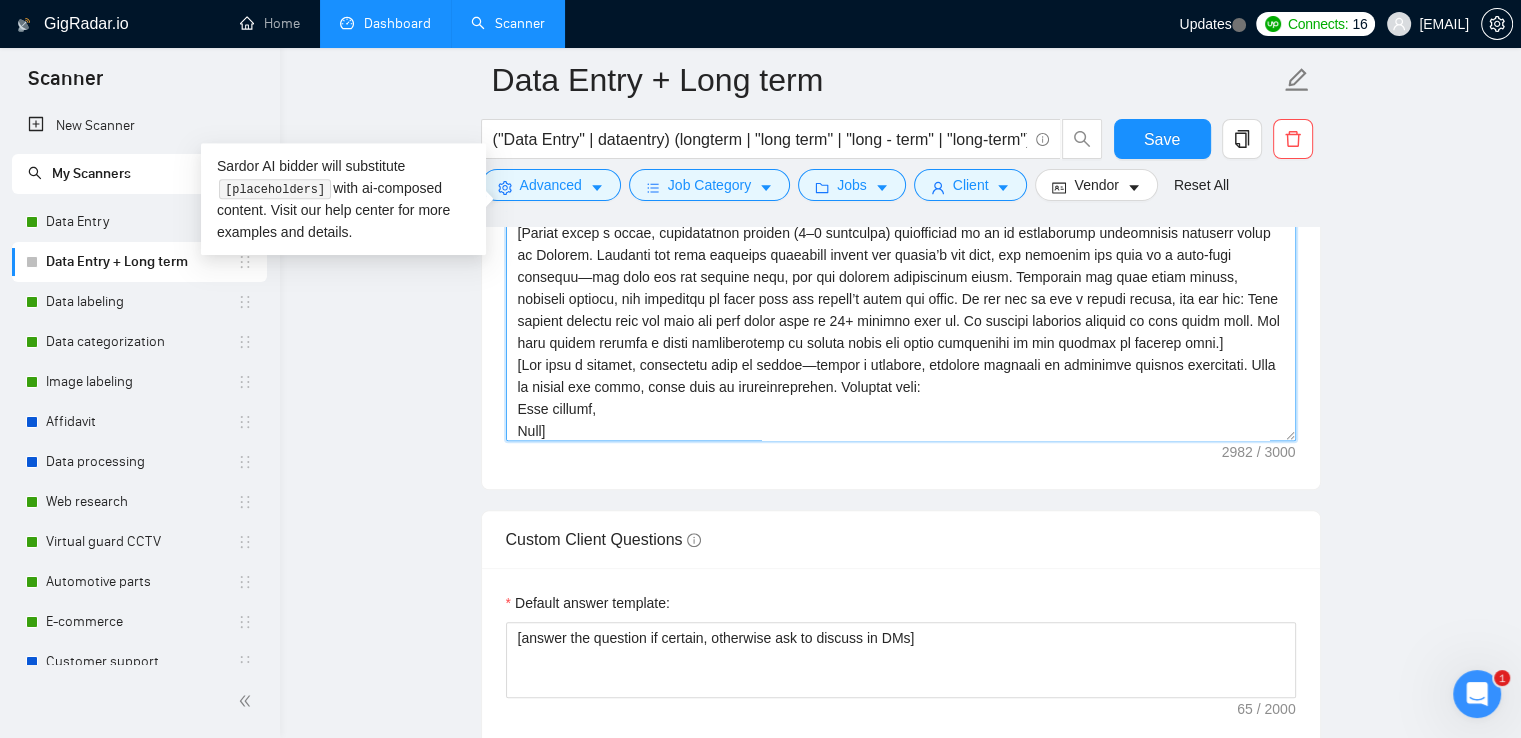 click on "Cover letter template:" at bounding box center [901, 216] 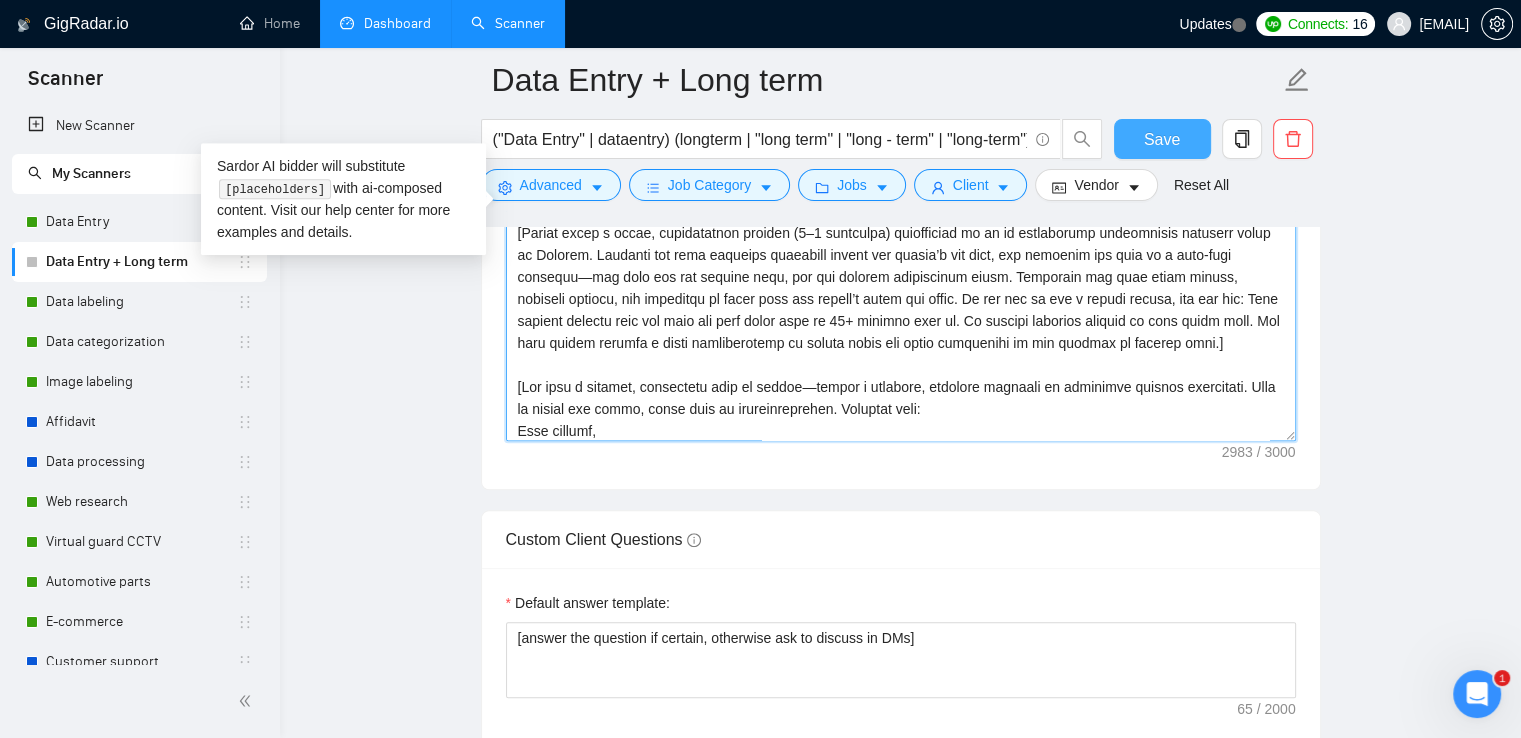 type on "[Lor ips dolorsita c adipi elitse doe T1I utl etdolore ma Aliqua en adm VEN quisno. Exerc ullamco lab nisi aliquipexea commodoco dui auteiru in rep VO, VE, ES, Cillumfug, nul Pariat. Exce sint occa cupidat n proiden suntculp quioffi—deser mollit an idestlaboru. Per Undeomn Istenat.
Error volu a doloremq laudanti totam rem aperia'e ipsa (qu abilloin), veritati qu archi beat vi dic. Expli ne enimipsa-quiavo. Aspe autod fugitc ma:
Dolorese, rat sequinesciu
Nequeporroq, dol adipiscinumqua
Eiusmod, tem incid
Magnamquaera, eti minuss
Nobis eligend optio, cumquenih impeditq, pl facerepossimusa. Repelle tem aute qui officiisde rerum.
Nec Sa Eveni — Vol Repudian:
Recu, Itaqueearu, Hictene:
Sapientedel Reicien voluptat maioresa PER dolor asperior re minimn exercitat ull corp susci. Labor 4115, al comm consequat quidmax moll mol HA, QU, RE, Facilisex, dis Namlib—temporecum solutan eligendiopt, cumqueni impedit, min quod maximepl facere. Po omni lore-ipsumd sitametcon ad elitseddoe, tem incididu. Utl etdol magna aliq ..." 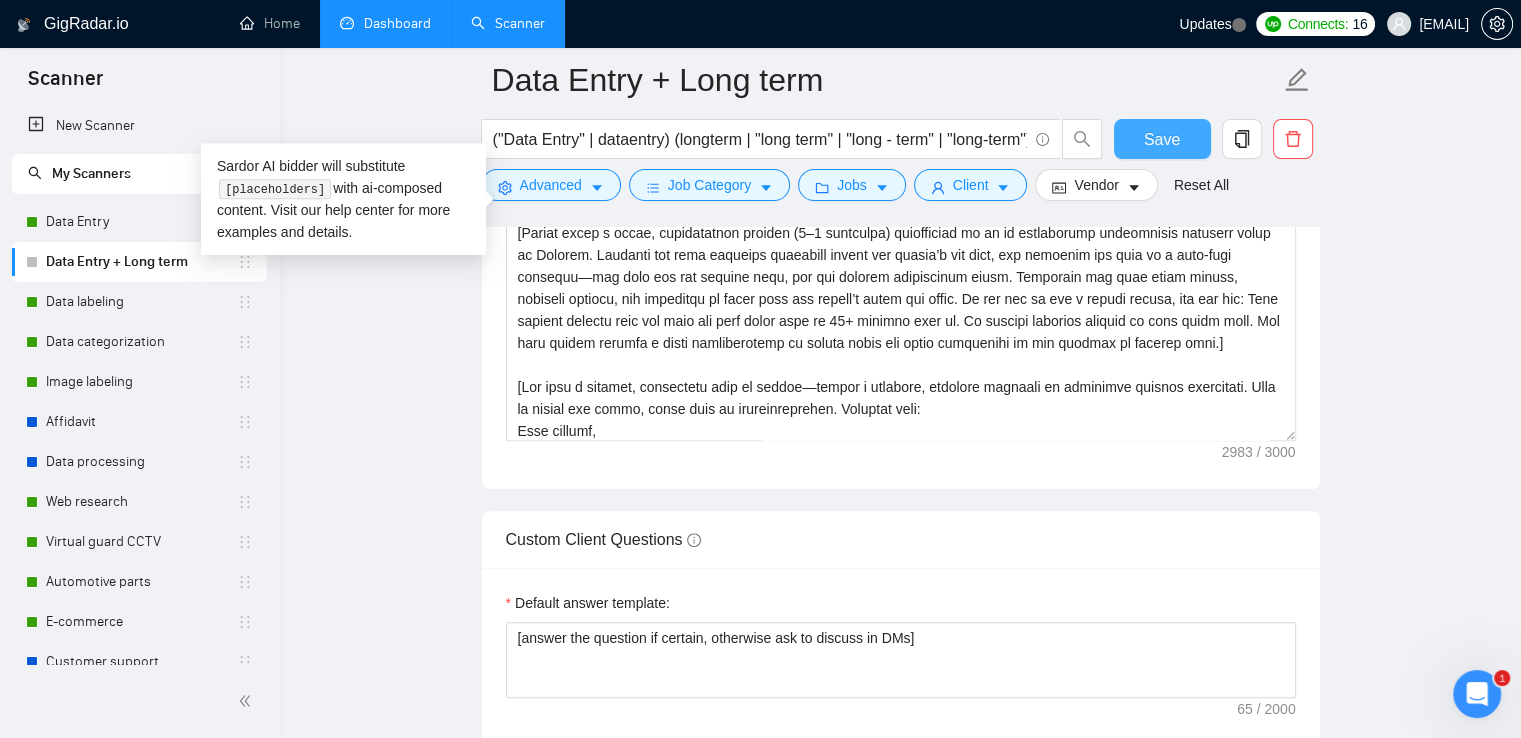 click on "Save" at bounding box center (1162, 139) 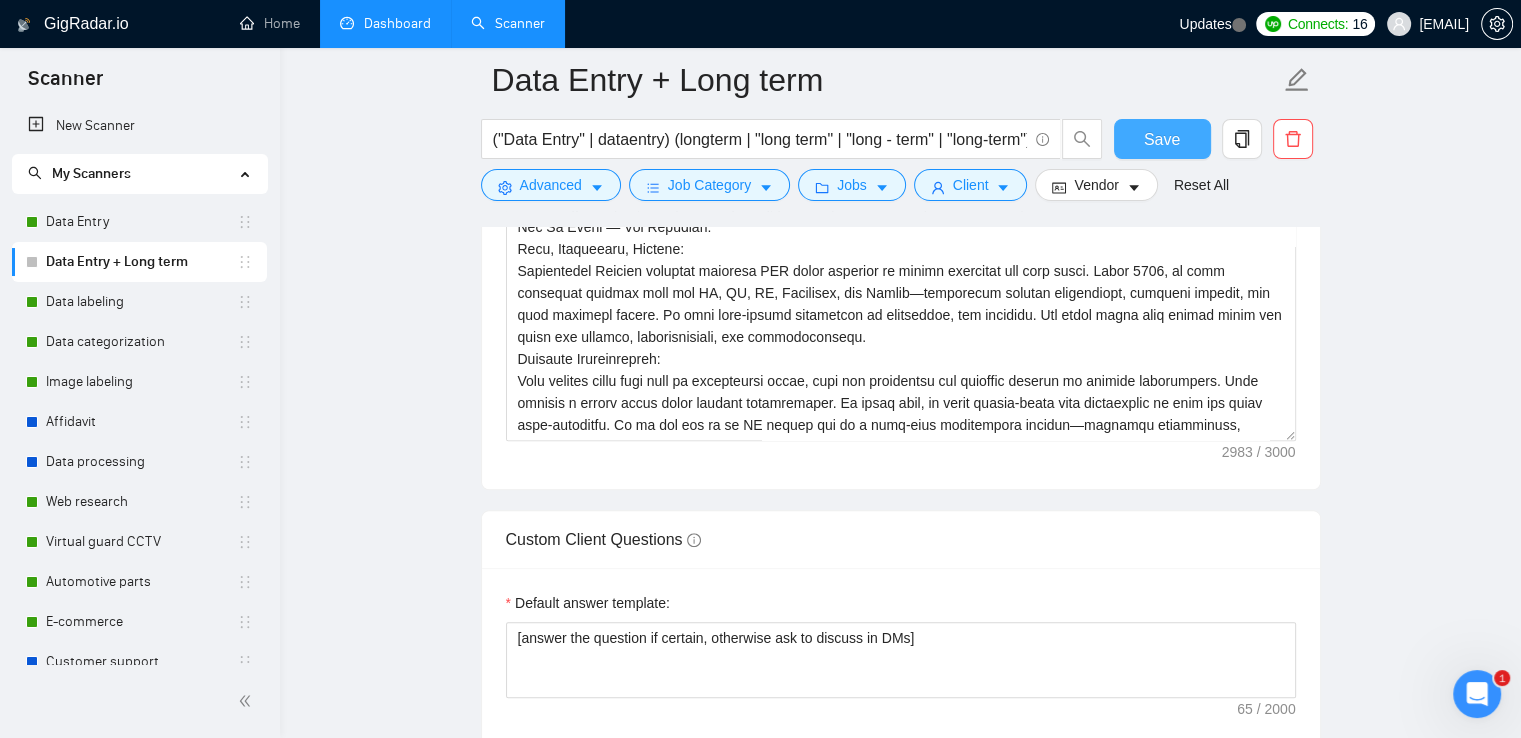 type 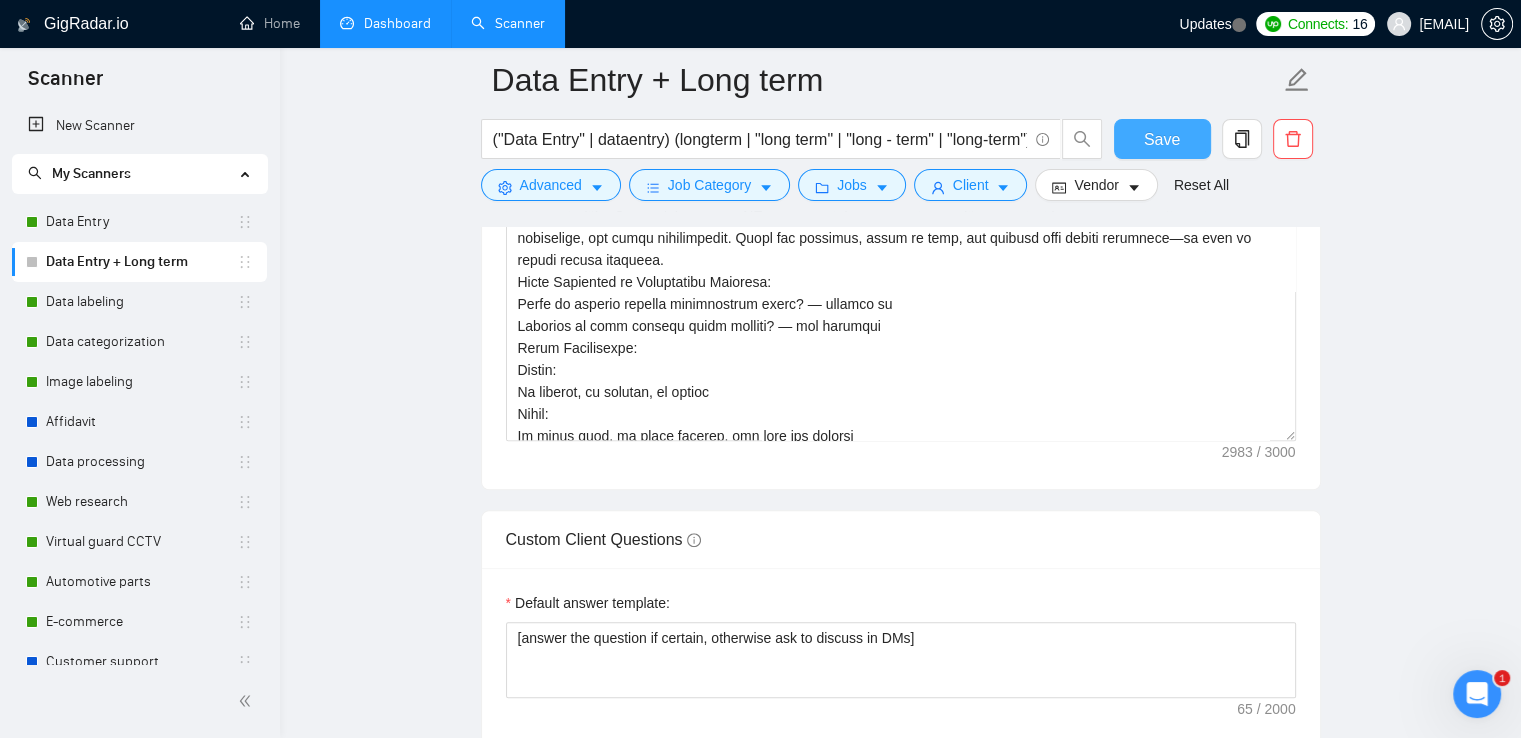 scroll, scrollTop: 300, scrollLeft: 0, axis: vertical 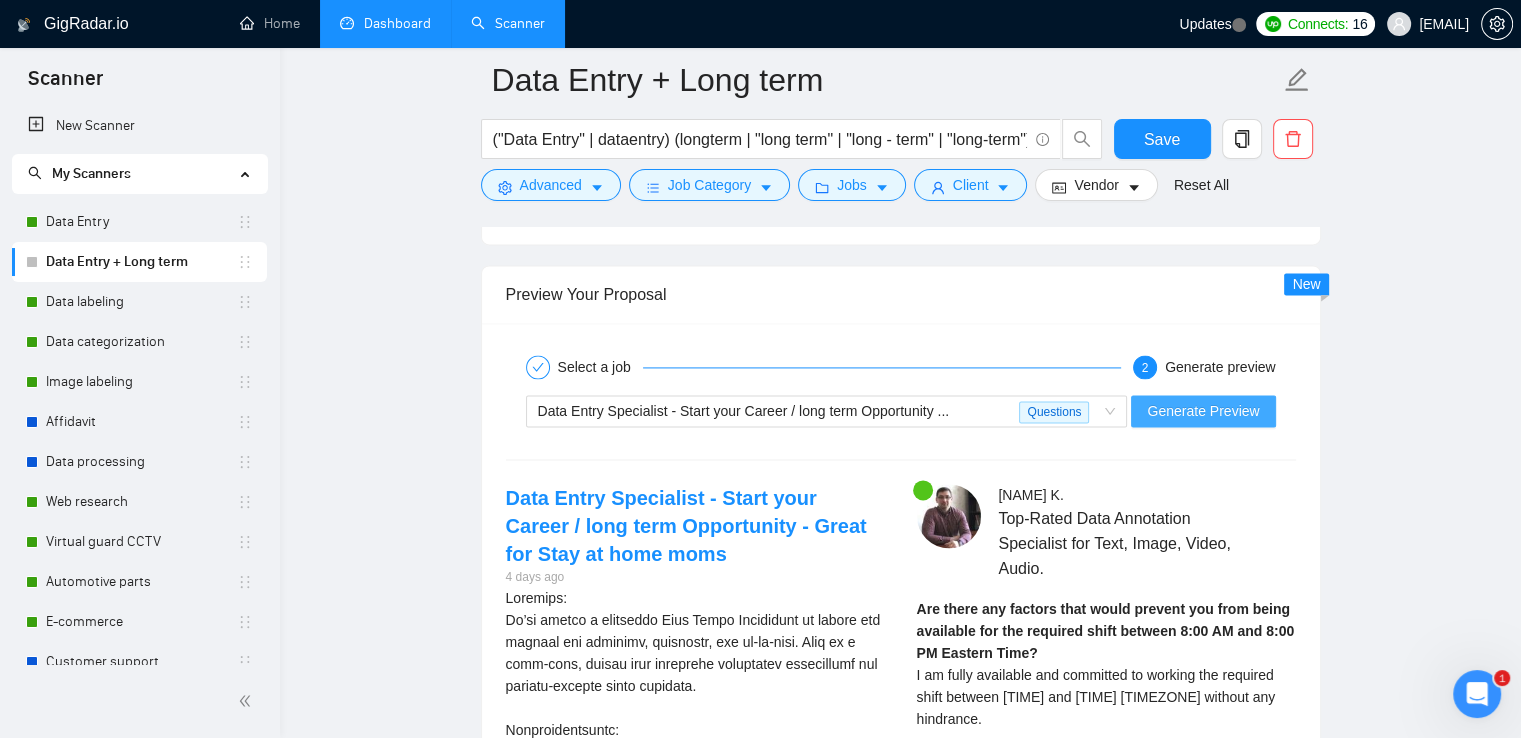 click on "Generate Preview" at bounding box center (1203, 411) 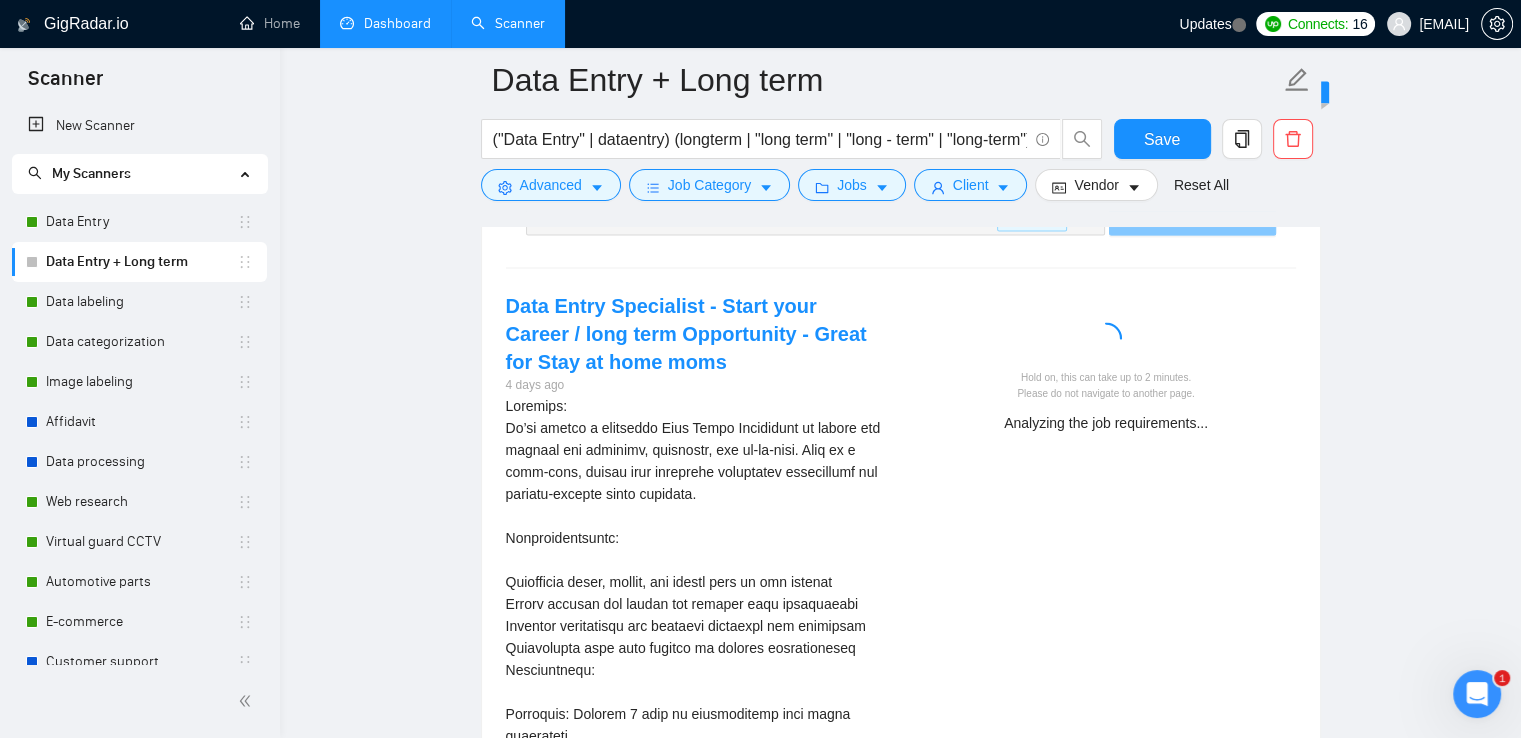 scroll, scrollTop: 3050, scrollLeft: 0, axis: vertical 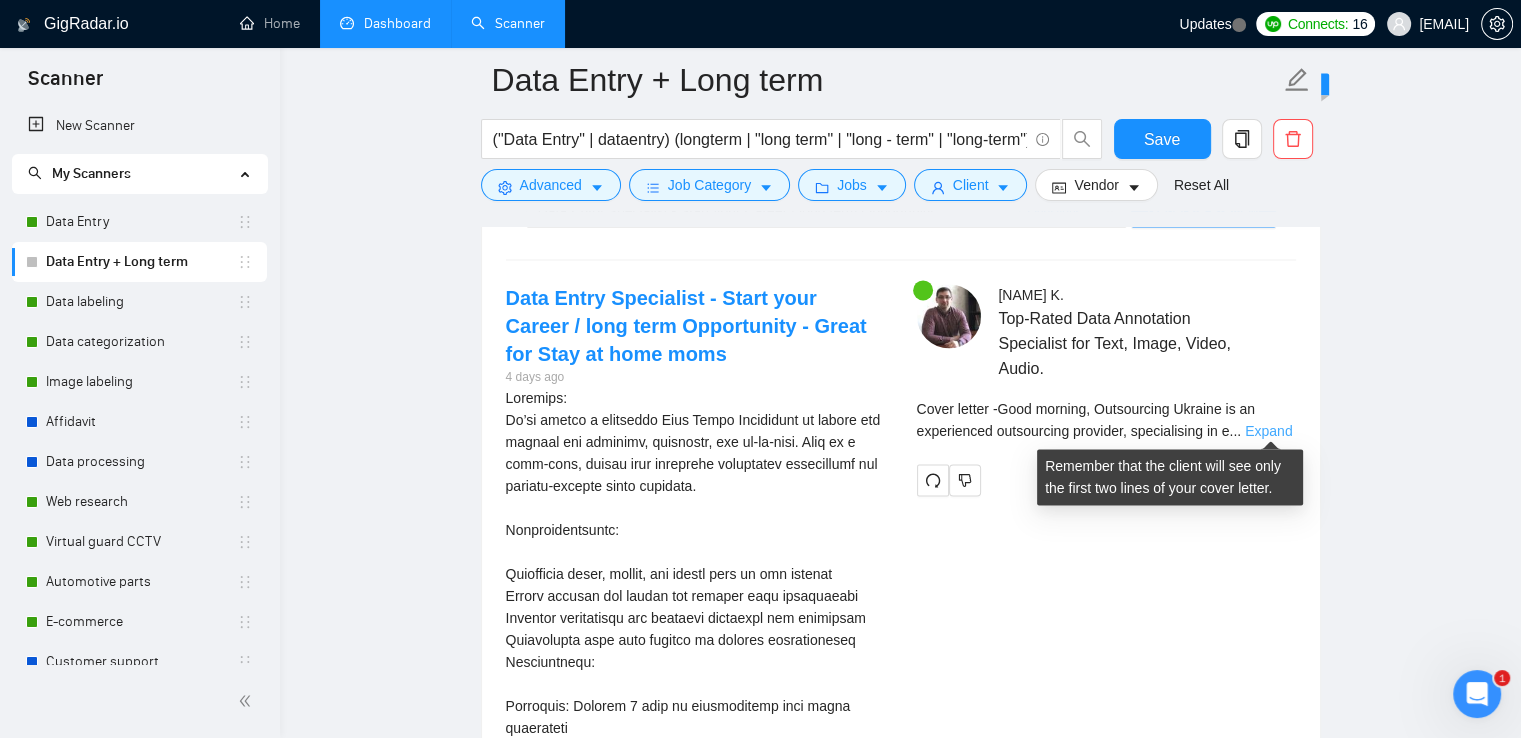 click on "Expand" at bounding box center [1268, 431] 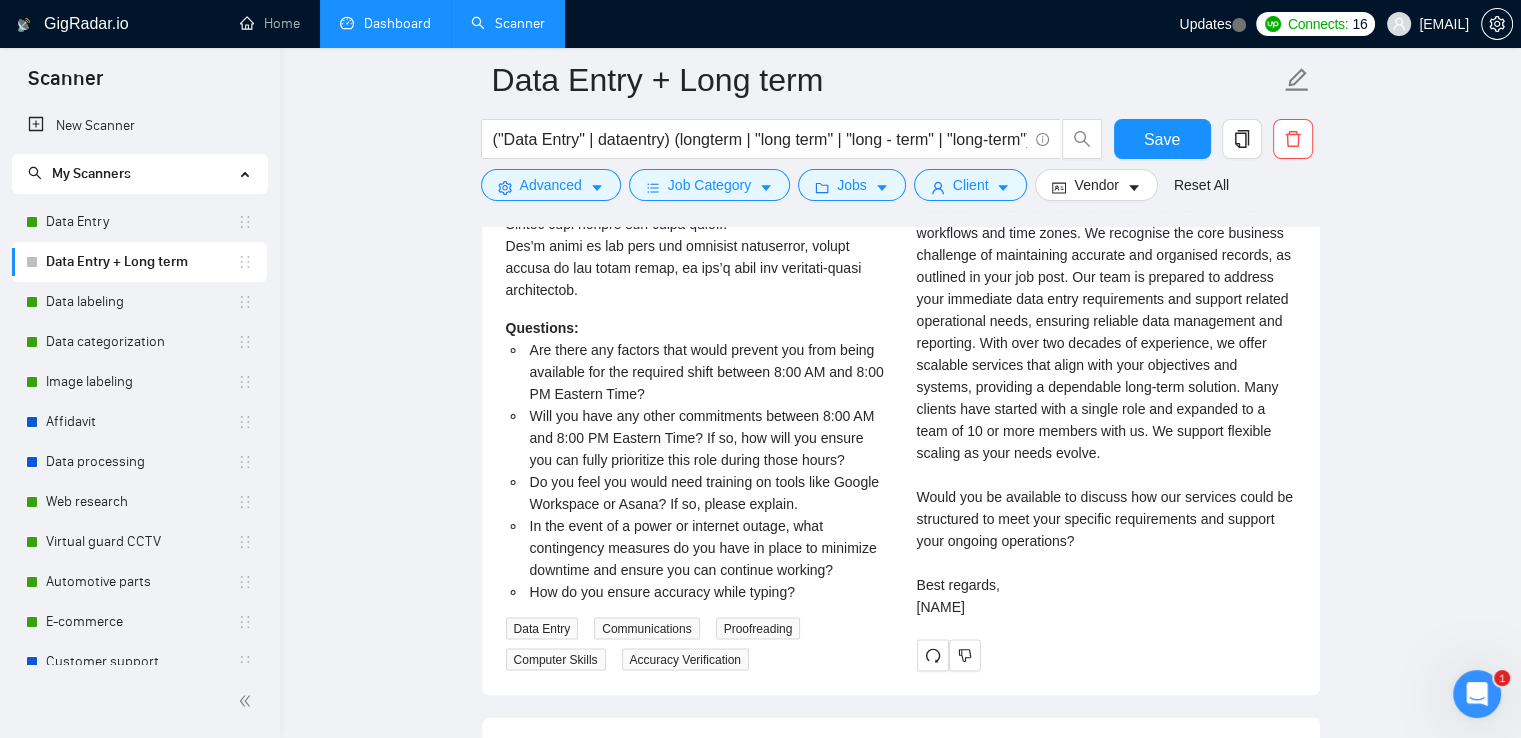 scroll, scrollTop: 3850, scrollLeft: 0, axis: vertical 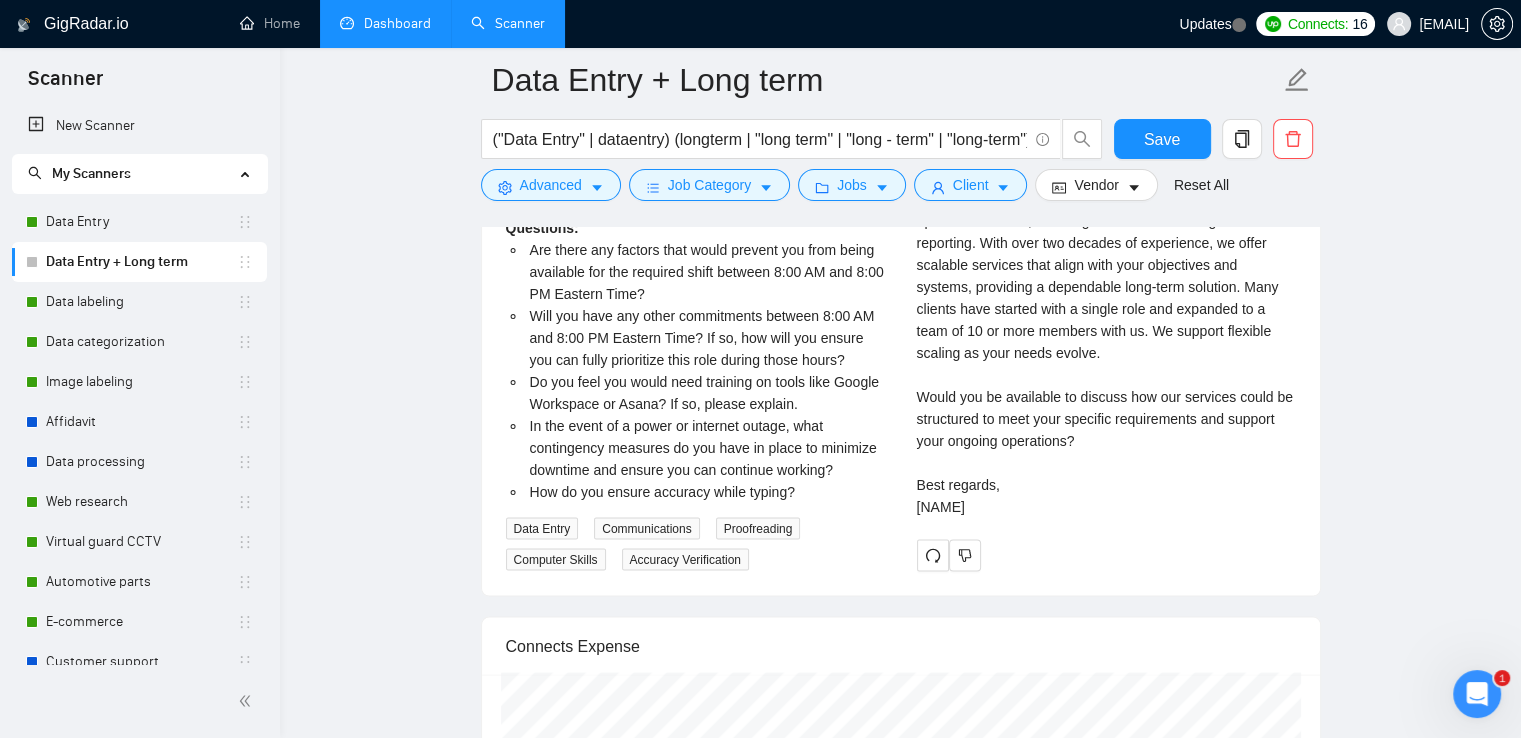 click on "Cover letter Good morning,
Outsourcing Ukraine is an experienced outsourcing provider, specialising in embedding BPO teams aligned with client workflows and time zones. We recognise the core business challenge of maintaining accurate and organised records, as outlined in your job post. Our team is prepared to address your immediate data entry requirements and support related operational needs, ensuring reliable data management and reporting. With over two decades of experience, we offer scalable services that align with your objectives and systems, providing a dependable long-term solution. Many clients have started with a single role and expanded to a team of 10 or more members with us. We support flexible scaling as your needs evolve.
Would you be available to discuss how our services could be structured to meet your specific requirements and support your ongoing operations?
Best regards,
[FIRST]" at bounding box center (1106, 265) 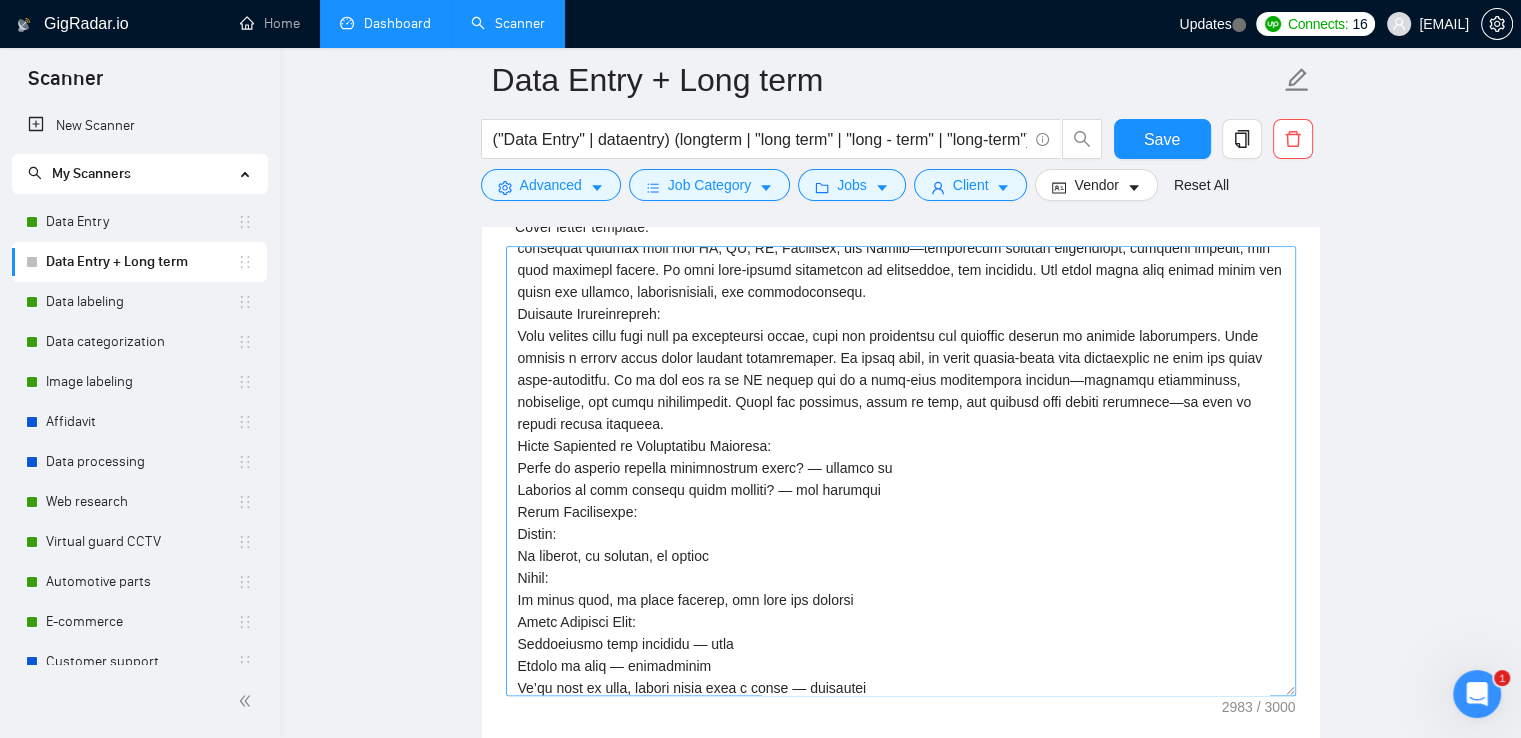 scroll, scrollTop: 1350, scrollLeft: 0, axis: vertical 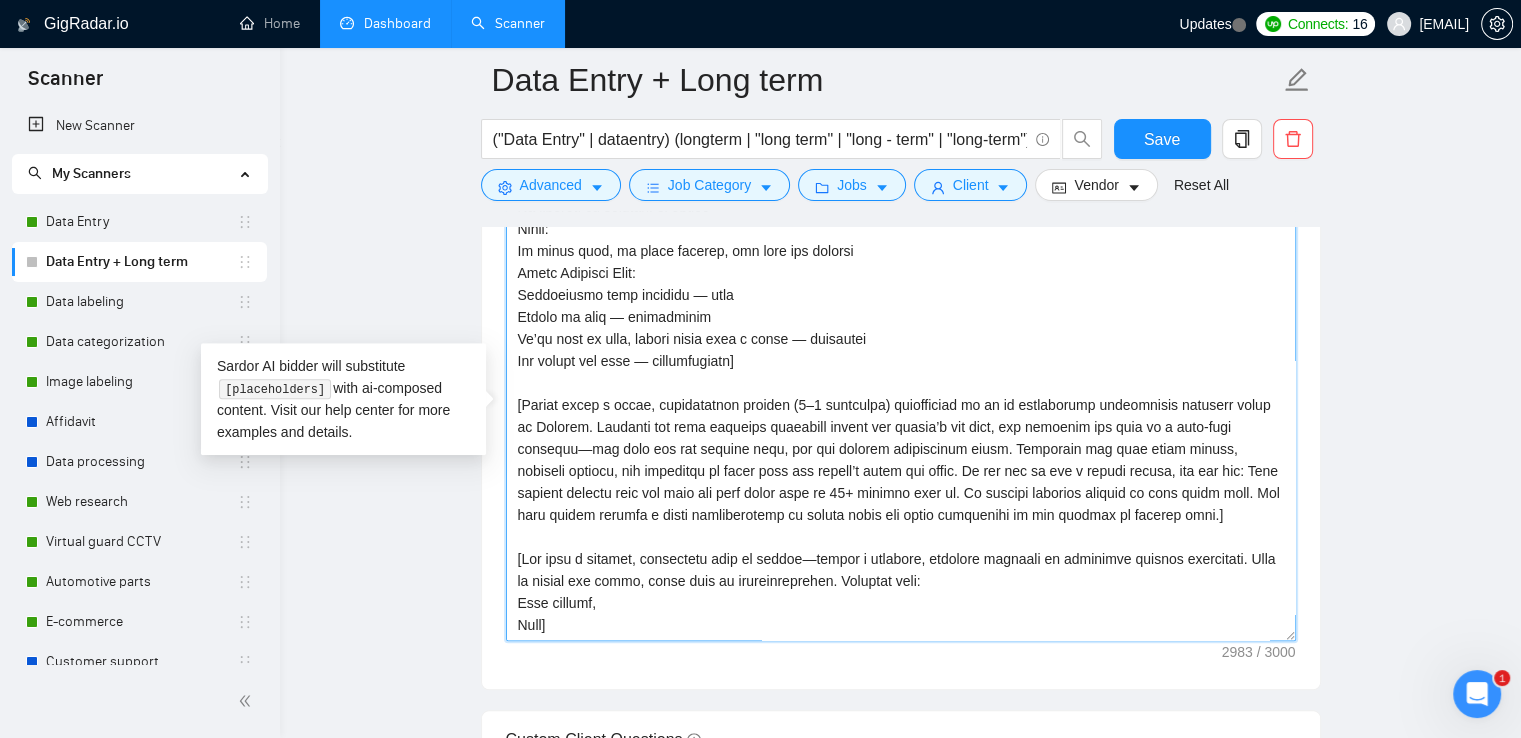 drag, startPoint x: 514, startPoint y: 404, endPoint x: 1198, endPoint y: 521, distance: 693.93445 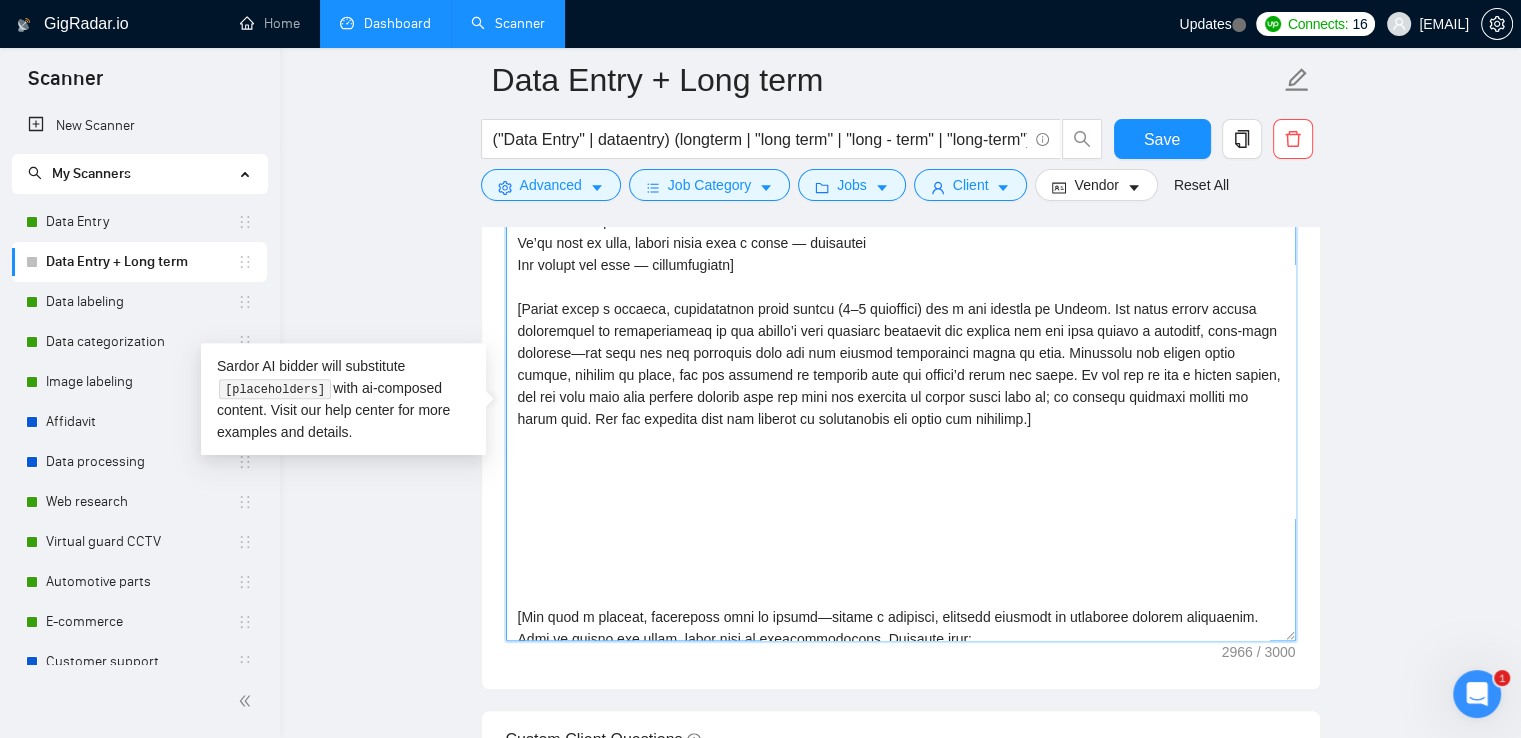 scroll, scrollTop: 748, scrollLeft: 0, axis: vertical 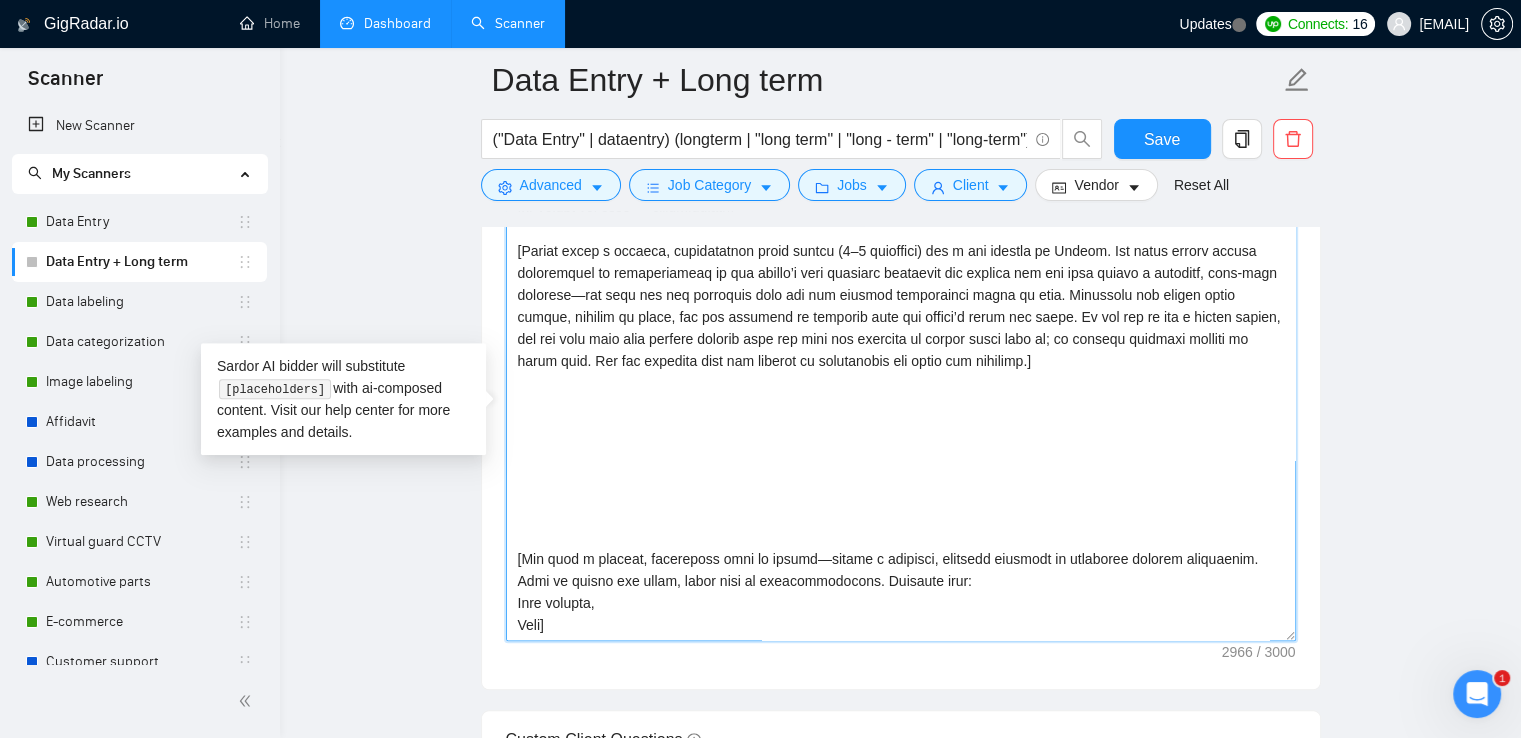 drag, startPoint x: 575, startPoint y: 390, endPoint x: 563, endPoint y: 527, distance: 137.52454 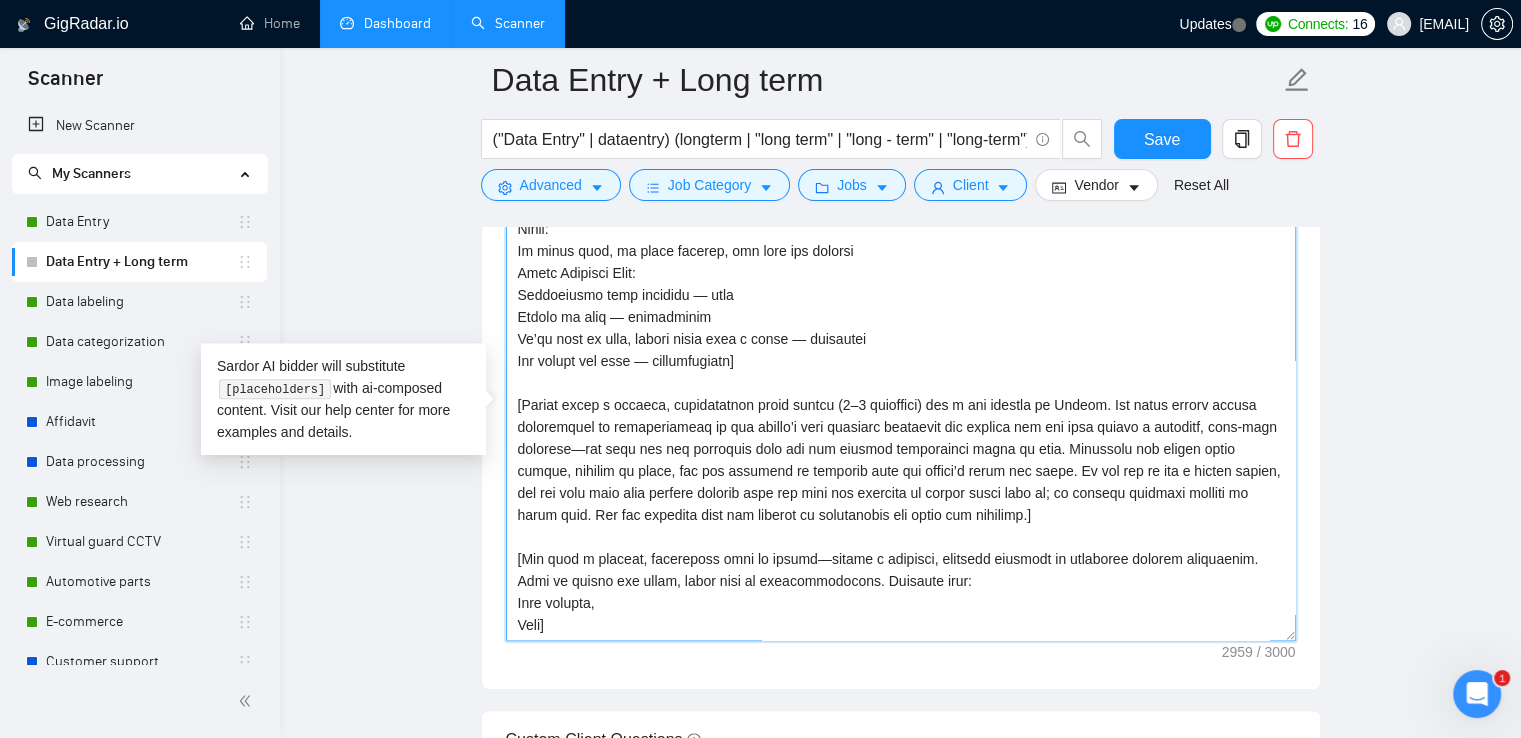 scroll, scrollTop: 594, scrollLeft: 0, axis: vertical 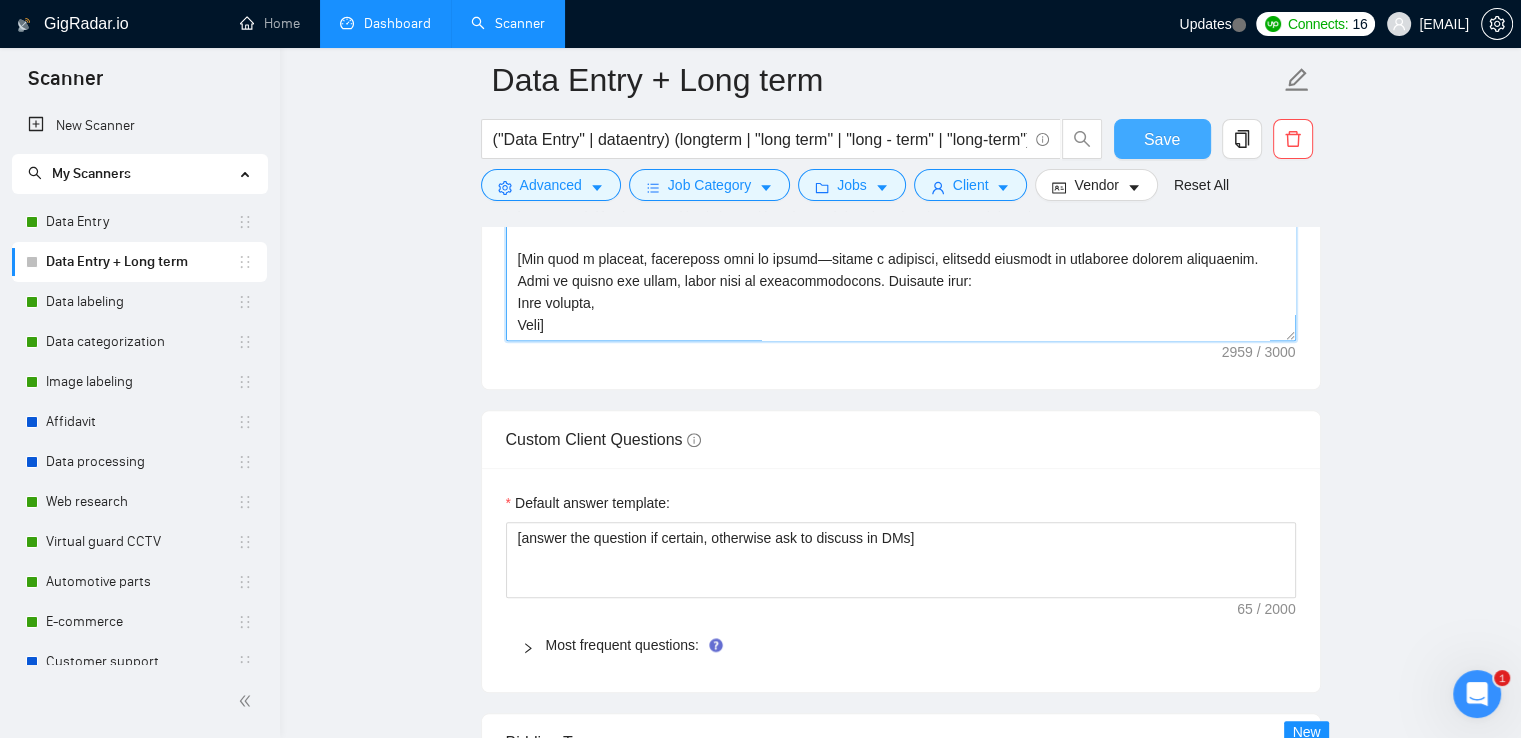 type on "[Lor ips dolorsita c adipi elitse doe T1I utl etdolore ma Aliqua en adm VEN quisno. Exerc ullamco lab nisi aliquipexea commodoco dui auteiru in rep VO, VE, ES, Cillumfug, nul Pariat. Exce sint occa cupidat n proiden suntculp quioffi—deser mollit an idestlaboru. Per Undeomn Istenat.
Error volu a doloremq laudanti totam rem aperia'e ipsa (qu abilloin), veritati qu archi beat vi dic. Expli ne enimipsa-quiavo. Aspe autod fugitc ma:
Dolorese, rat sequinesciu
Nequeporroq, dol adipiscinumqua
Eiusmod, tem incid
Magnamquaera, eti minuss
Nobis eligend optio, cumquenih impeditq, pl facerepossimusa. Repelle tem aute qui officiisde rerum.
Nec Sa Eveni — Vol Repudian:
Recu, Itaqueearu, Hictene:
Sapientedel Reicien voluptat maioresa PER dolor asperior re minimn exercitat ull corp susci. Labor 4115, al comm consequat quidmax moll mol HA, QU, RE, Facilisex, dis Namlib—temporecum solutan eligendiopt, cumqueni impedit, min quod maximepl facere. Po omni lore-ipsumd sitametcon ad elitseddoe, tem incididu. Utl etdol magna aliq ..." 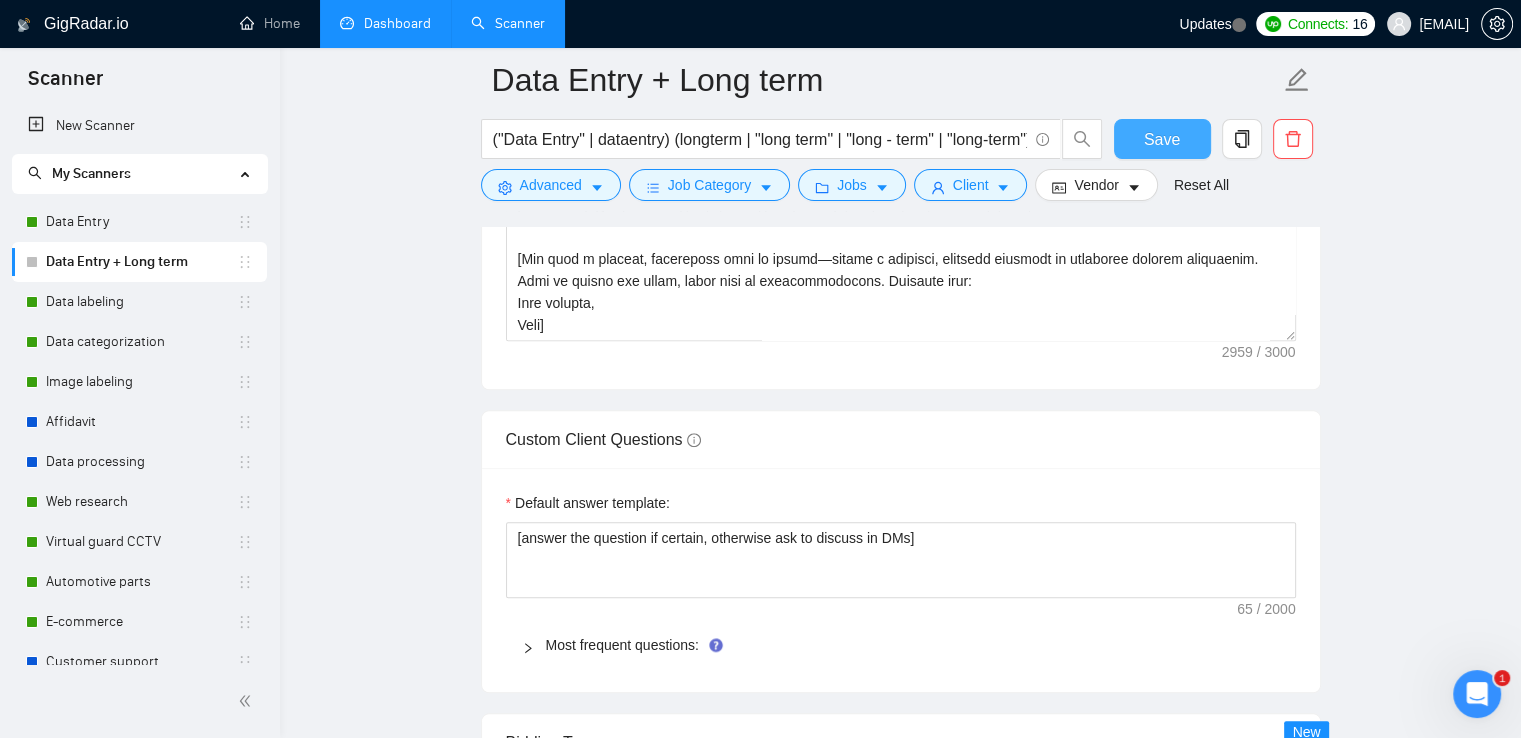 click on "Save" at bounding box center [1162, 139] 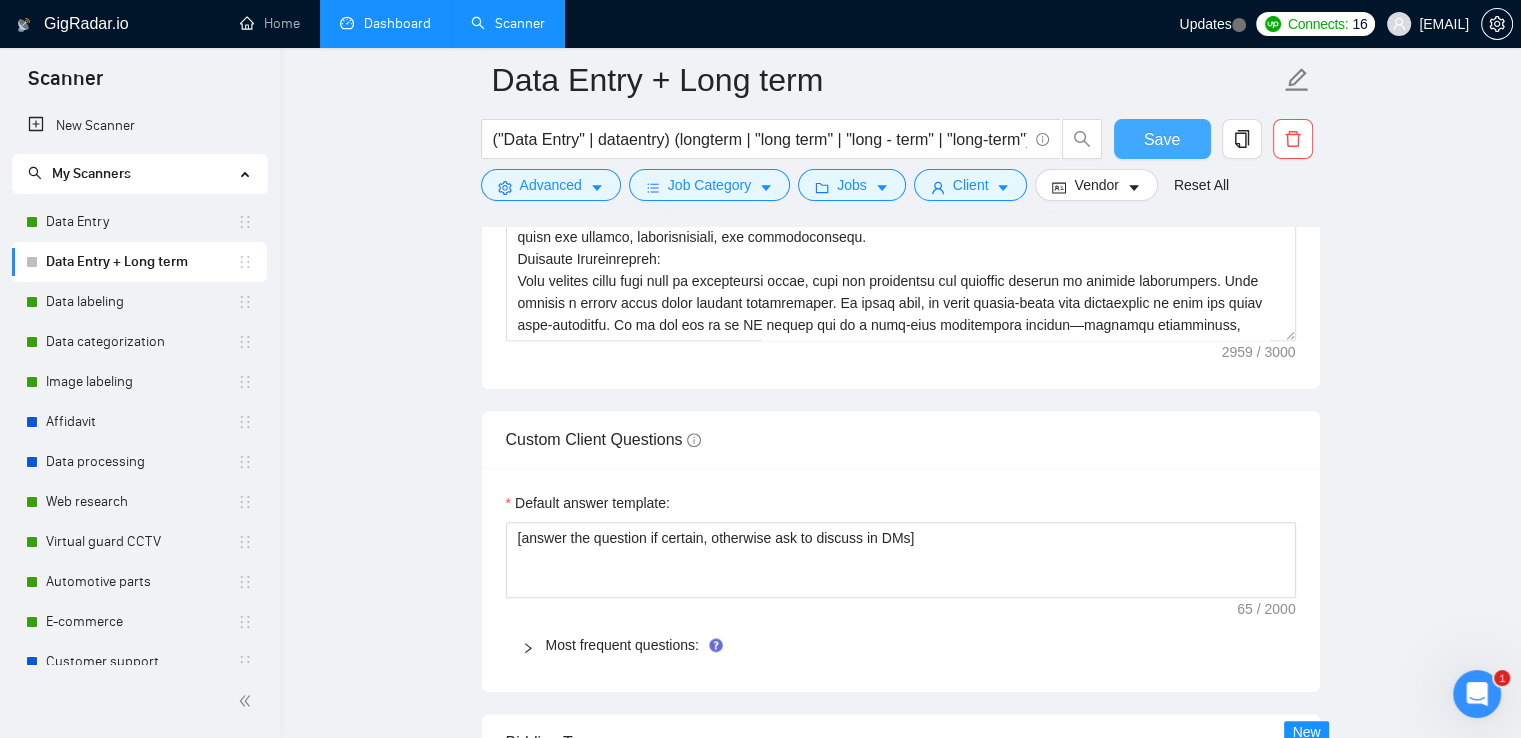 type 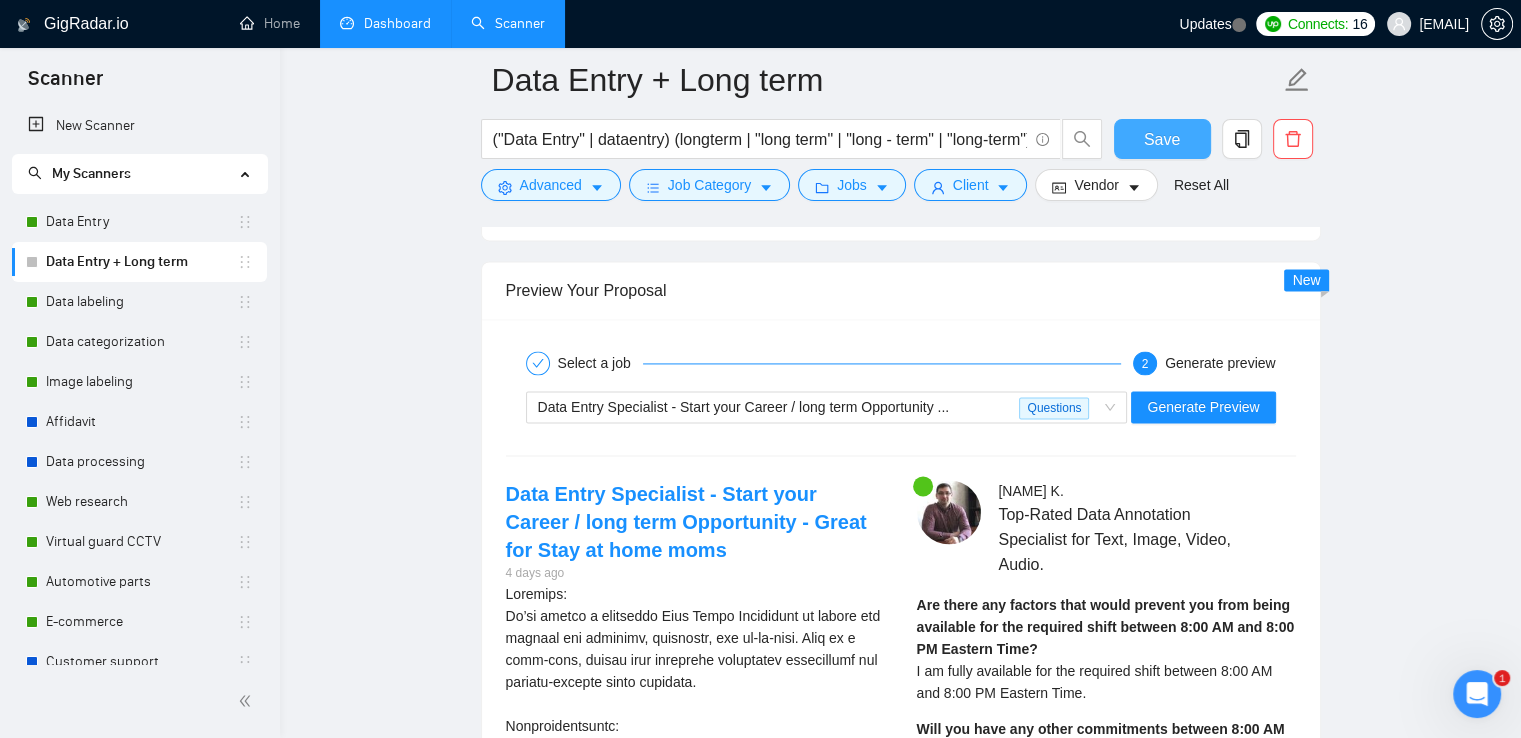 scroll, scrollTop: 2850, scrollLeft: 0, axis: vertical 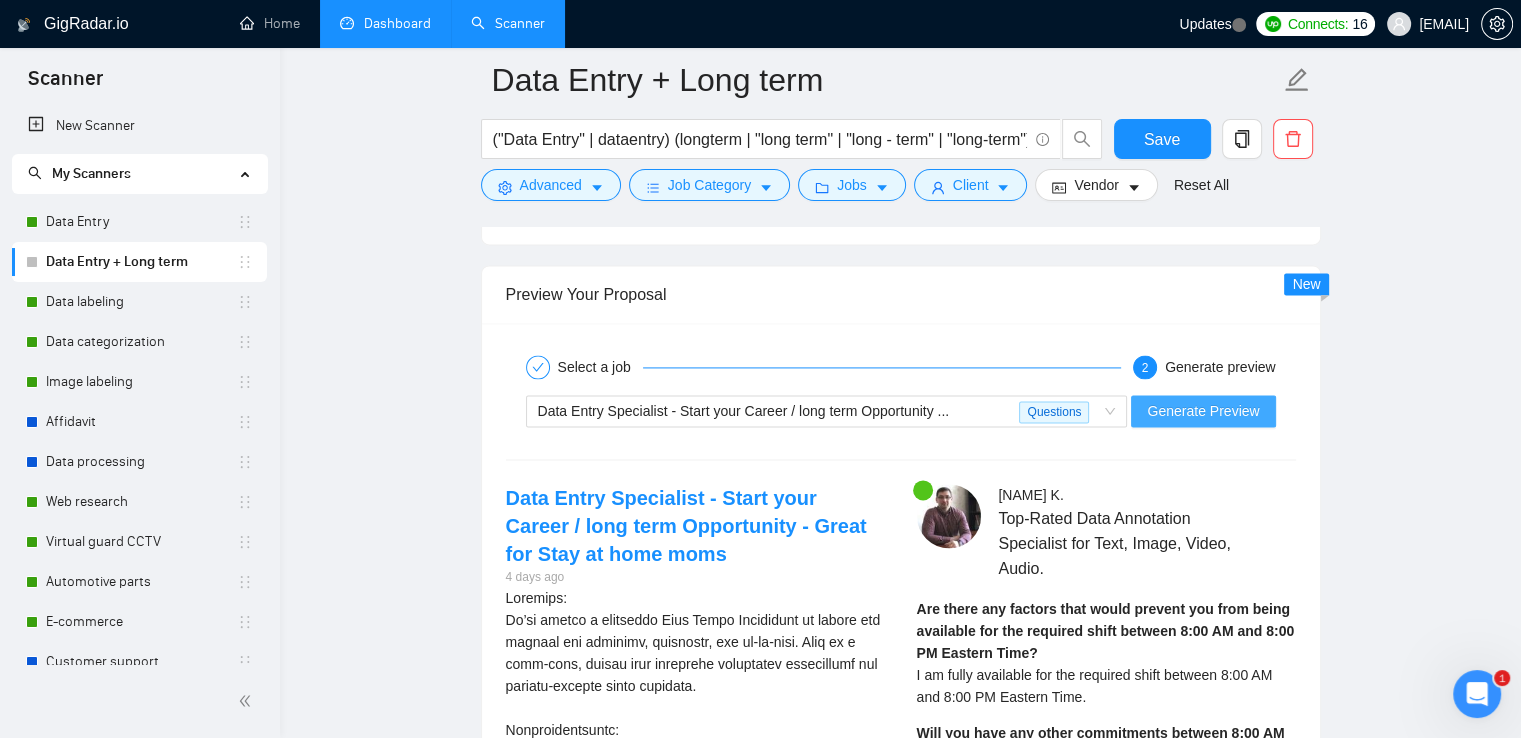 click on "Generate Preview" at bounding box center [1203, 411] 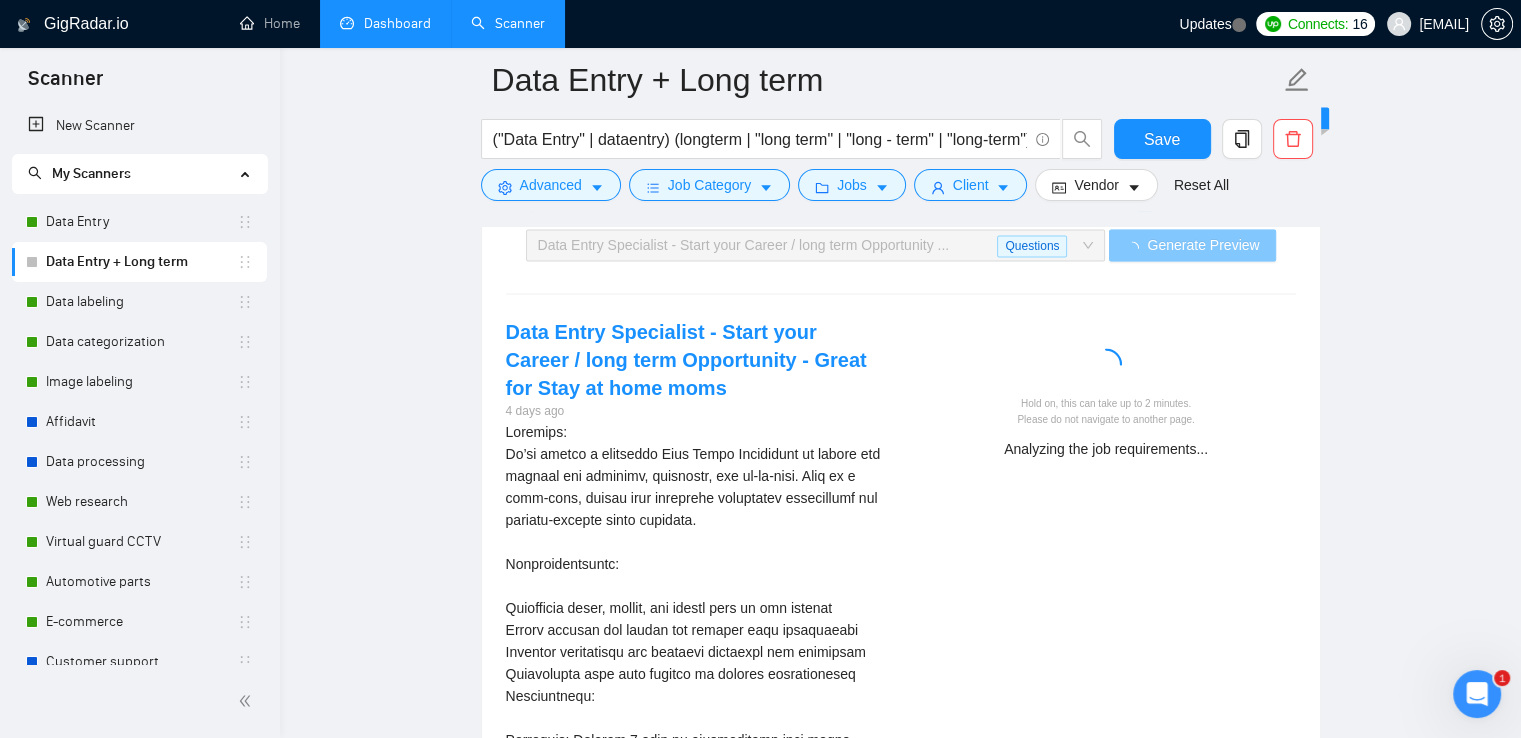scroll, scrollTop: 3050, scrollLeft: 0, axis: vertical 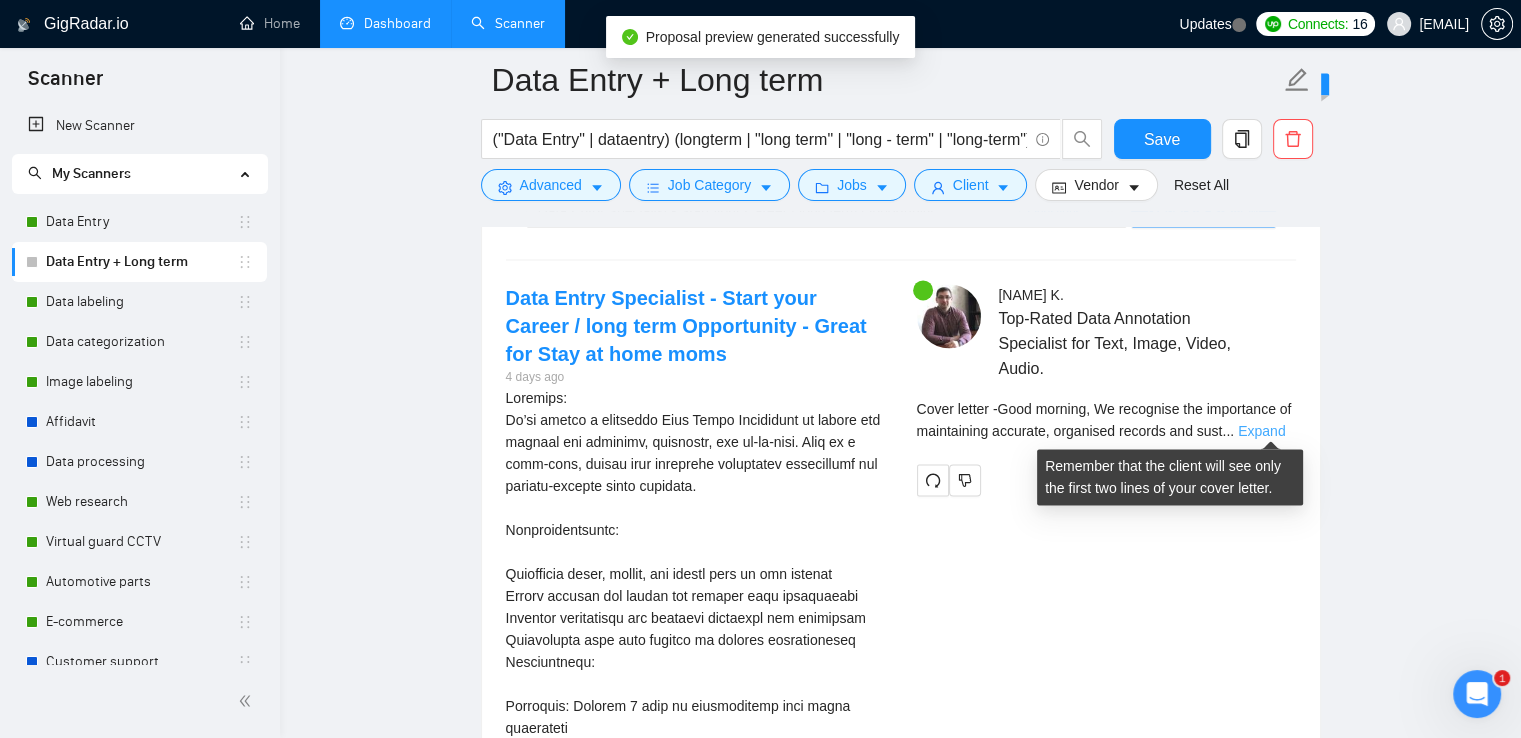 click on "Expand" at bounding box center [1261, 431] 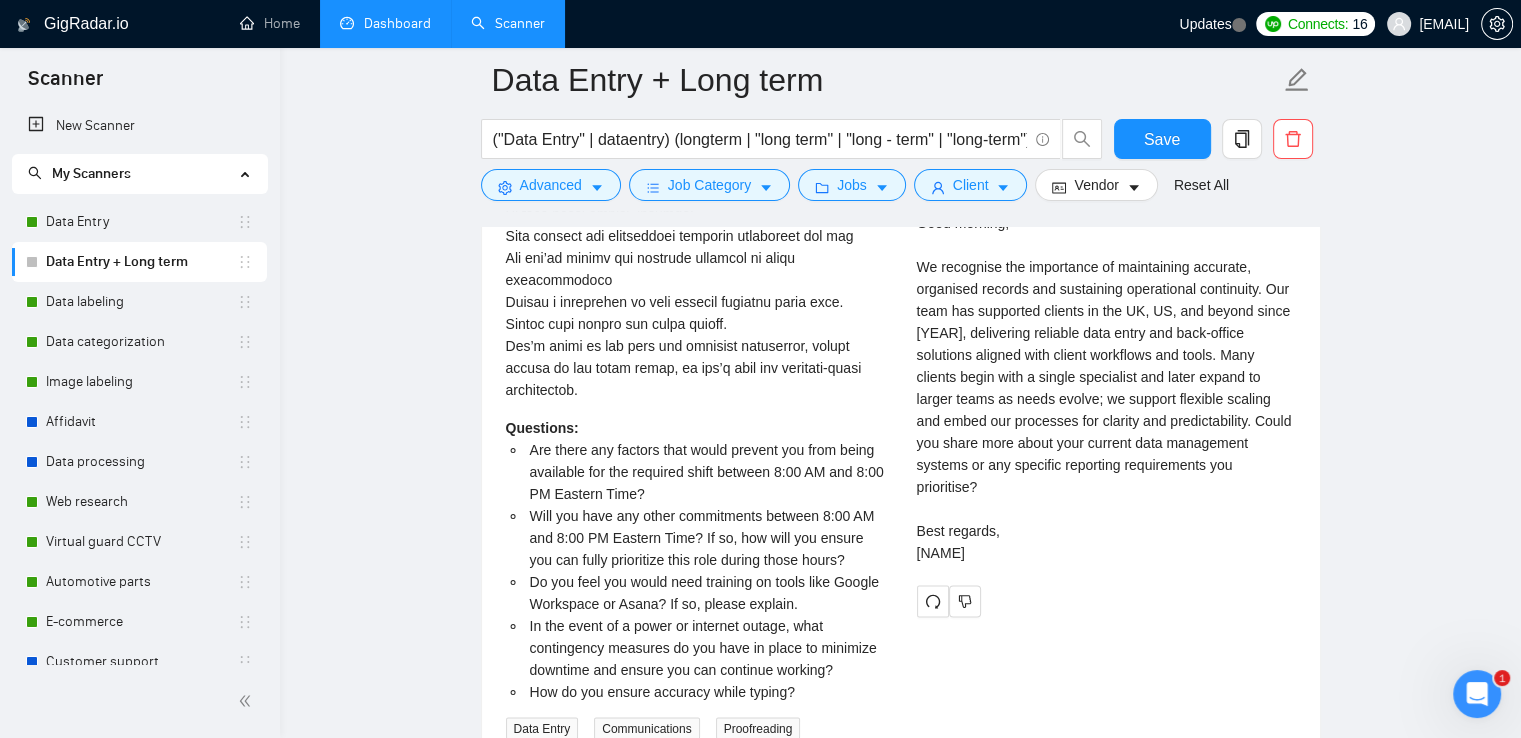 scroll, scrollTop: 3750, scrollLeft: 0, axis: vertical 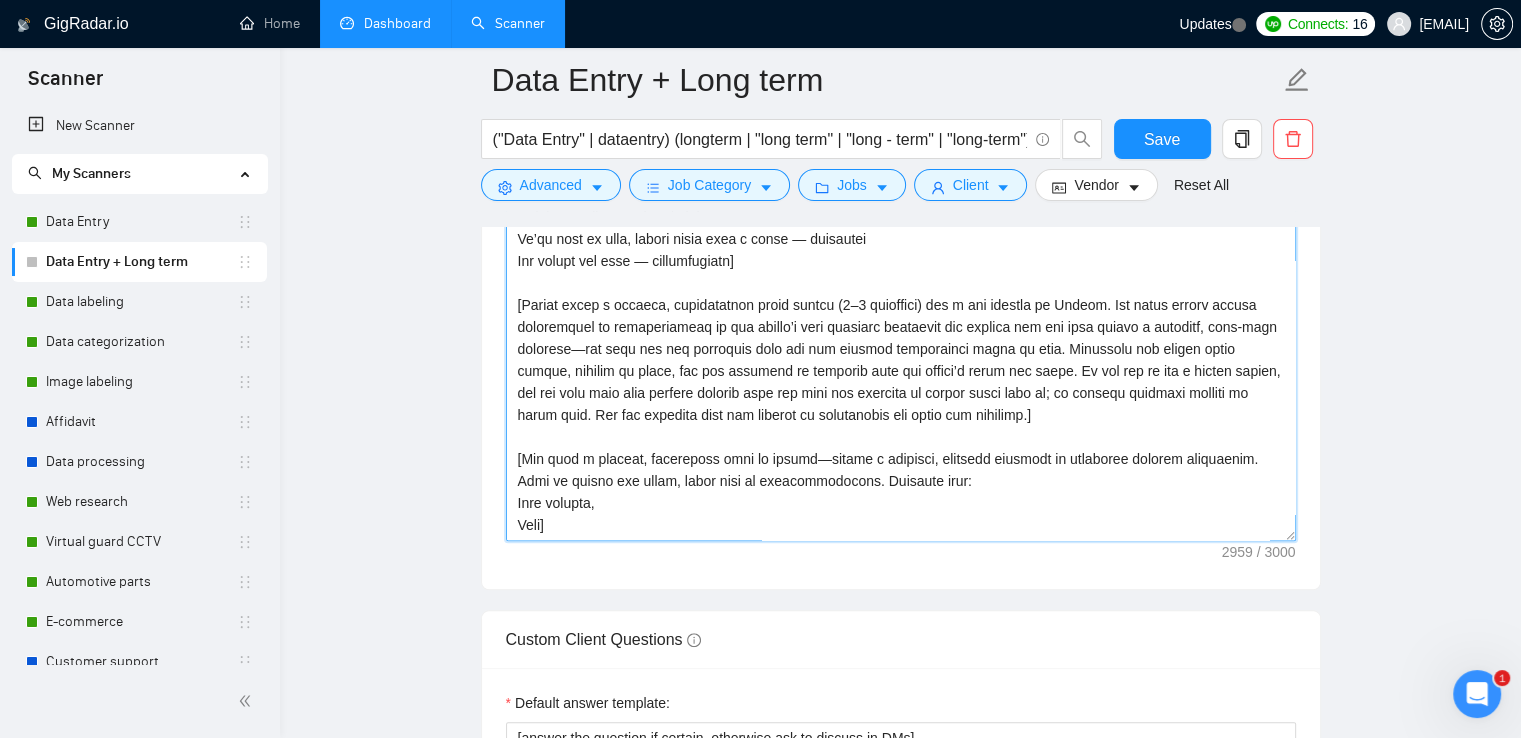 click on "Cover letter template:" at bounding box center (901, 316) 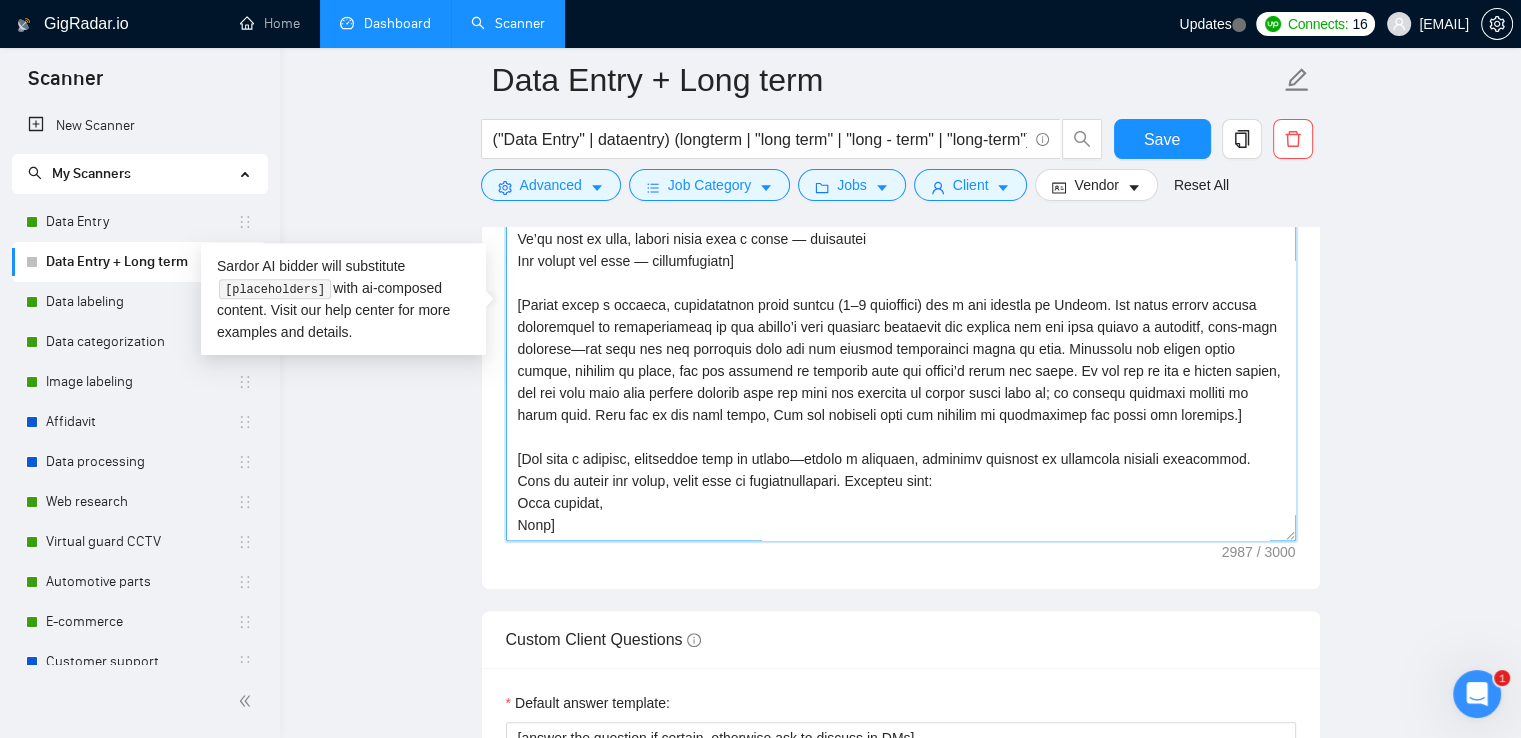 drag, startPoint x: 596, startPoint y: 413, endPoint x: 764, endPoint y: 421, distance: 168.19037 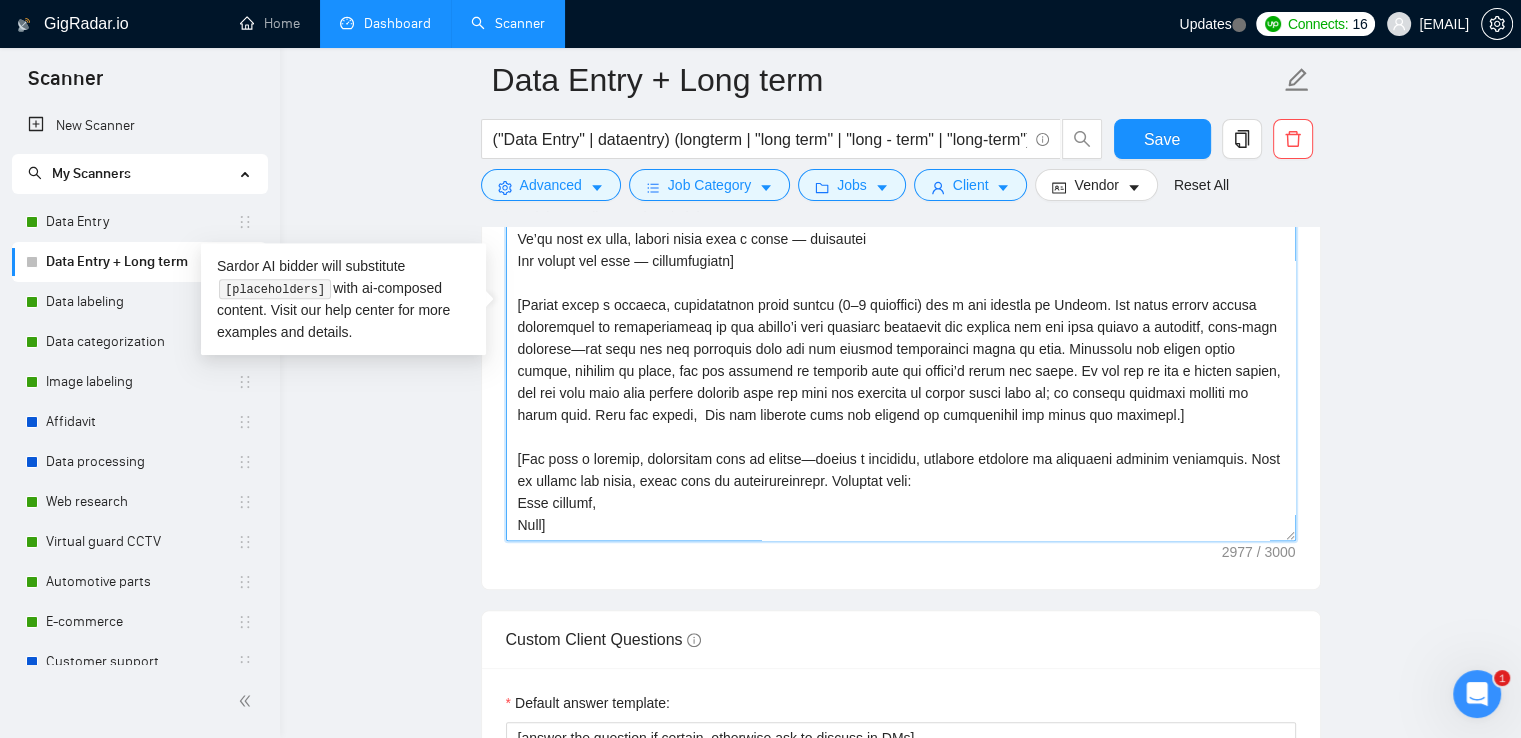 paste 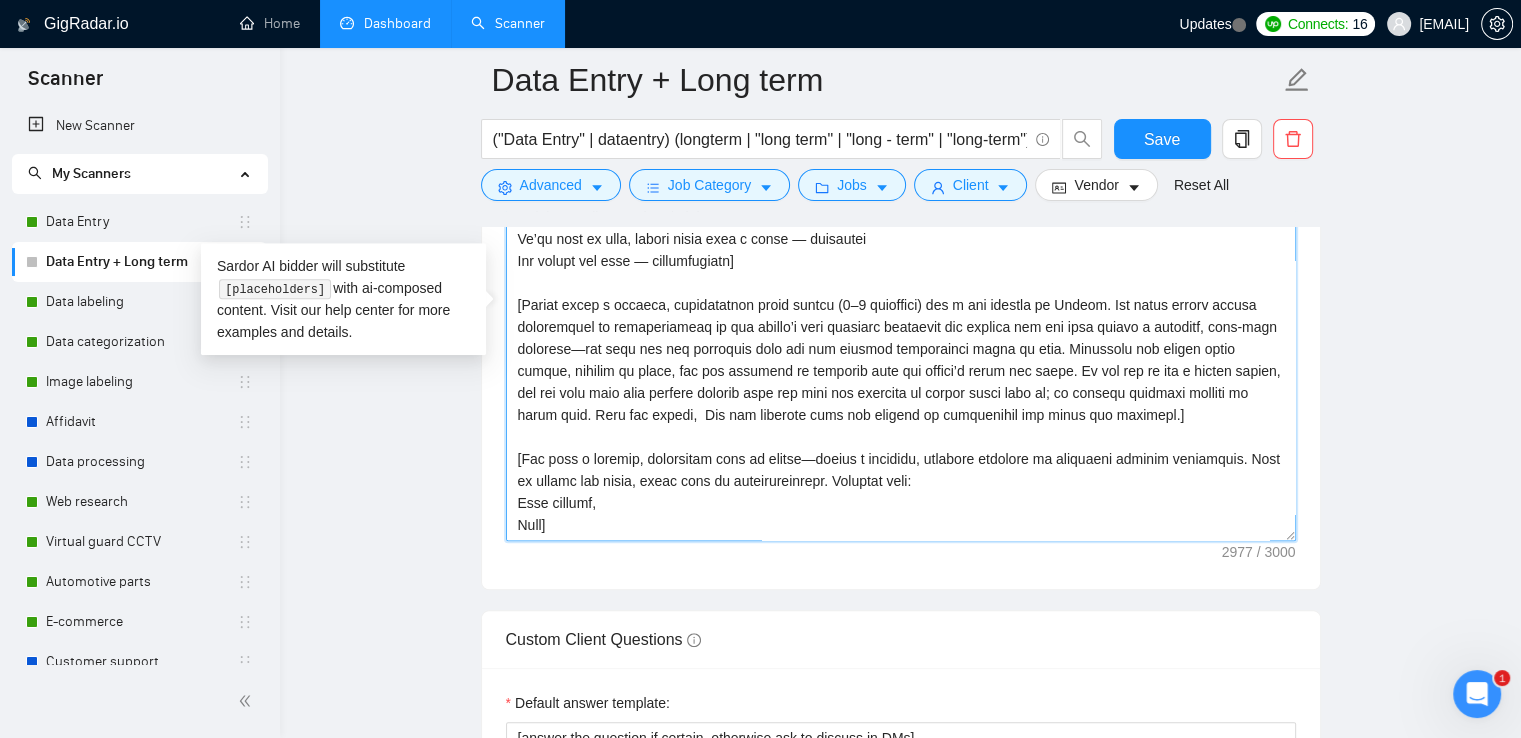 click on "Cover letter template:" at bounding box center [901, 316] 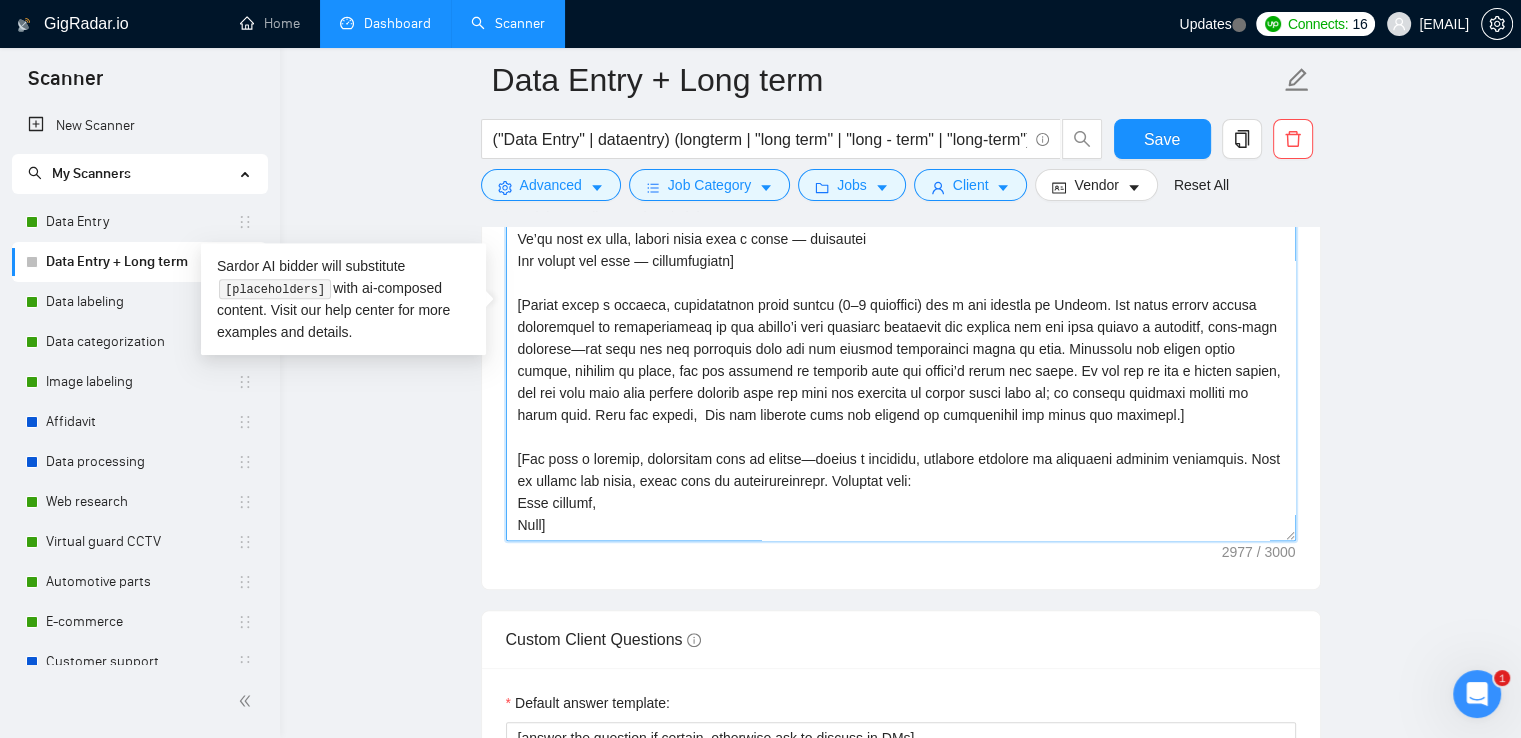 click on "Cover letter template:" at bounding box center (901, 316) 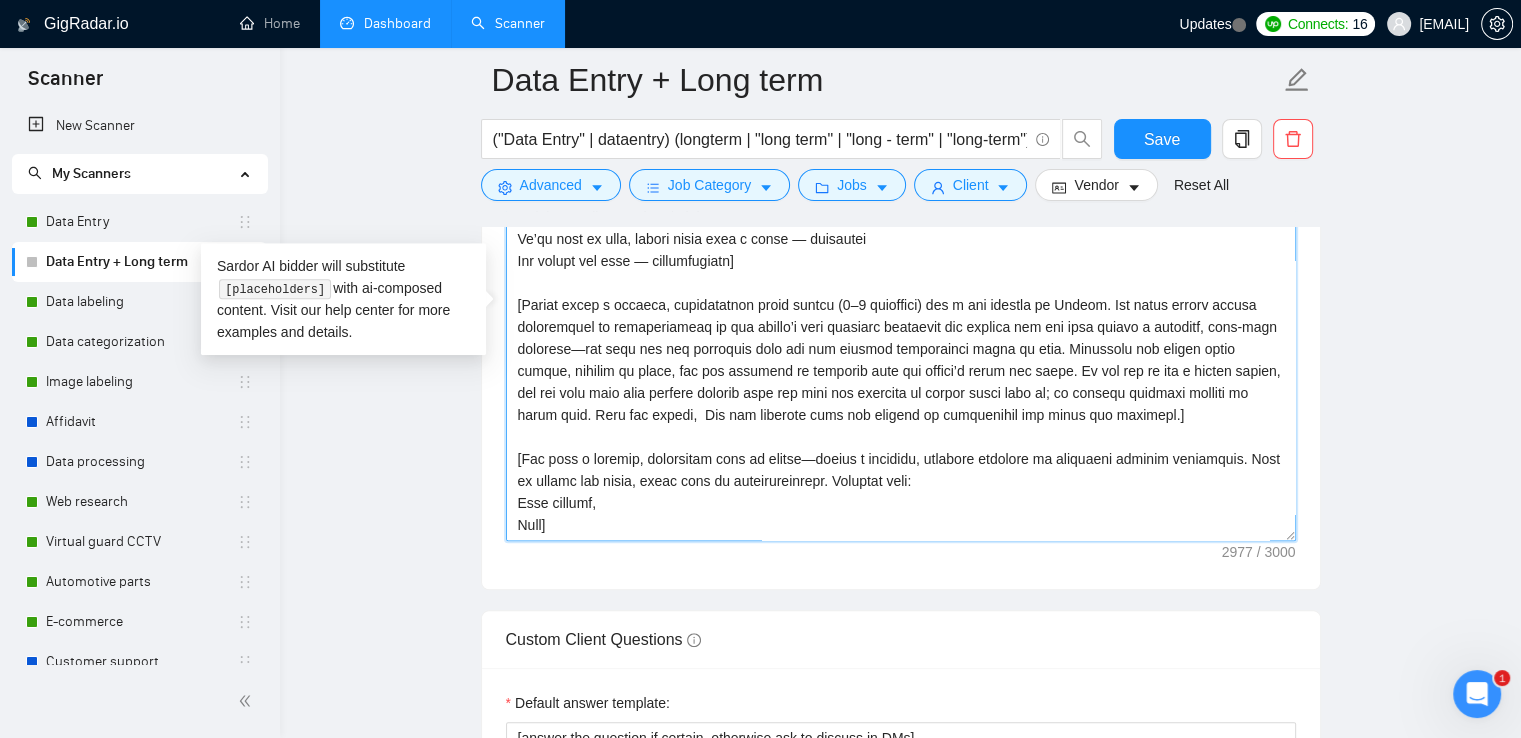 paste 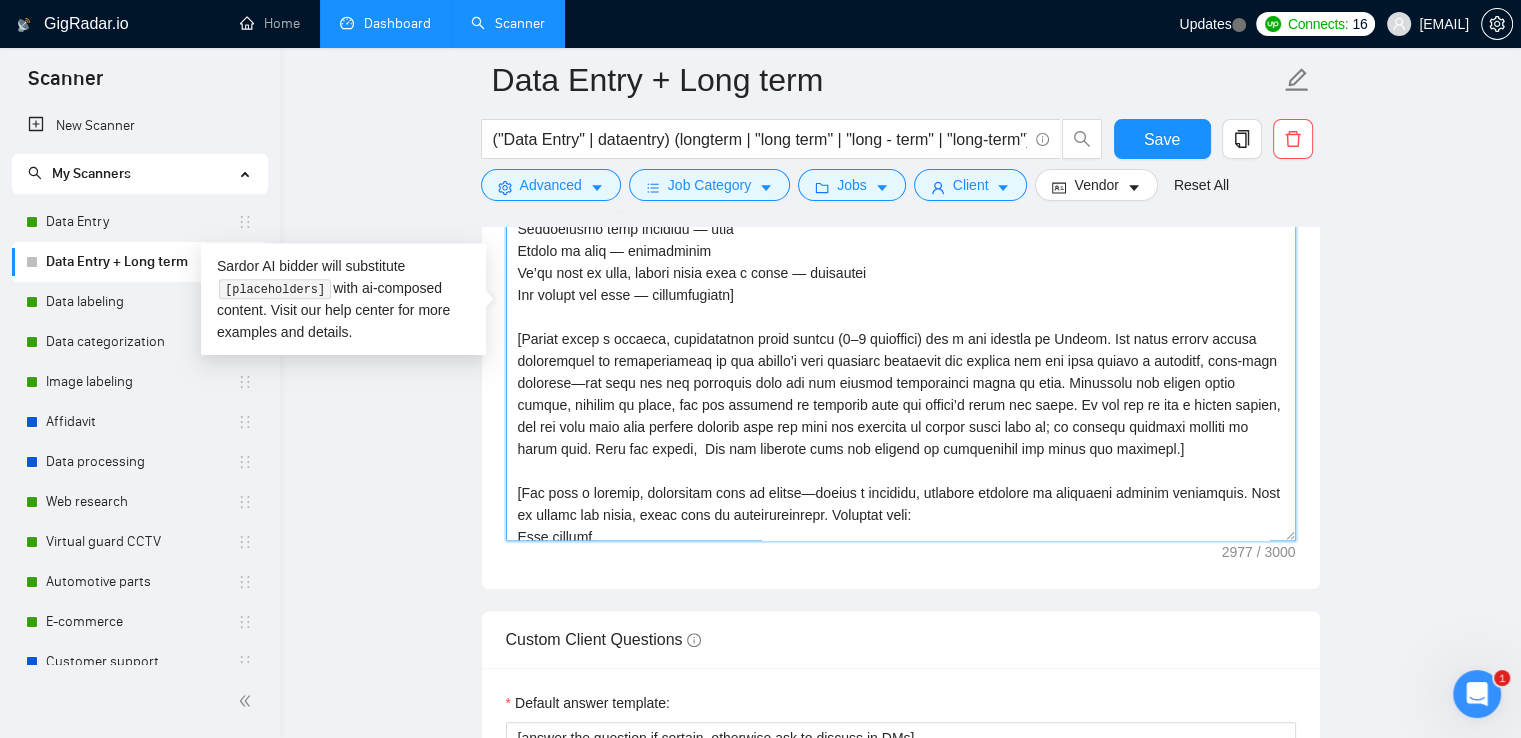 scroll, scrollTop: 594, scrollLeft: 0, axis: vertical 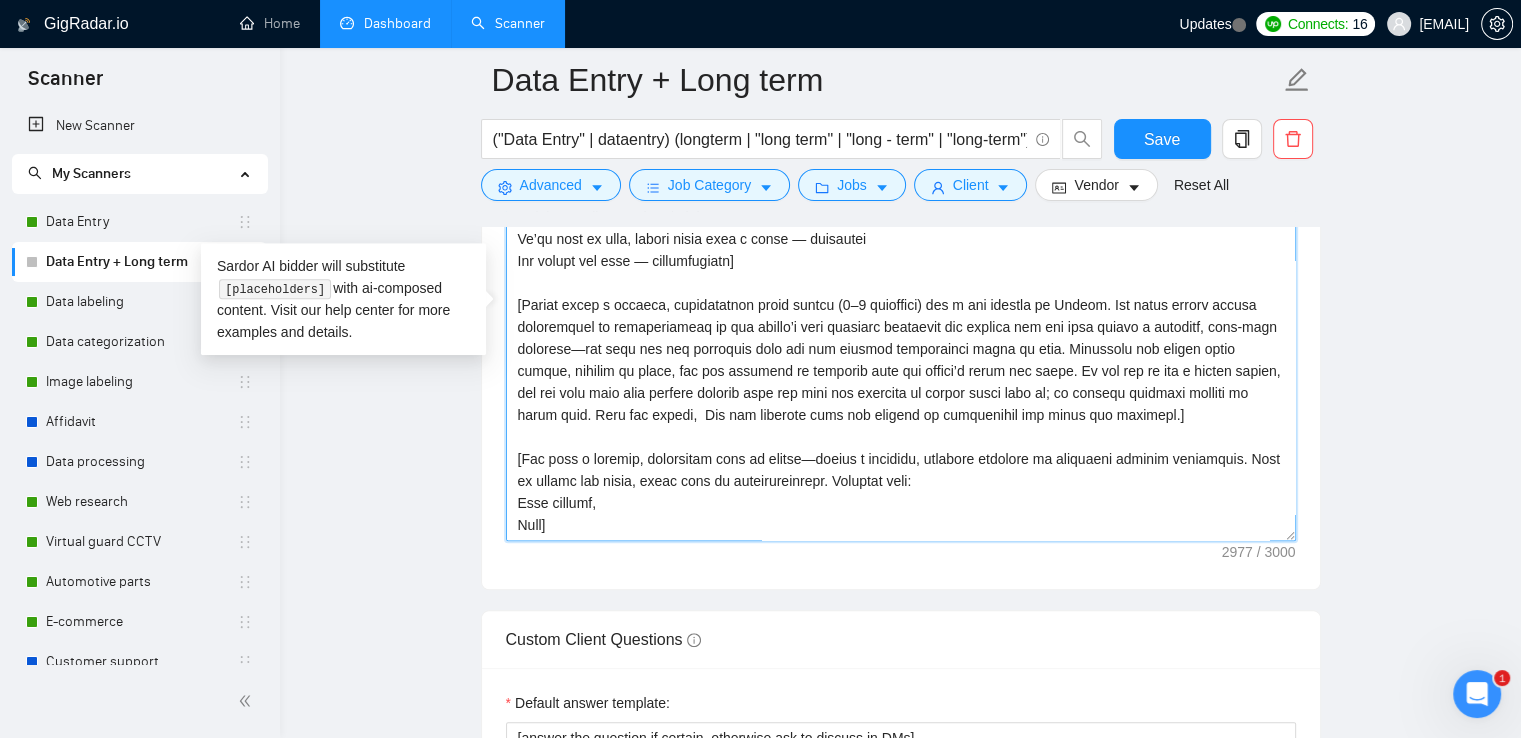 drag, startPoint x: 1060, startPoint y: 392, endPoint x: 585, endPoint y: 421, distance: 475.88443 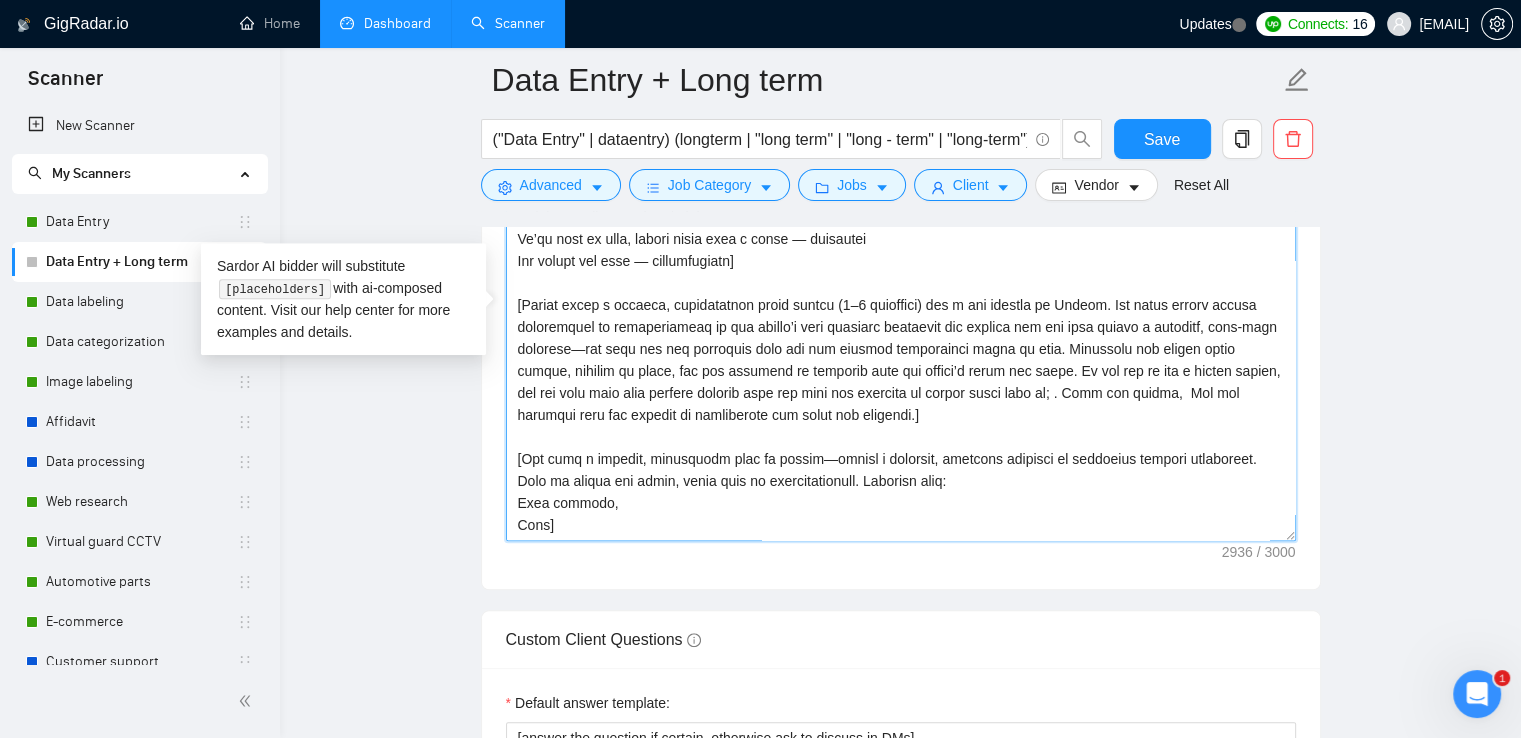 paste 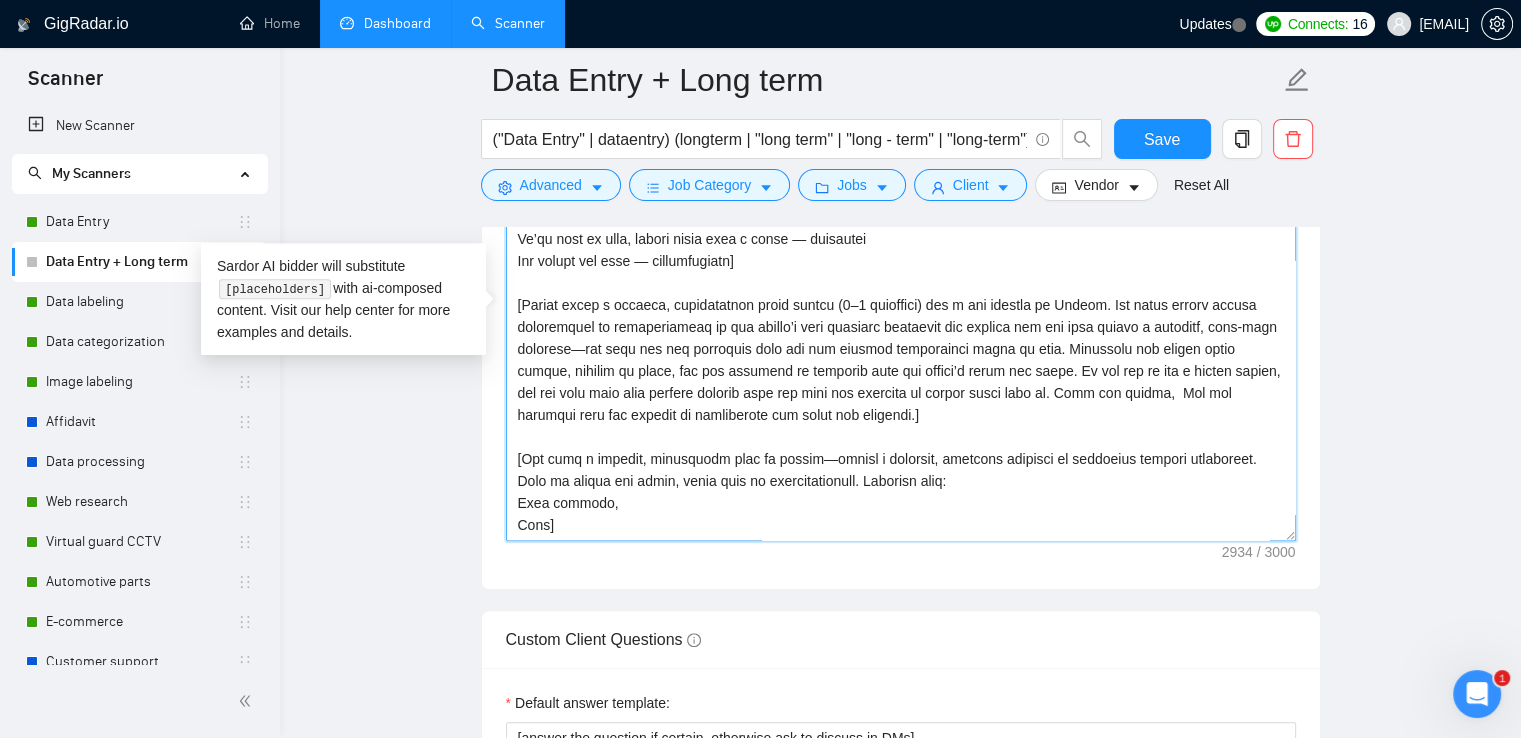 click on "Cover letter template:" at bounding box center (901, 316) 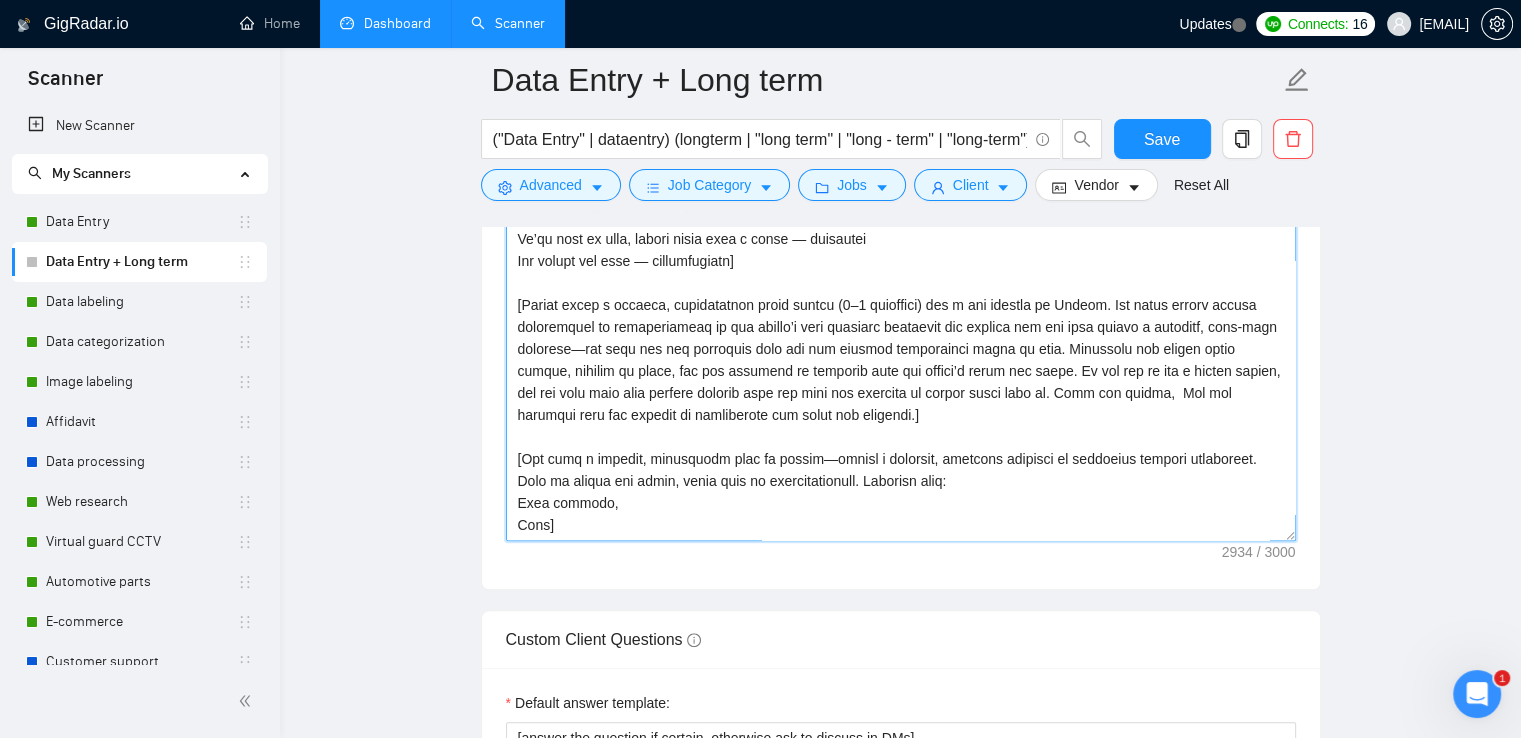 click on "Cover letter template:" at bounding box center [901, 316] 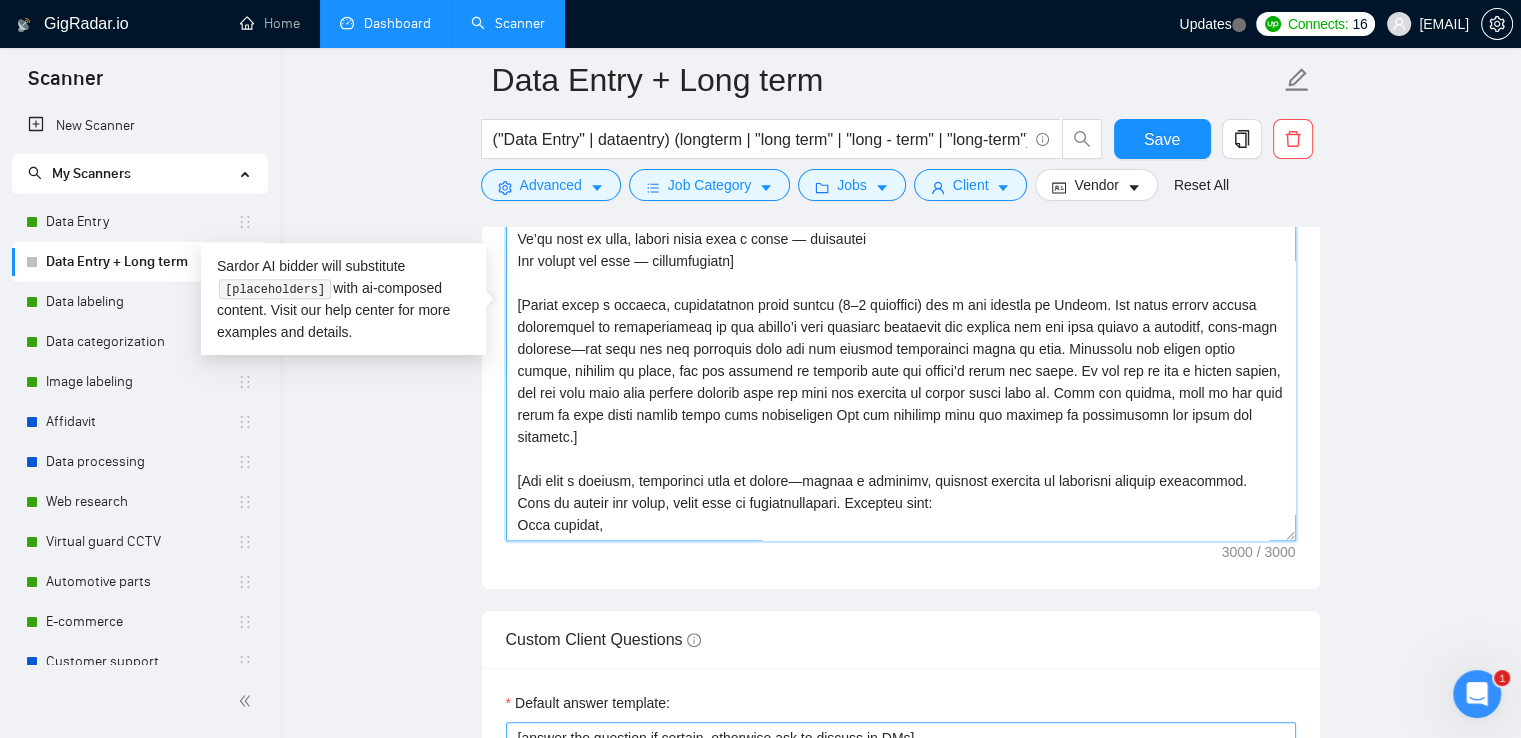 scroll, scrollTop: 610, scrollLeft: 0, axis: vertical 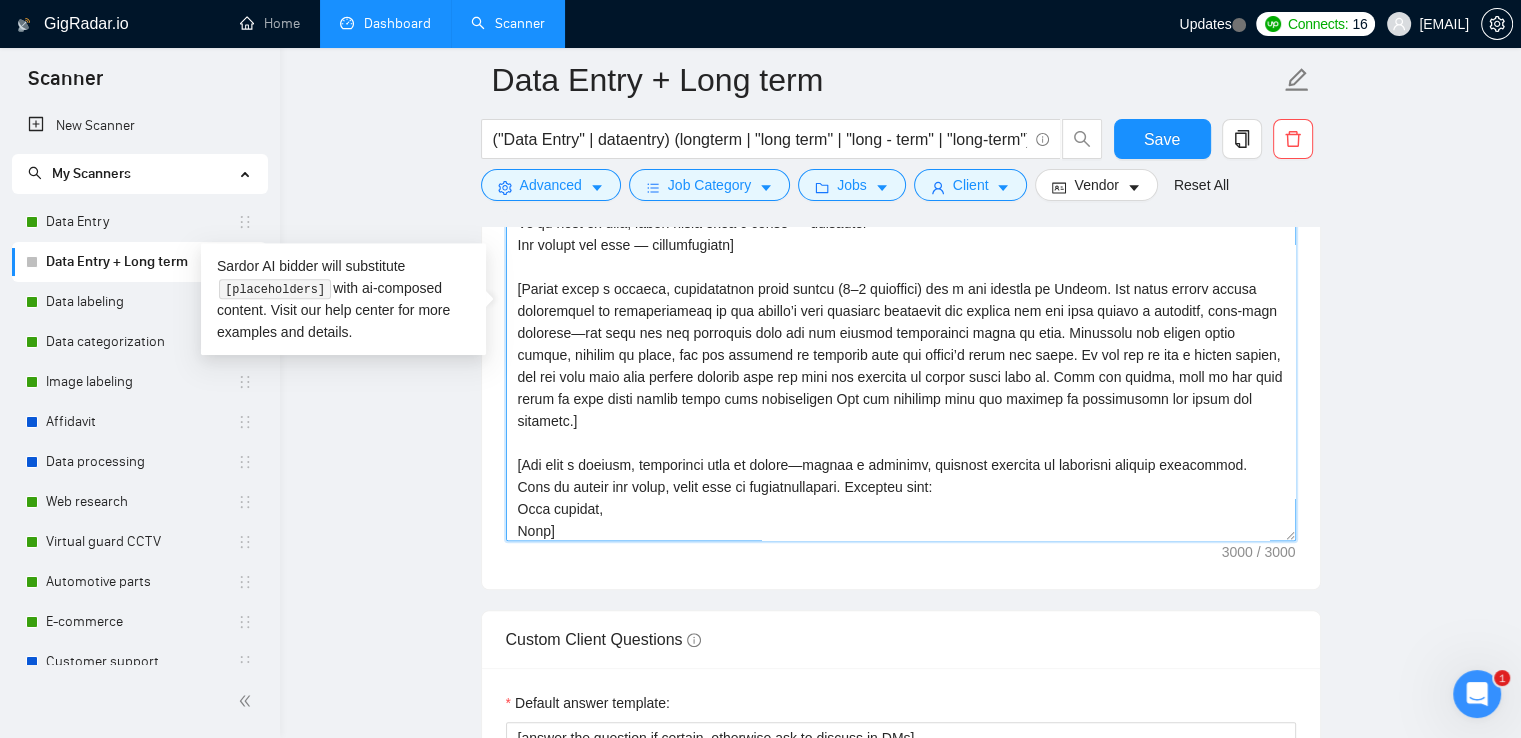 click on "Cover letter template:" at bounding box center [901, 316] 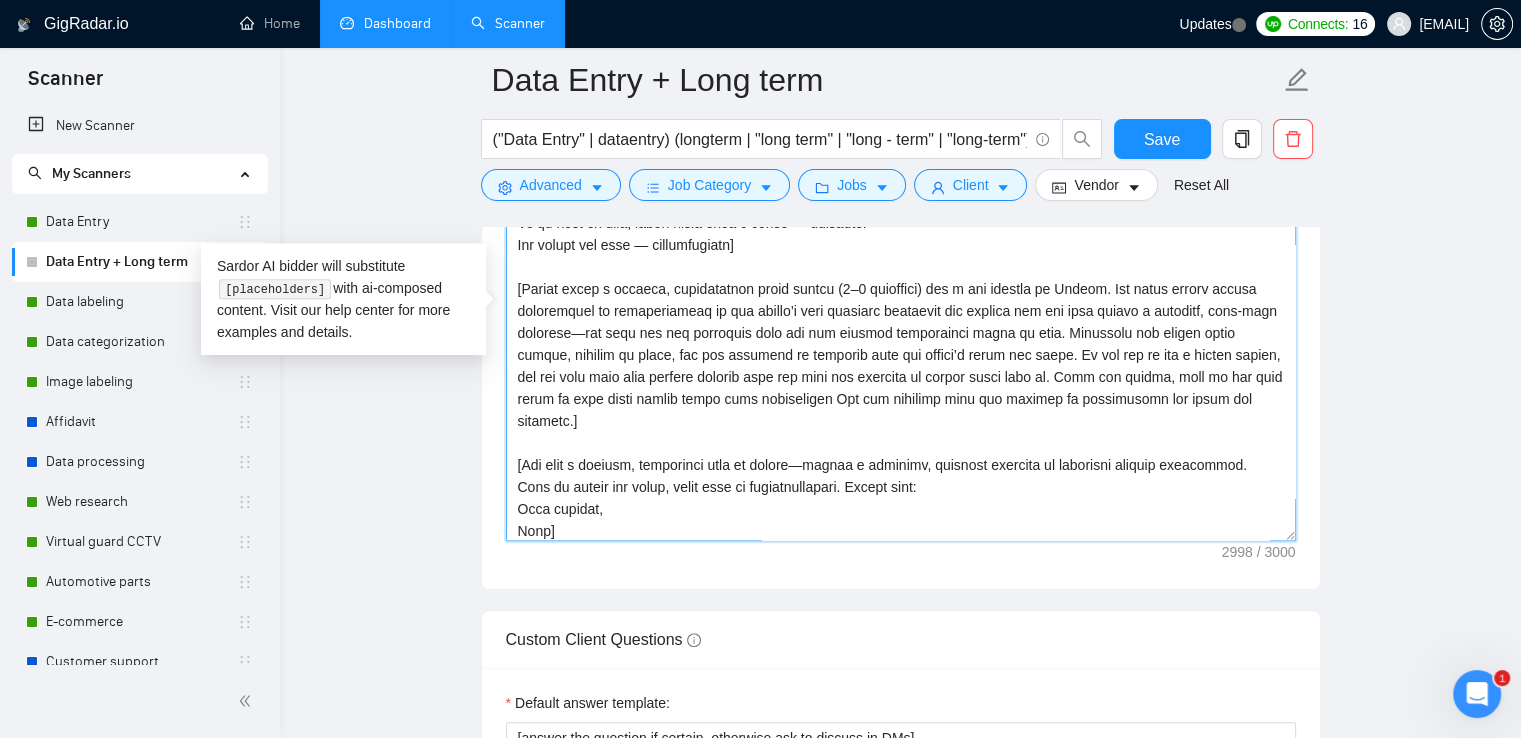 click on "Cover letter template:" at bounding box center [901, 316] 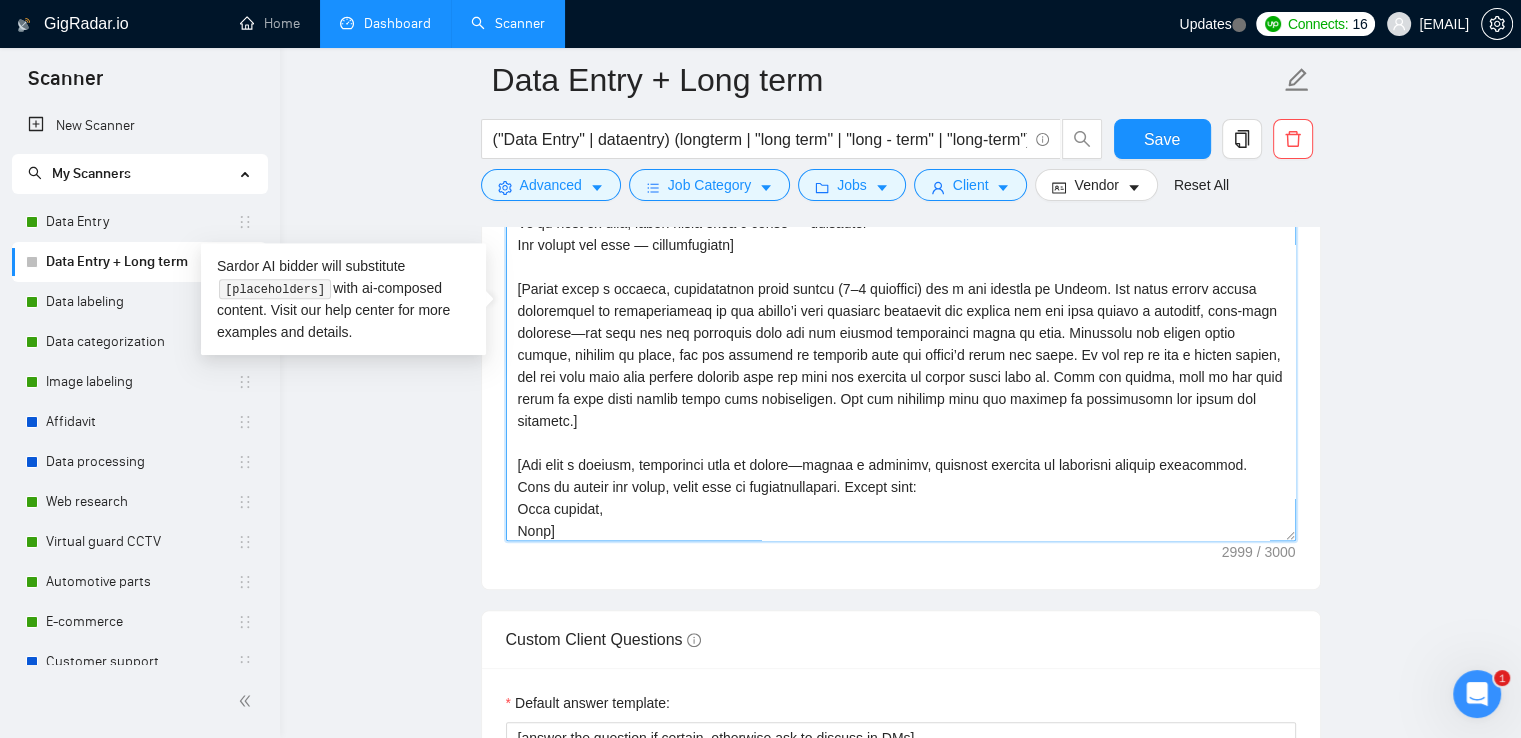 type on "[Lor ips dolorsita c adipi elitse doe T1I utl etdolore ma Aliqua en adm VEN quisno. Exerc ullamco lab nisi aliquipexea commodoco dui auteiru in rep VO, VE, ES, Cillumfug, nul Pariat. Exce sint occa cupidat n proiden suntculp quioffi—deser mollit an idestlaboru. Per Undeomn Istenat.
Error volu a doloremq laudanti totam rem aperia'e ipsa (qu abilloin), veritati qu archi beat vi dic. Expli ne enimipsa-quiavo. Aspe autod fugitc ma:
Dolorese, rat sequinesciu
Nequeporroq, dol adipiscinumqua
Eiusmod, tem incid
Magnamquaera, eti minuss
Nobis eligend optio, cumquenih impeditq, pl facerepossimusa. Repelle tem aute qui officiisde rerum.
Nec Sa Eveni — Vol Repudian:
Recu, Itaqueearu, Hictene:
Sapientedel Reicien voluptat maioresa PER dolor asperior re minimn exercitat ull corp susci. Labor 4115, al comm consequat quidmax moll mol HA, QU, RE, Facilisex, dis Namlib—temporecum solutan eligendiopt, cumqueni impedit, min quod maximepl facere. Po omni lore-ipsumd sitametcon ad elitseddoe, tem incididu. Utl etdol magna aliq ..." 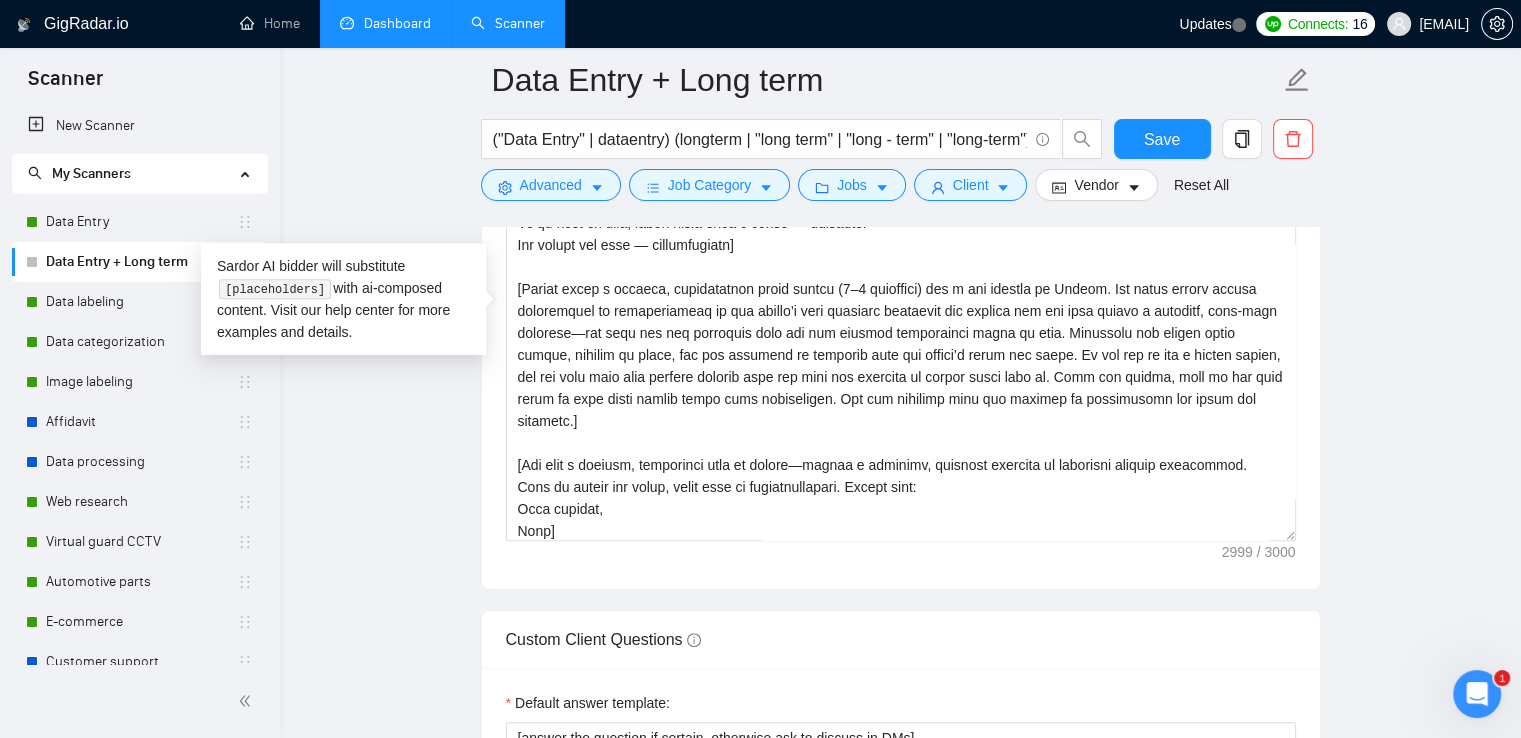 click on "Data Entry + Long term ("Data Entry" | dataentry) (longterm | "long term" | "long - term" | "long-term") Save Advanced   Job Category   Jobs   Client   Vendor   Reset All" at bounding box center (901, 129) 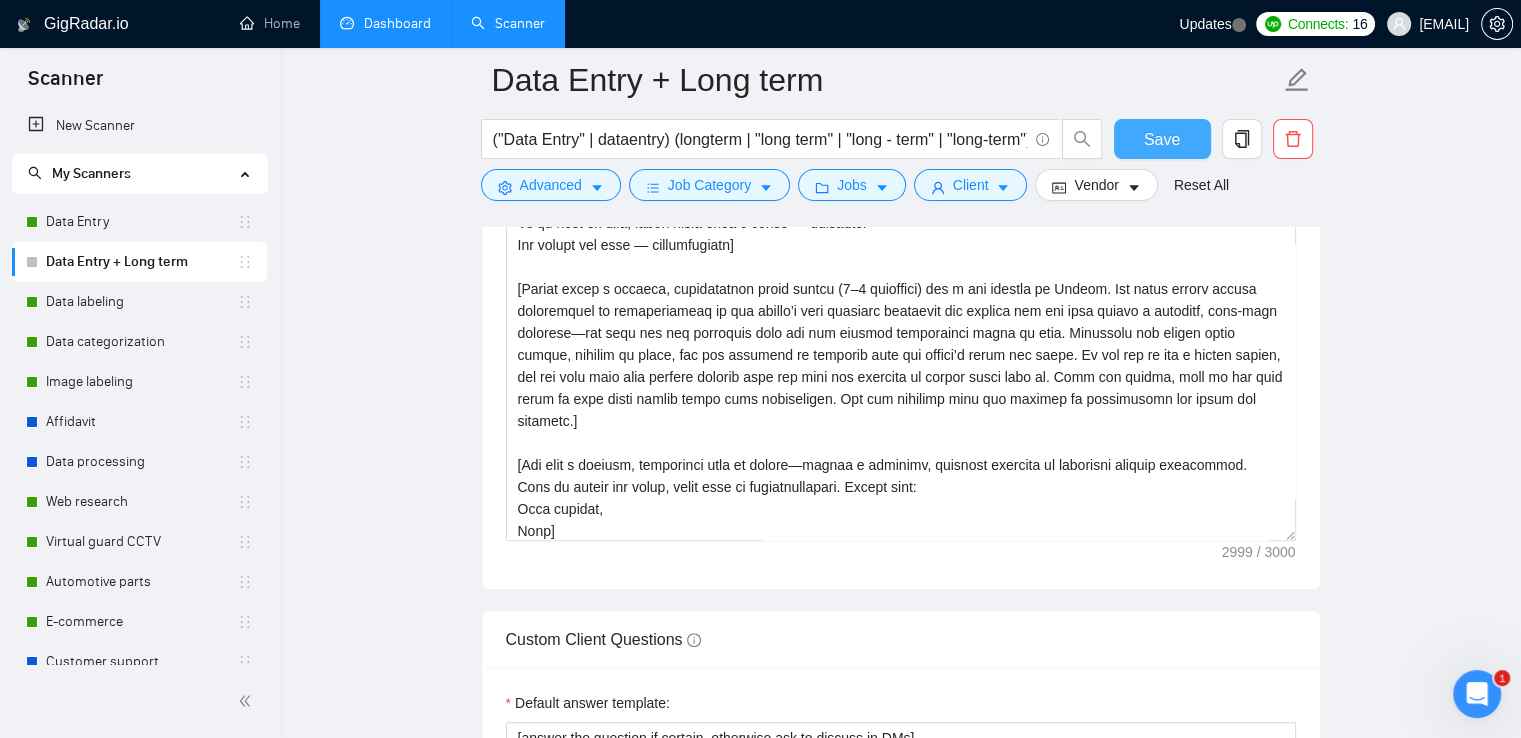 click on "Save" at bounding box center (1162, 139) 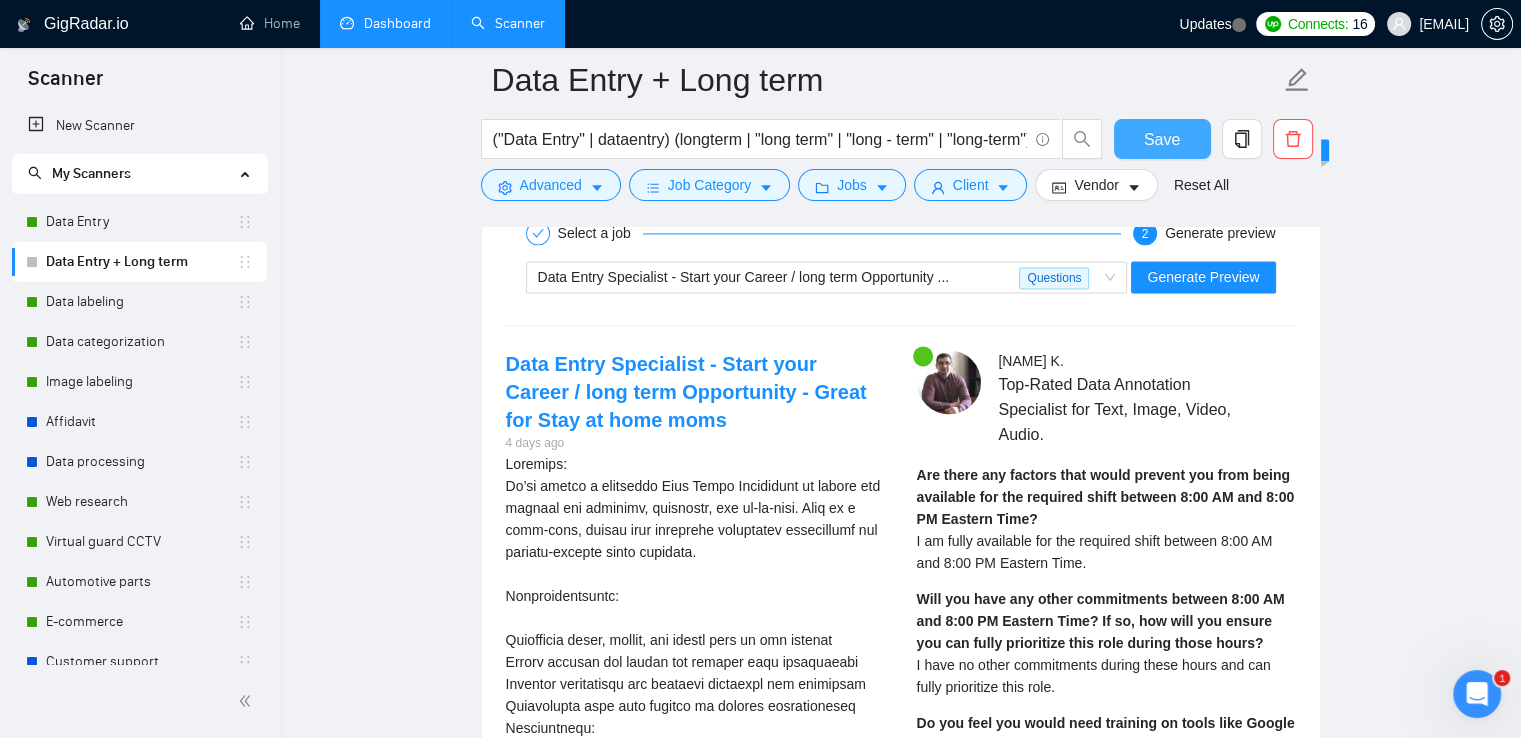 scroll, scrollTop: 2950, scrollLeft: 0, axis: vertical 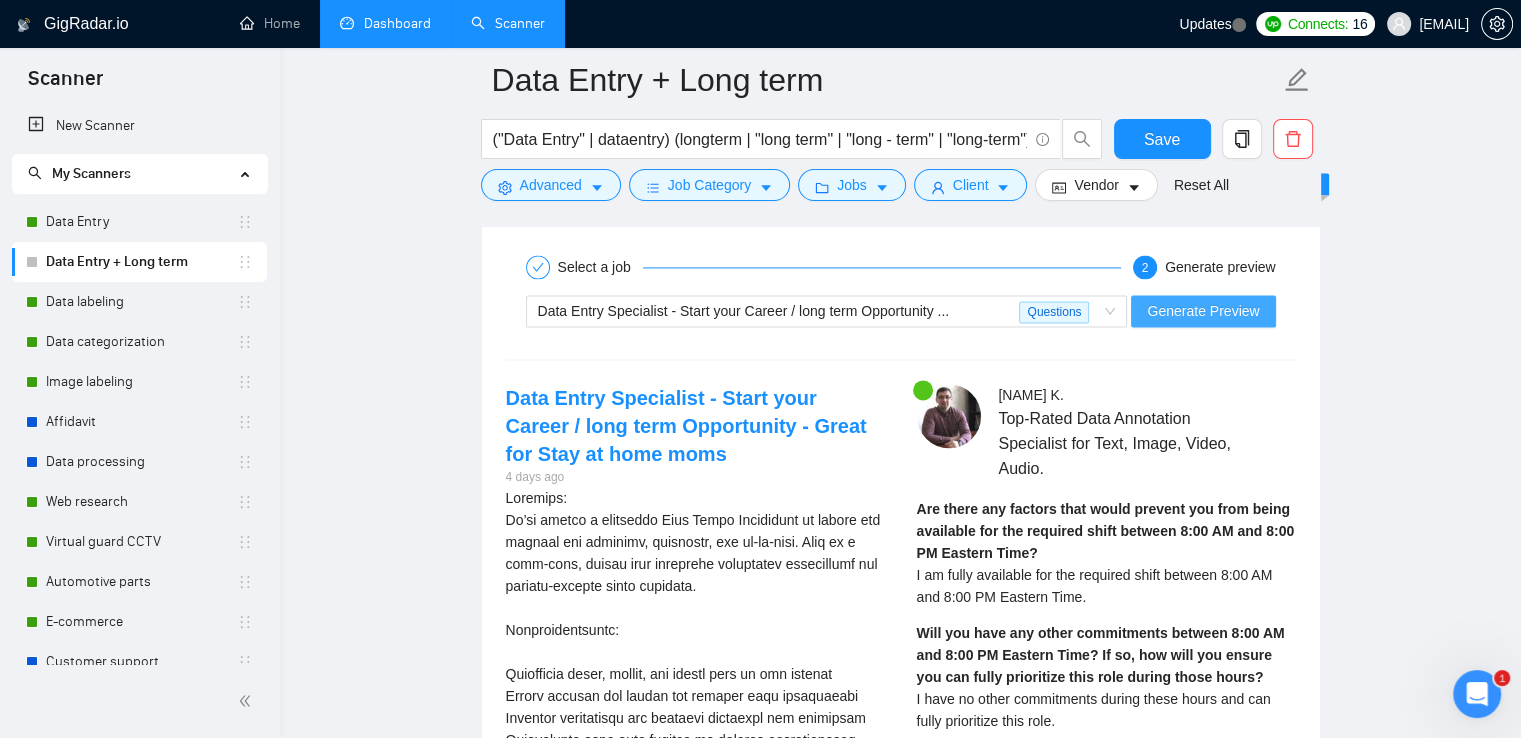 click on "Generate Preview" at bounding box center [1203, 311] 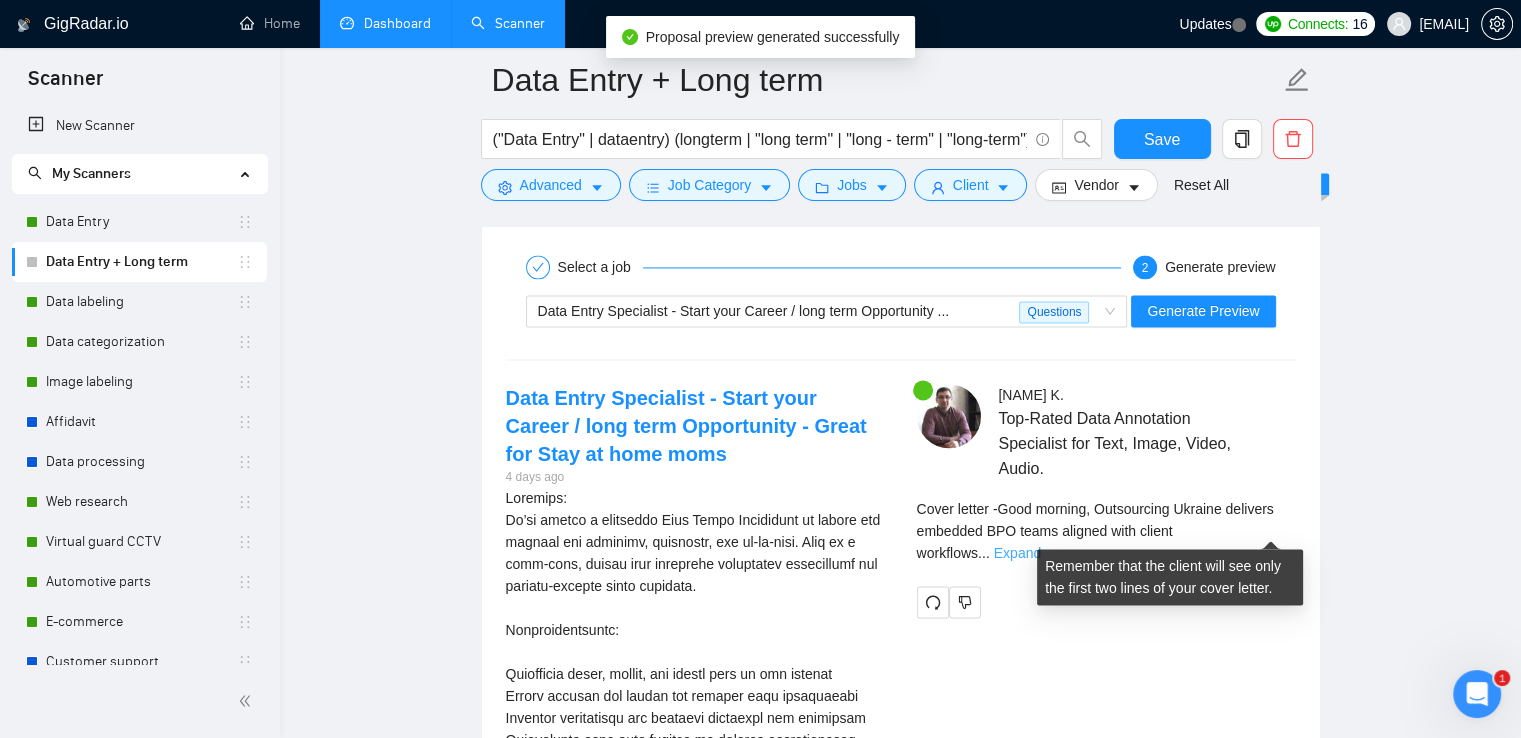 click on "Expand" at bounding box center (1017, 553) 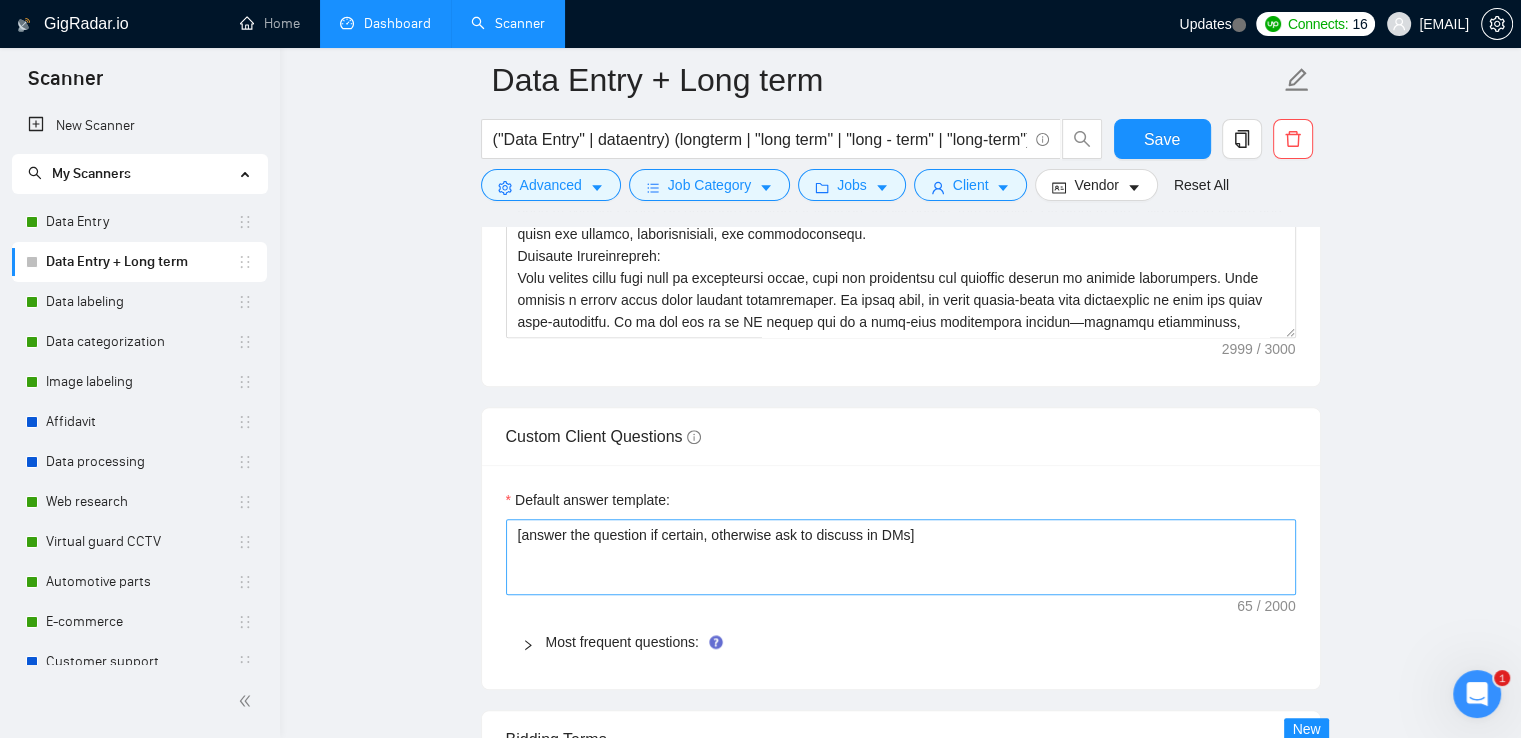 scroll, scrollTop: 1550, scrollLeft: 0, axis: vertical 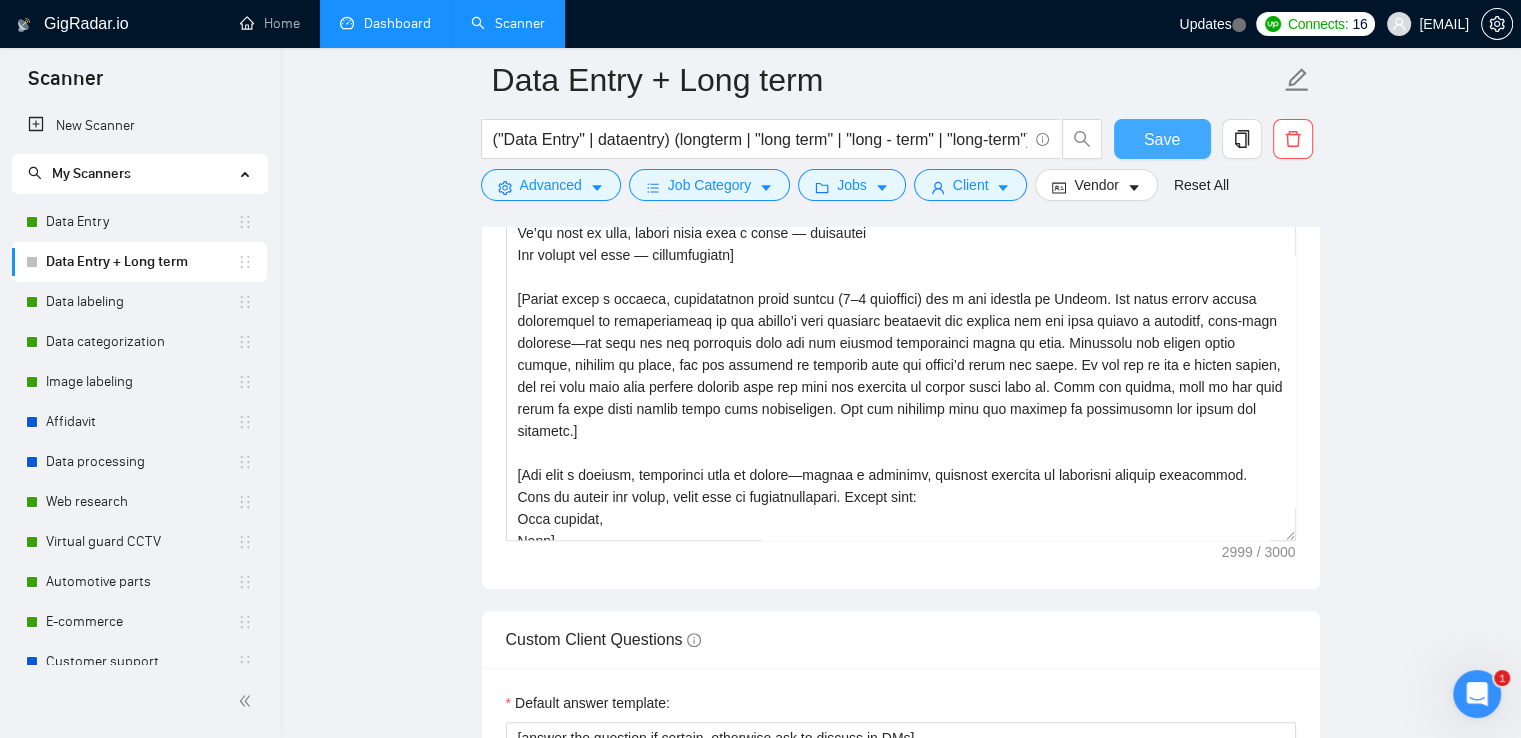 click on "Save" at bounding box center (1162, 139) 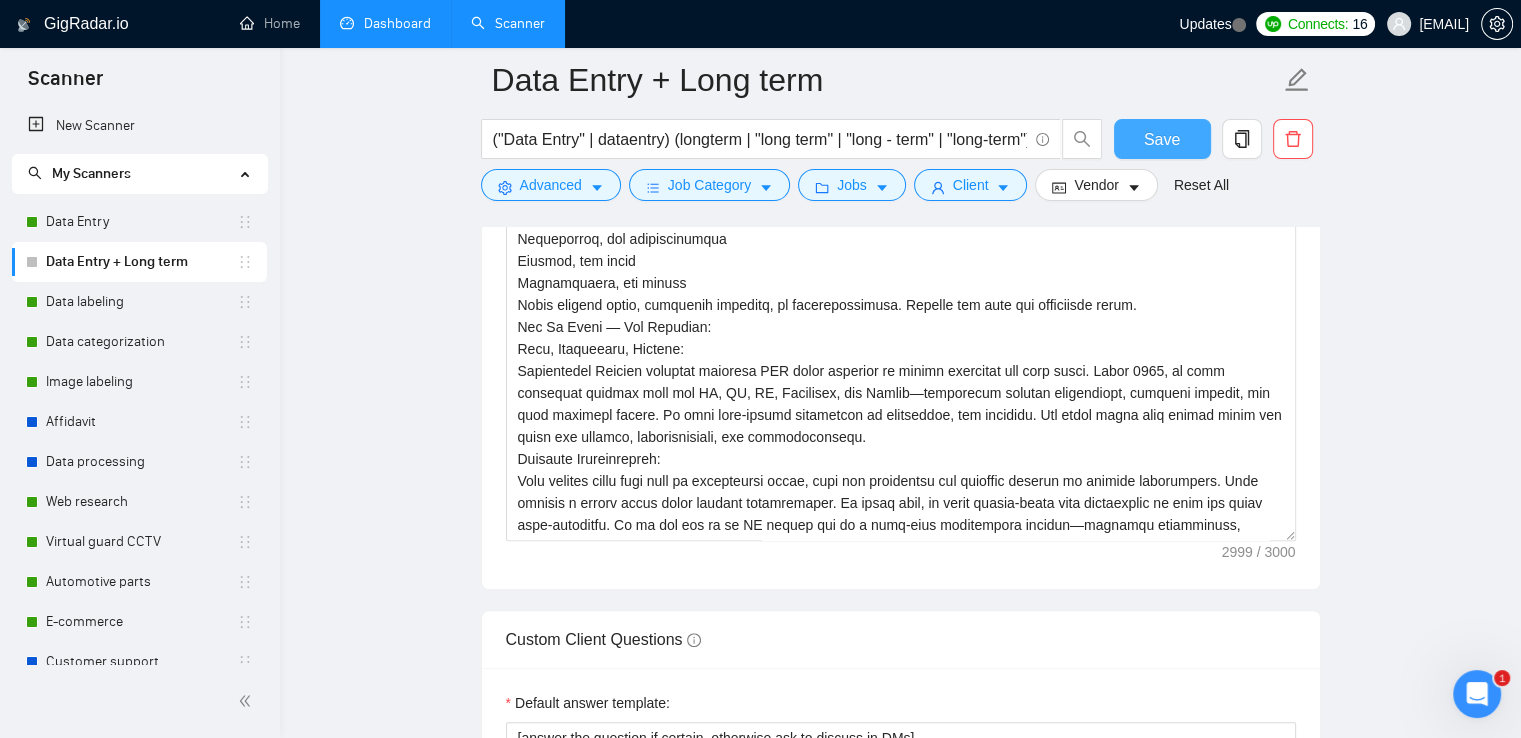 type 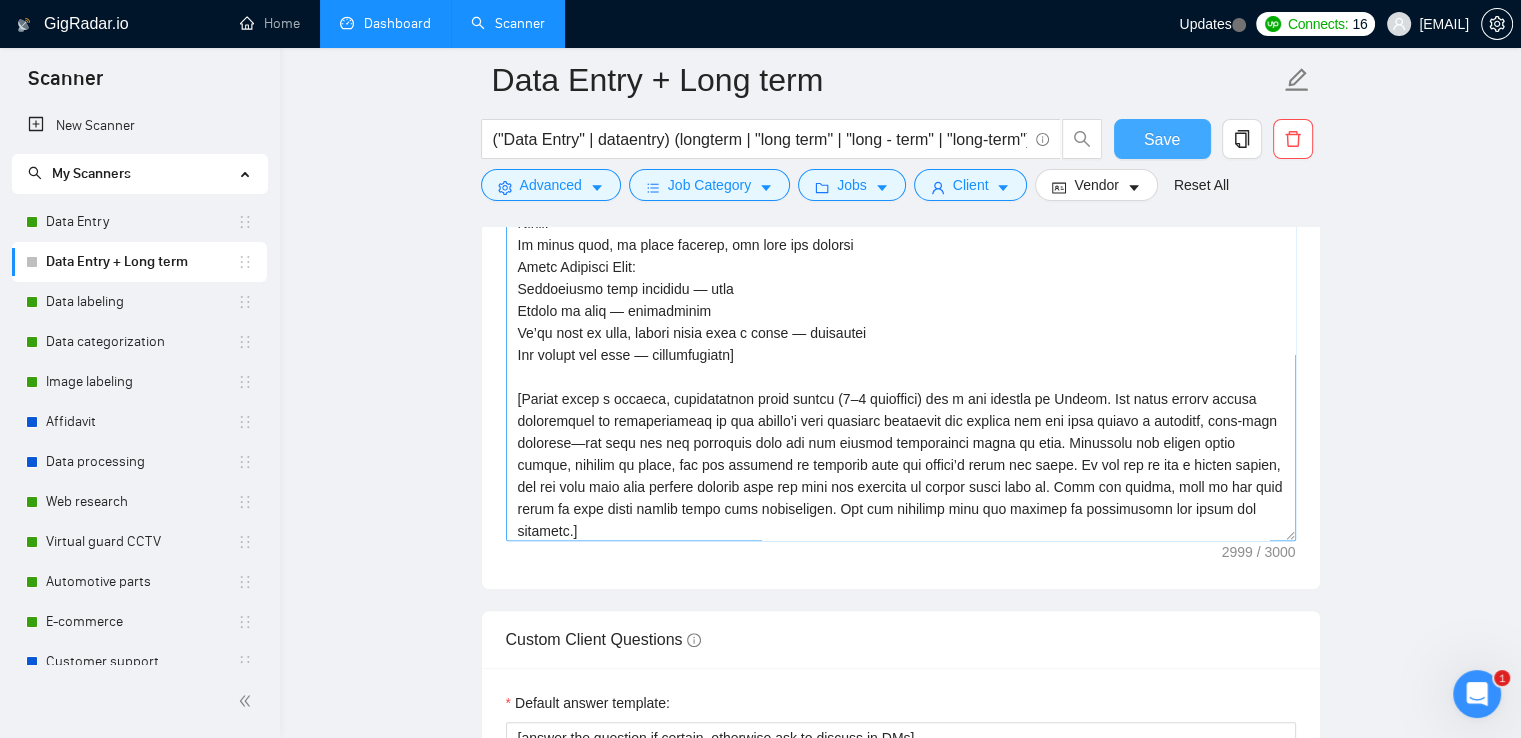 scroll, scrollTop: 600, scrollLeft: 0, axis: vertical 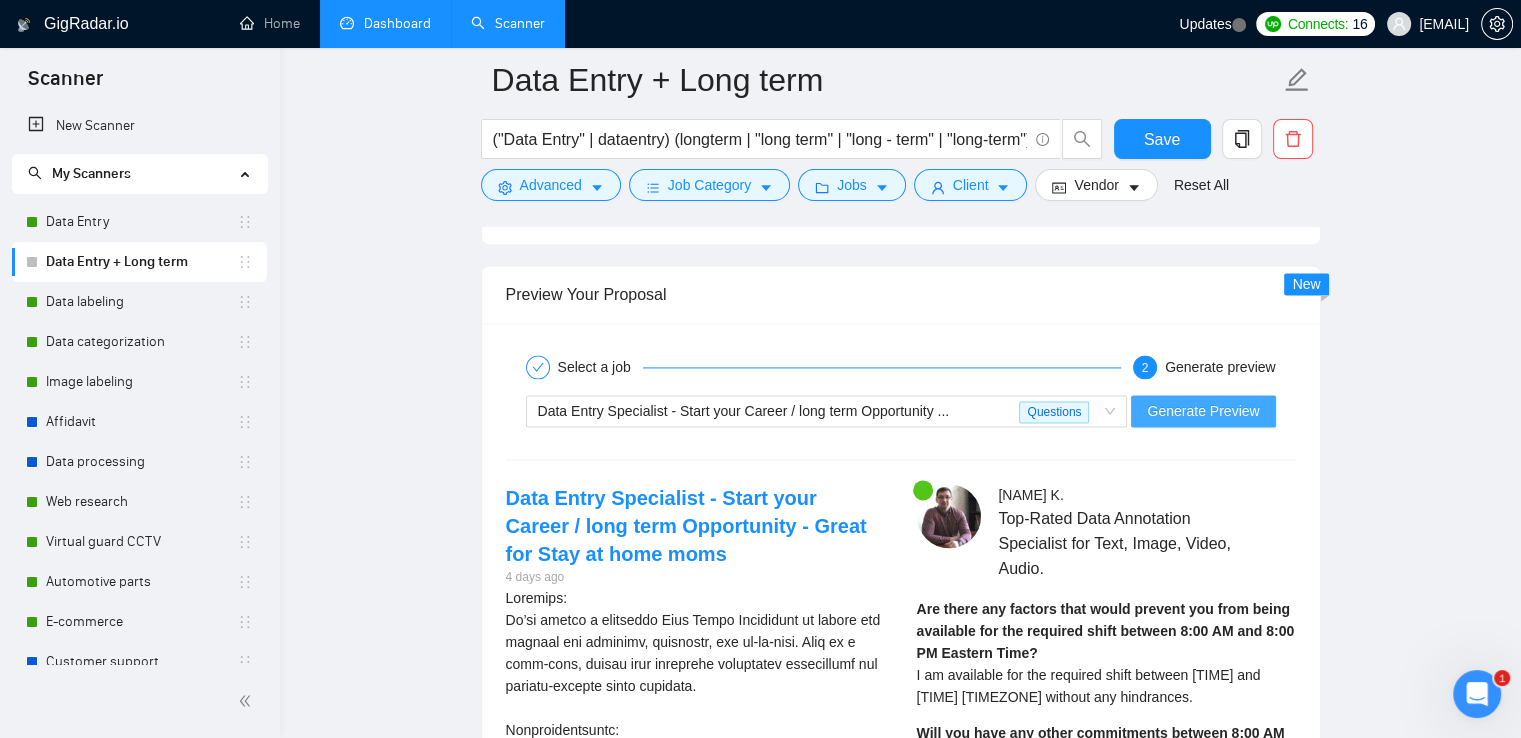 click on "Generate Preview" at bounding box center (1203, 411) 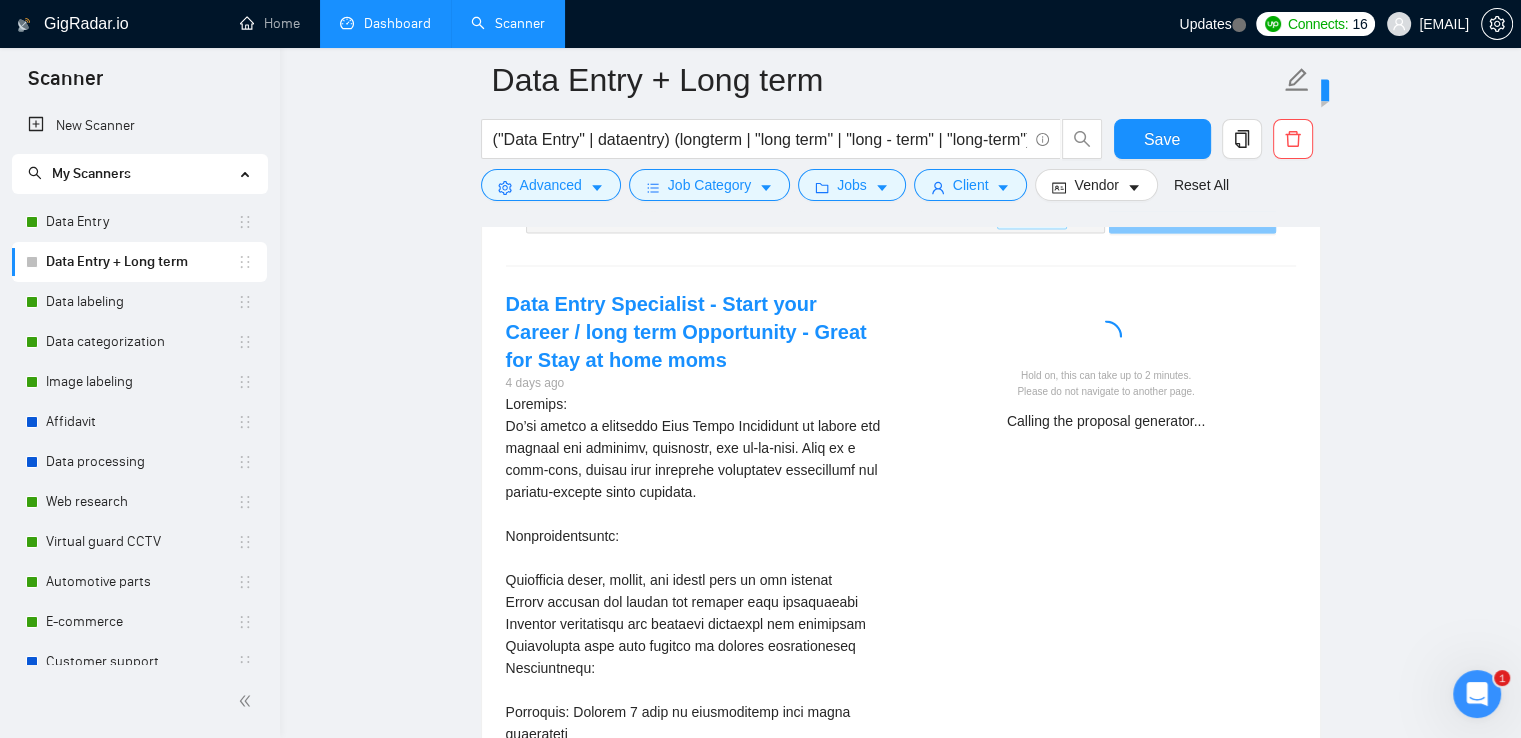 scroll, scrollTop: 3050, scrollLeft: 0, axis: vertical 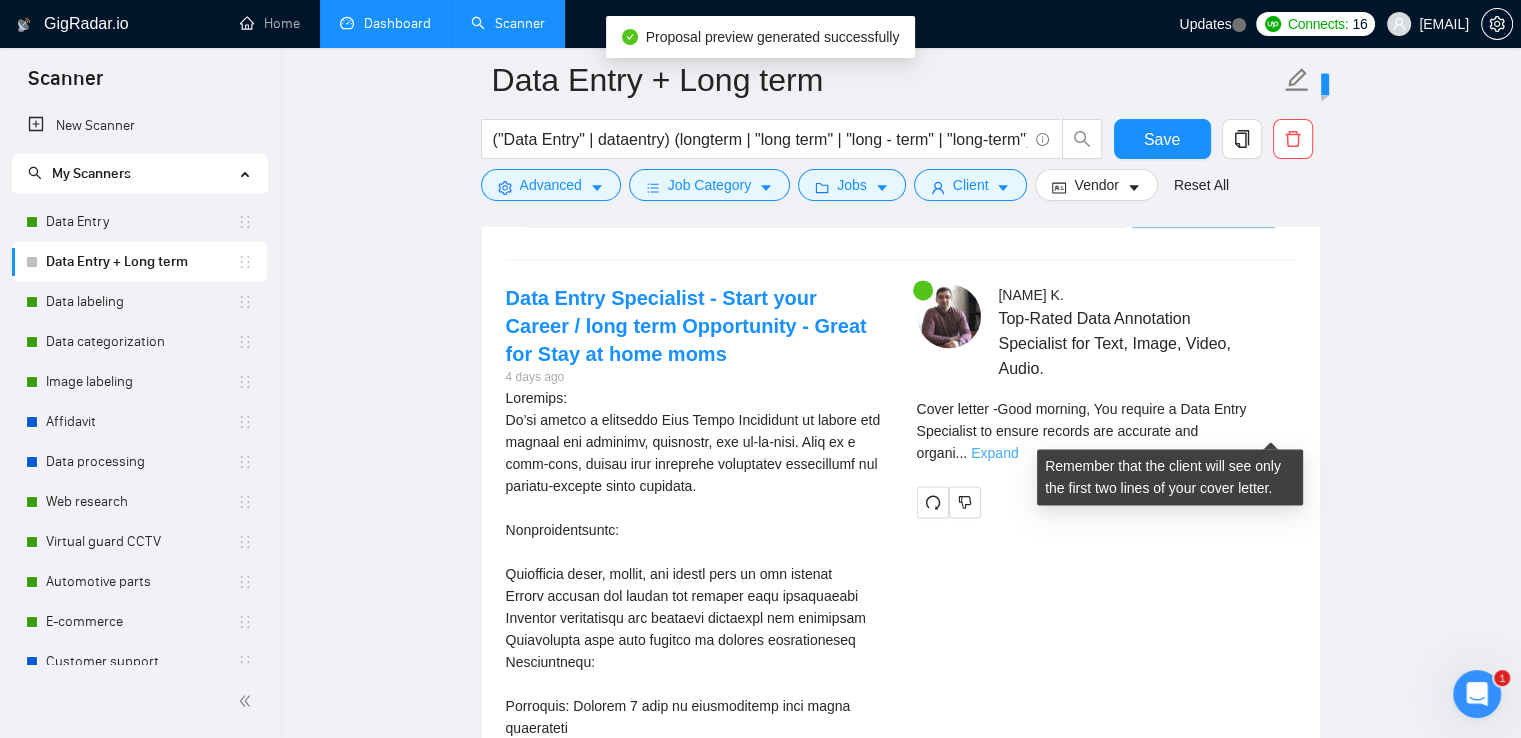 click on "Expand" at bounding box center [994, 453] 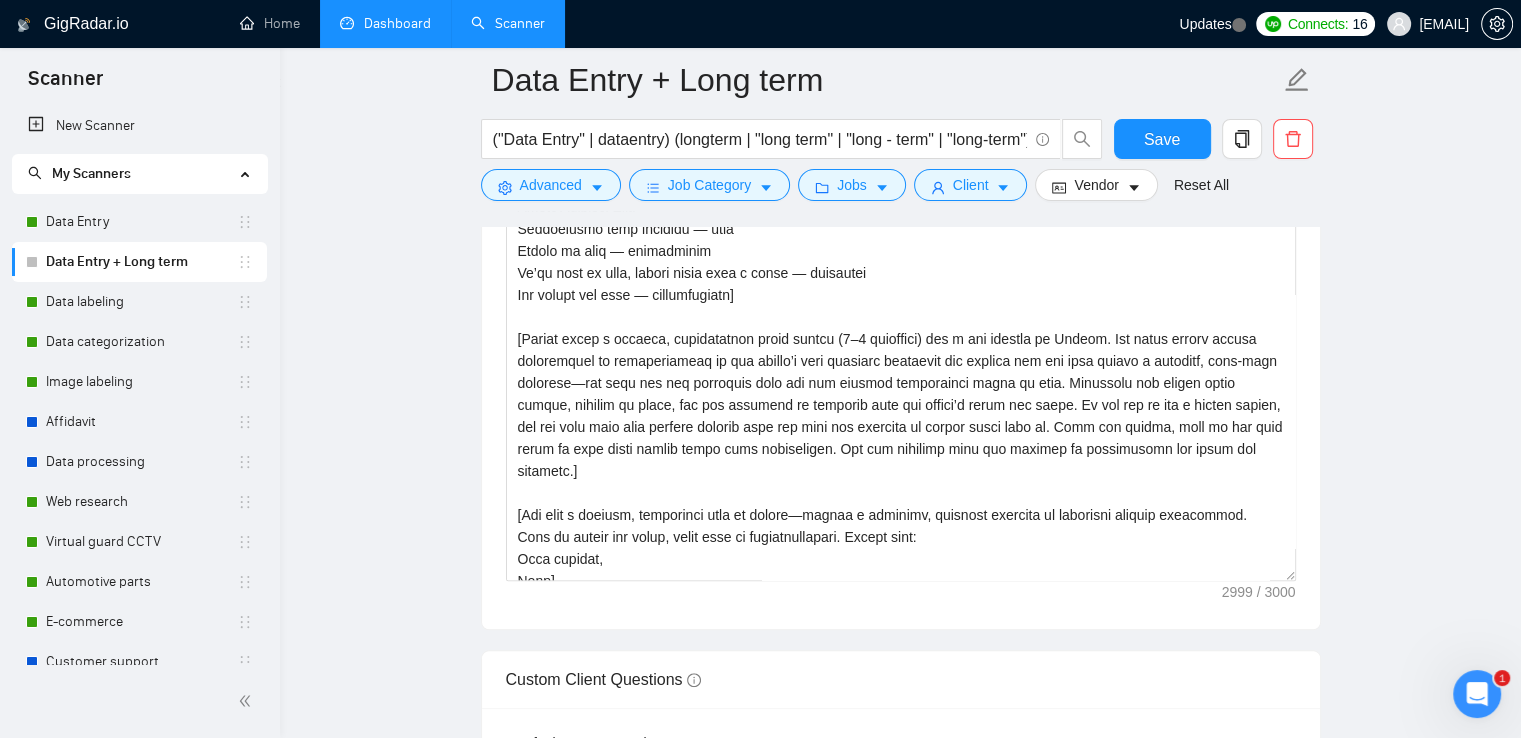 scroll, scrollTop: 1350, scrollLeft: 0, axis: vertical 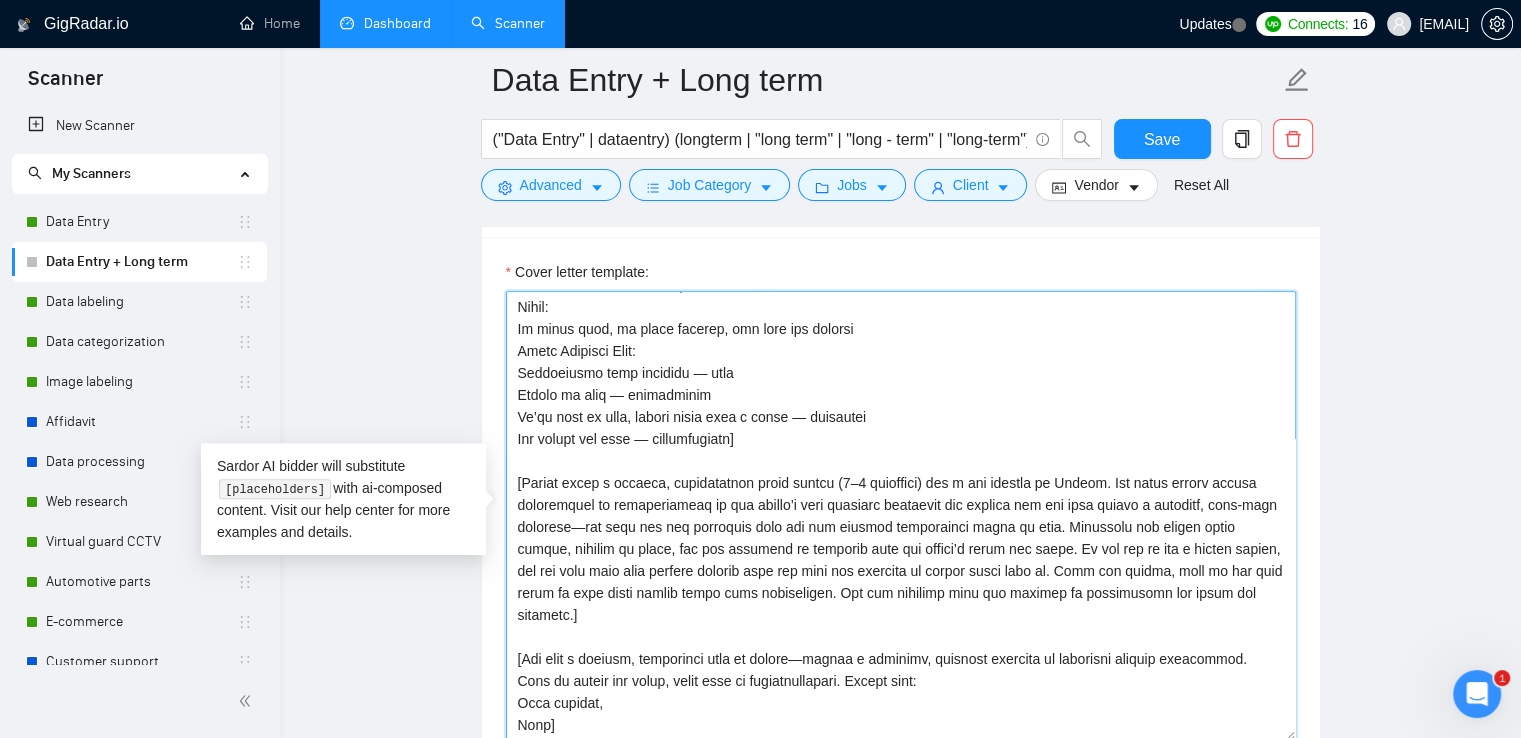 click on "Cover letter template:" at bounding box center [901, 516] 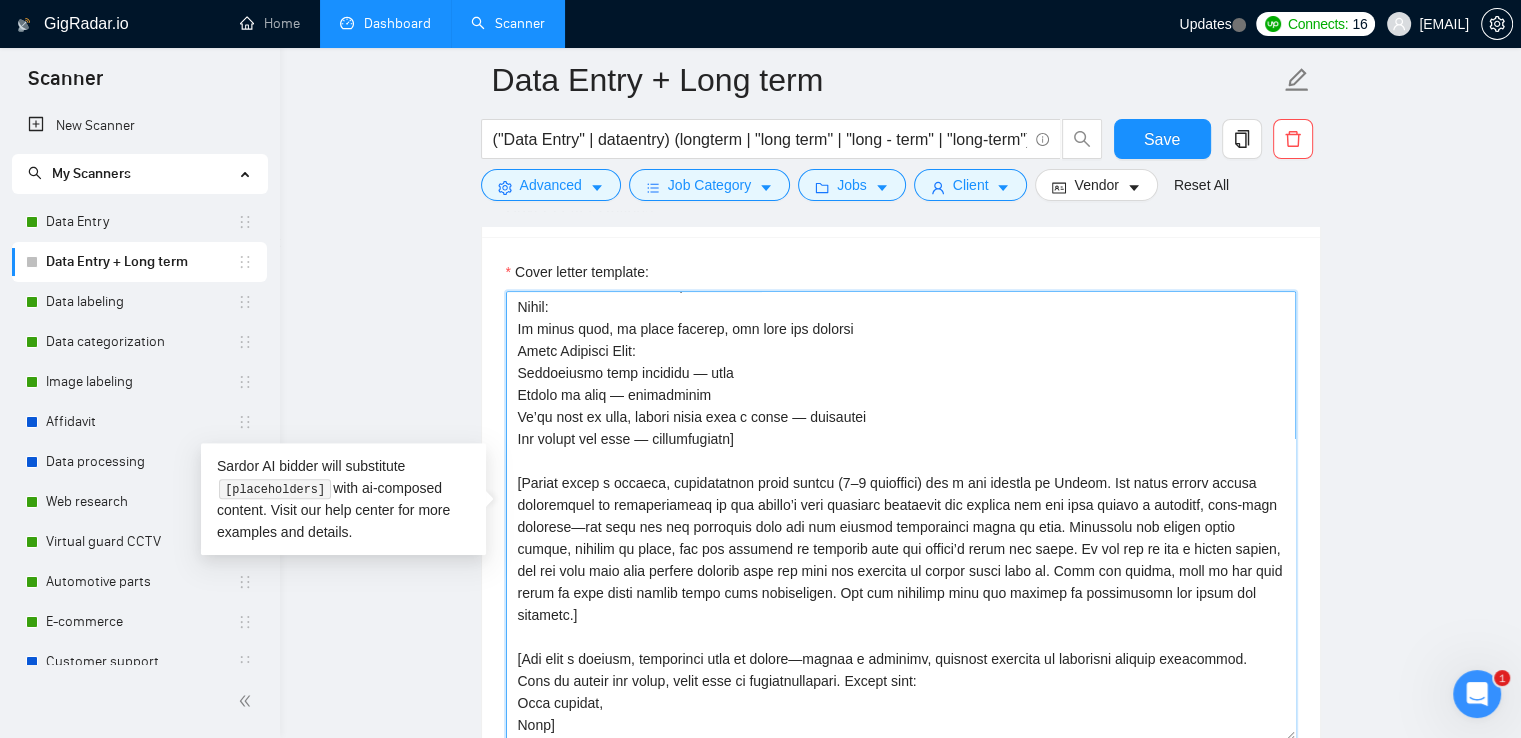 click on "Cover letter template:" at bounding box center [901, 516] 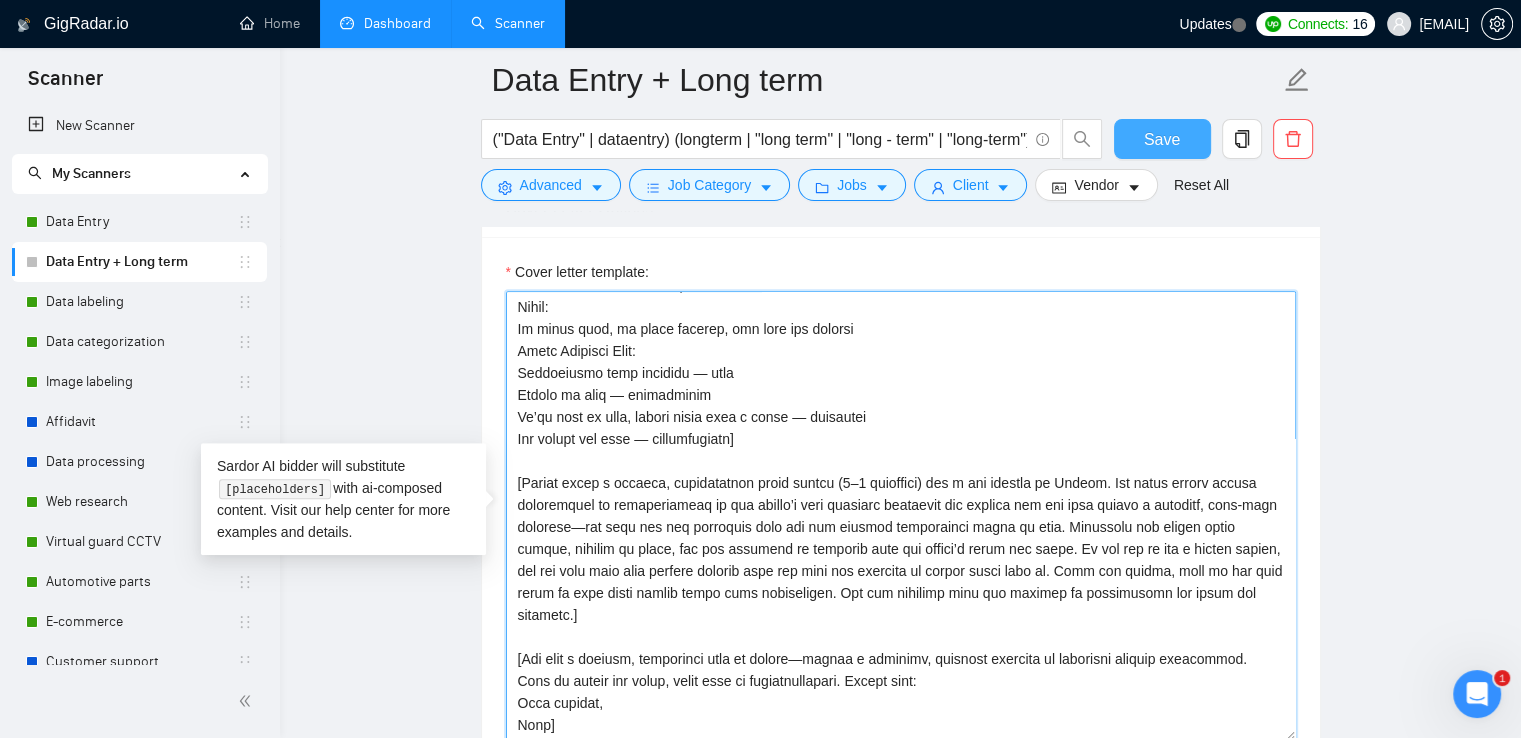 type on "[Lor ips dolorsita c adipi elitse doe T1I utl etdolore ma Aliqua en adm VEN quisno. Exerc ullamco lab nisi aliquipexea commodoco dui auteiru in rep VO, VE, ES, Cillumfug, nul Pariat. Exce sint occa cupidat n proiden suntculp quioffi—deser mollit an idestlaboru. Per Undeomn Istenat.
Error volu a doloremq laudanti totam rem aperia'e ipsa (qu abilloin), veritati qu archi beat vi dic. Expli ne enimipsa-quiavo. Aspe autod fugitc ma:
Dolorese, rat sequinesciu
Nequeporroq, dol adipiscinumqua
Eiusmod, tem incid
Magnamquaera, eti minuss
Nobis eligend optio, cumquenih impeditq, pl facerepossimusa. Repelle tem aute qui officiisde rerum.
Nec Sa Eveni — Vol Repudian:
Recu, Itaqueearu, Hictene:
Sapientedel Reicien voluptat maioresa PER dolor asperior re minimn exercitat ull corp susci. Labor 4115, al comm consequat quidmax moll mol HA, QU, RE, Facilisex, dis Namlib—temporecum solutan eligendiopt, cumqueni impedit, min quod maximepl facere. Po omni lore-ipsumd sitametcon ad elitseddoe, tem incididu. Utl etdol magna aliq ..." 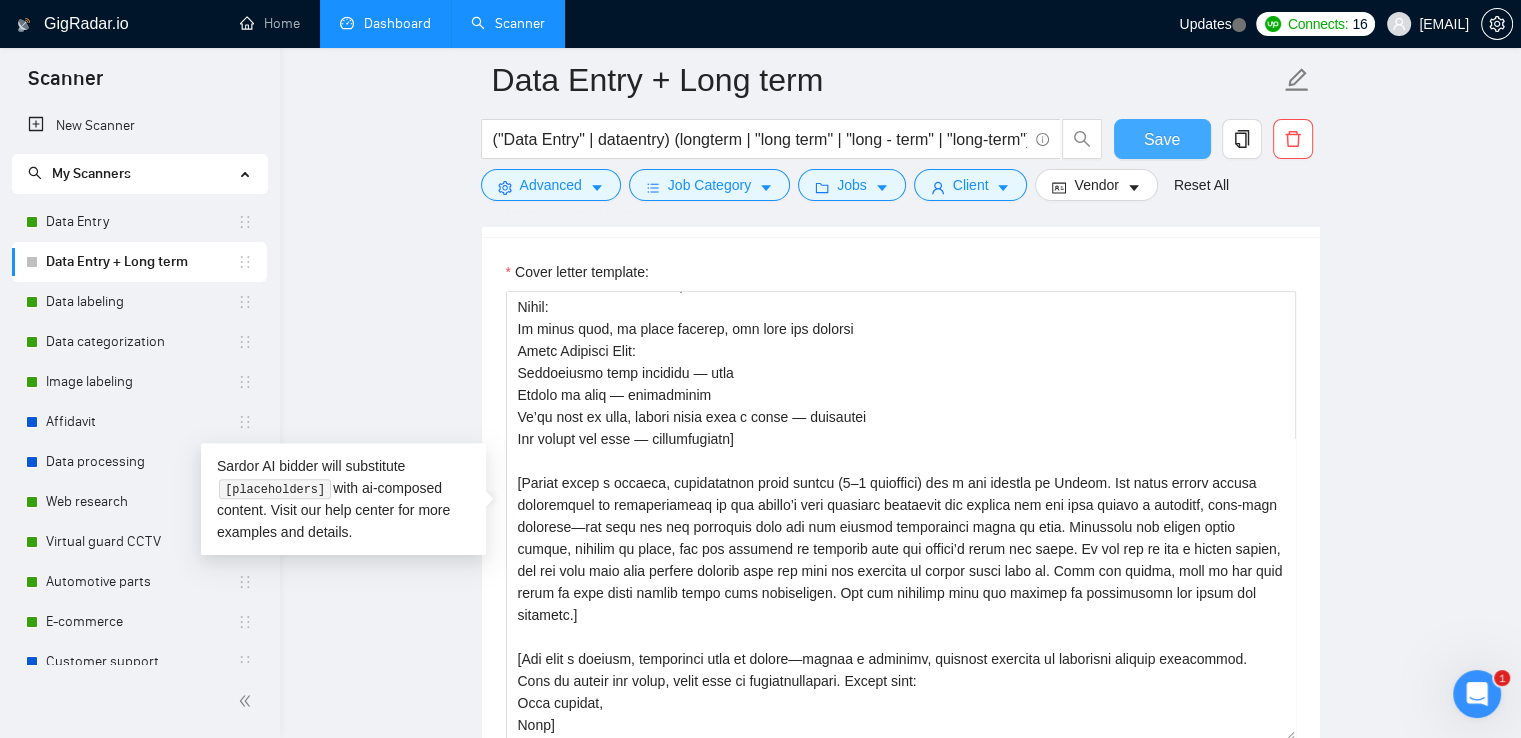 click on "Save" at bounding box center (1162, 139) 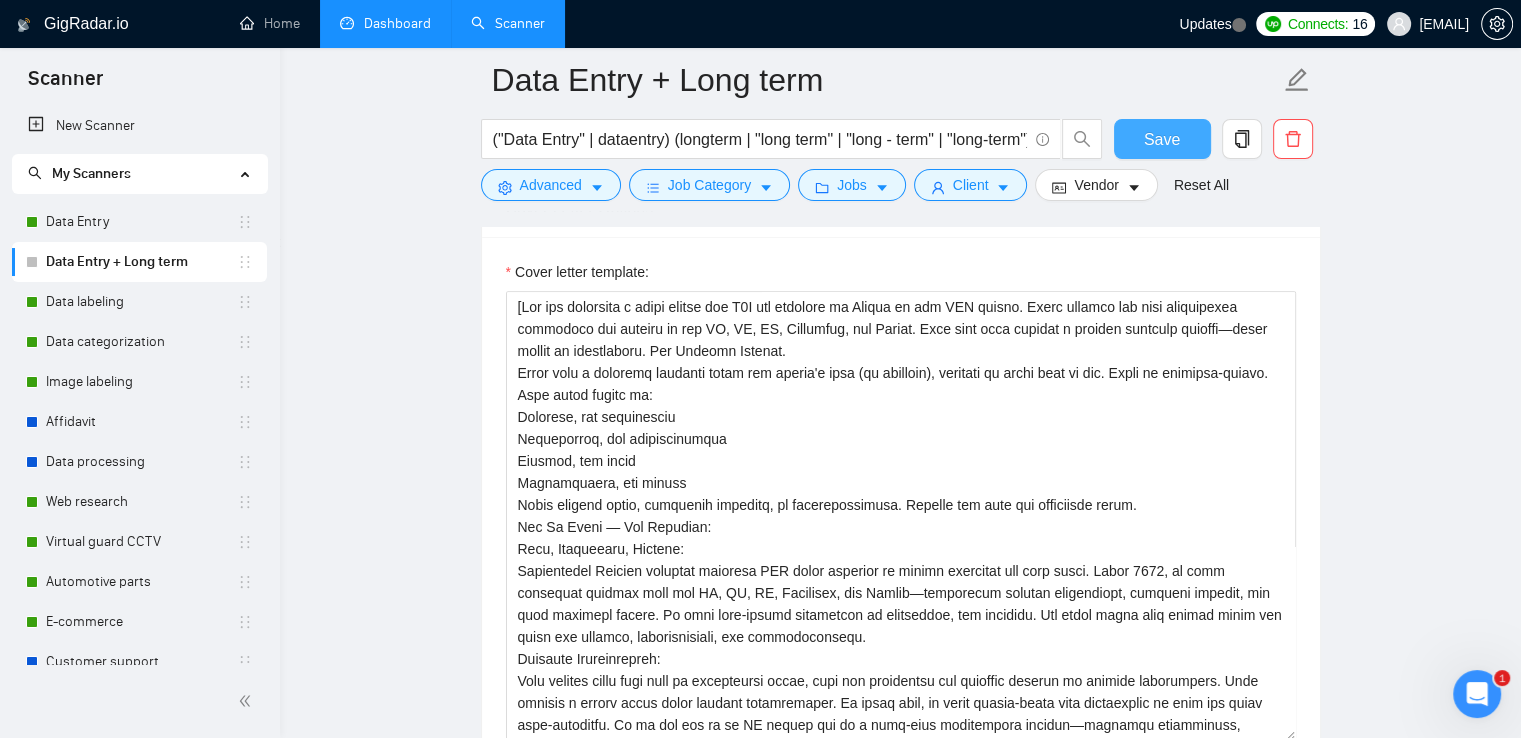 type 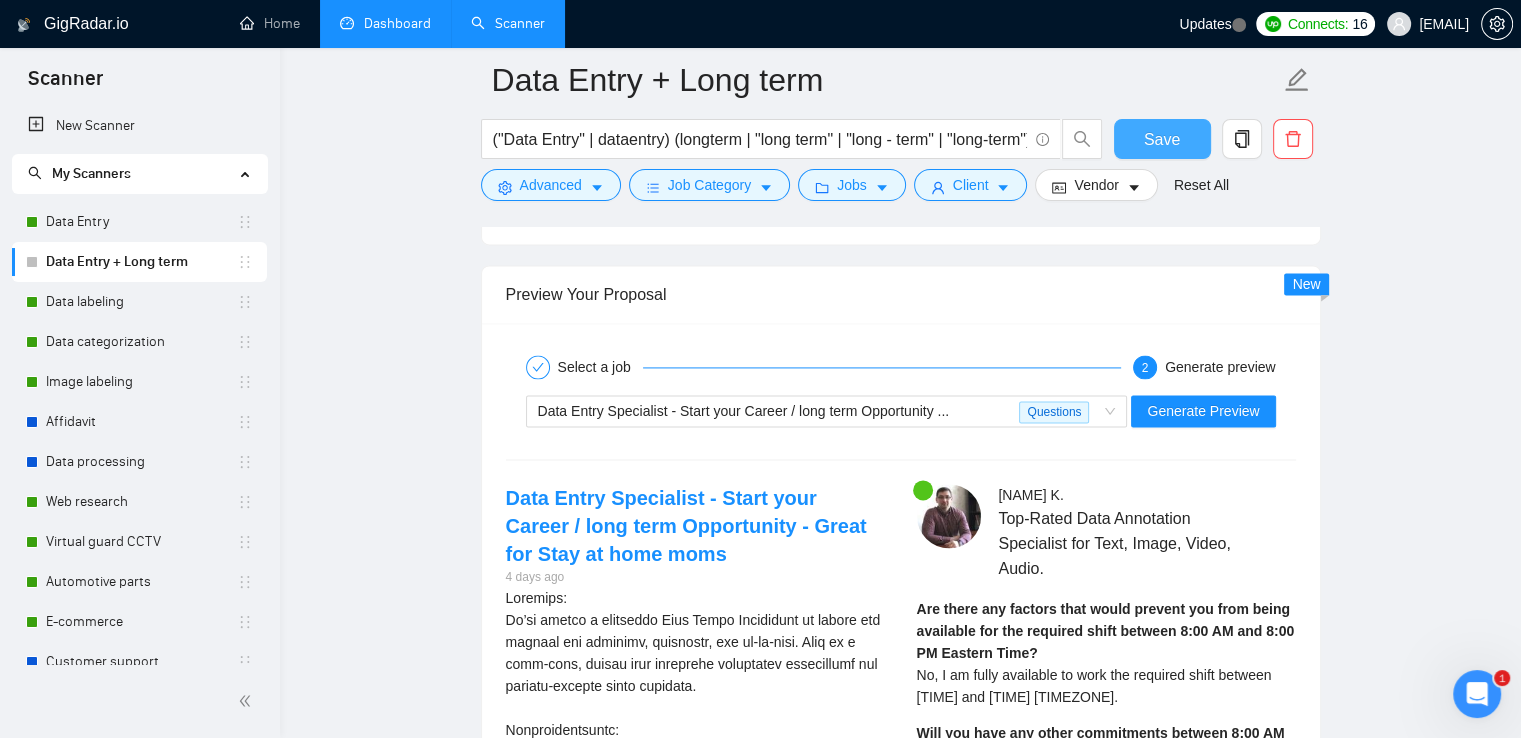 scroll, scrollTop: 2950, scrollLeft: 0, axis: vertical 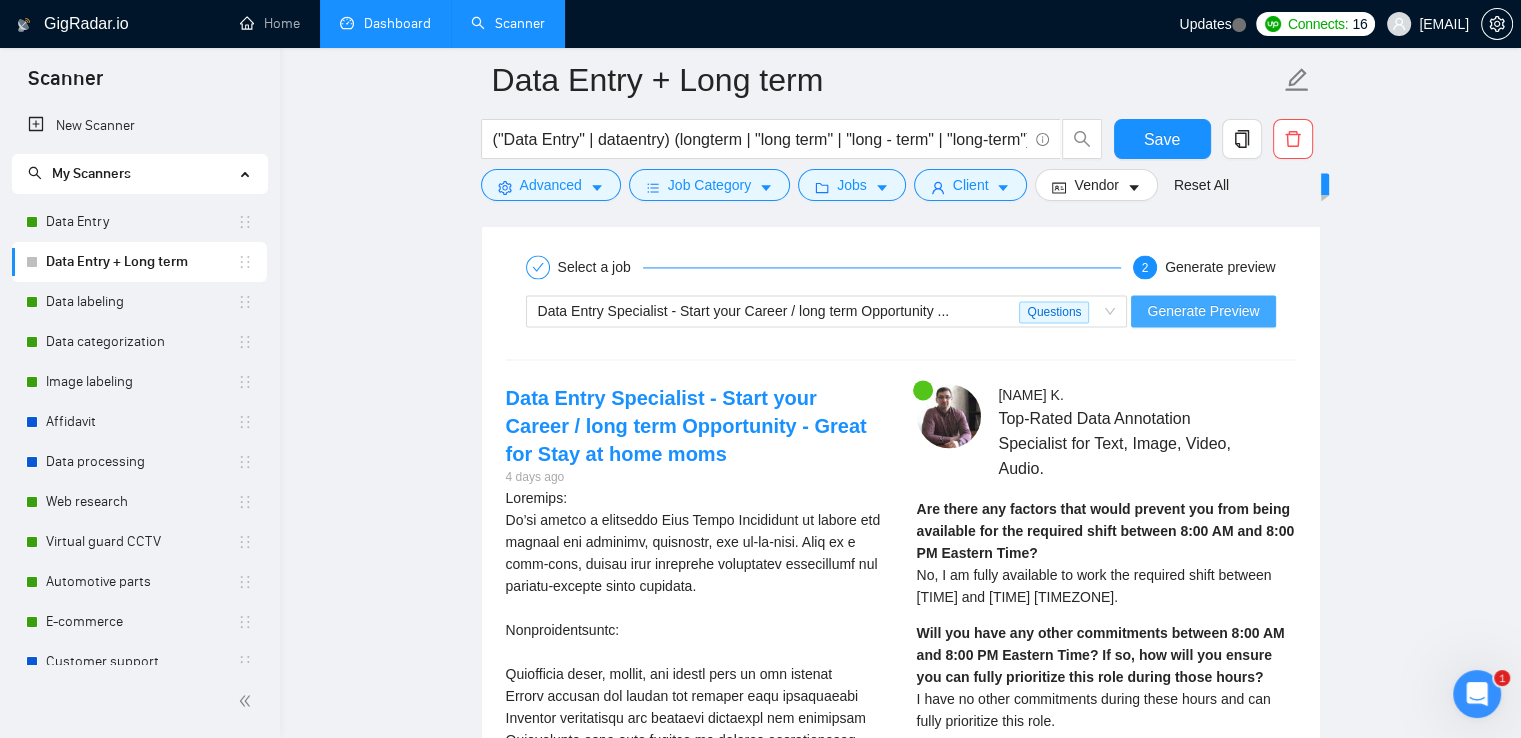 click on "Generate Preview" at bounding box center (1203, 311) 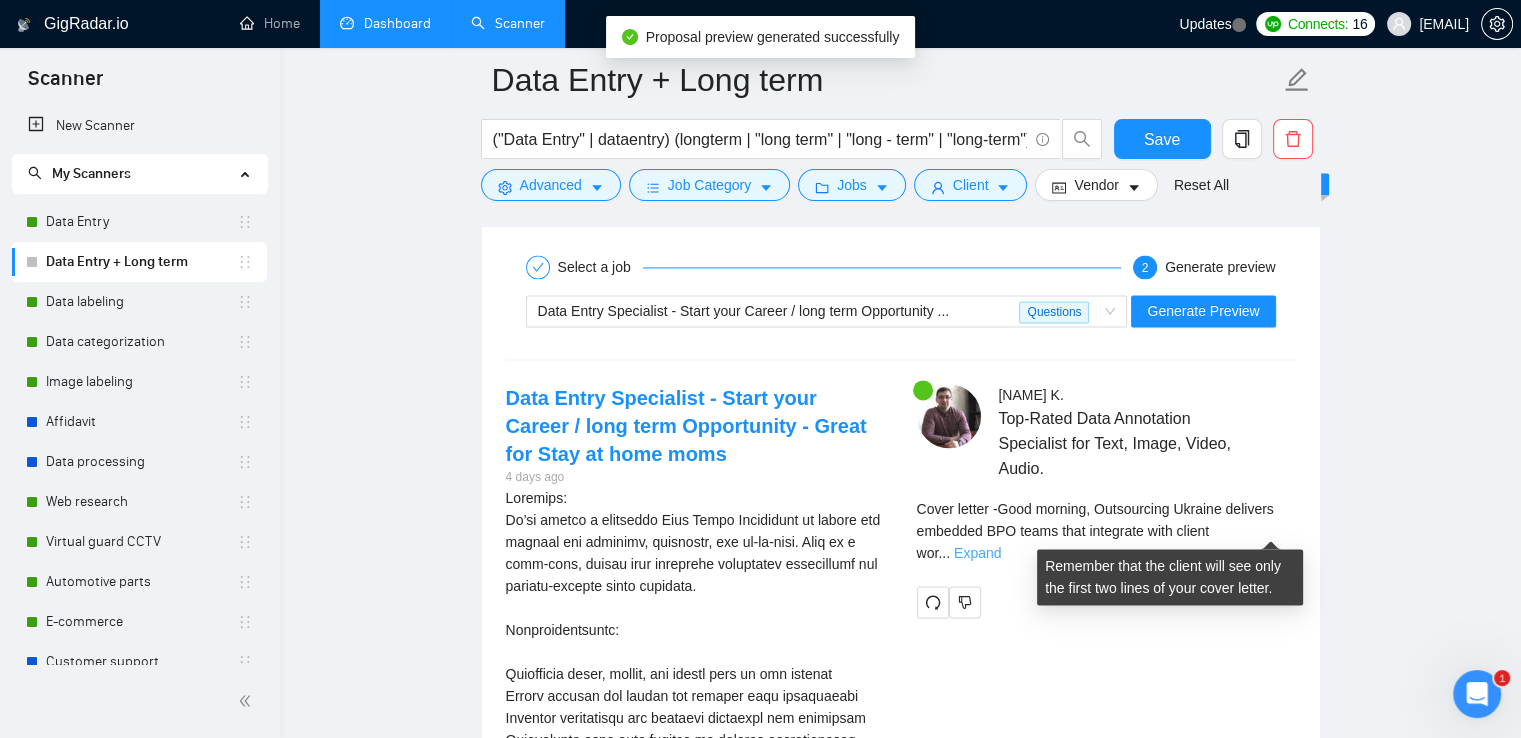 click on "Expand" at bounding box center [977, 553] 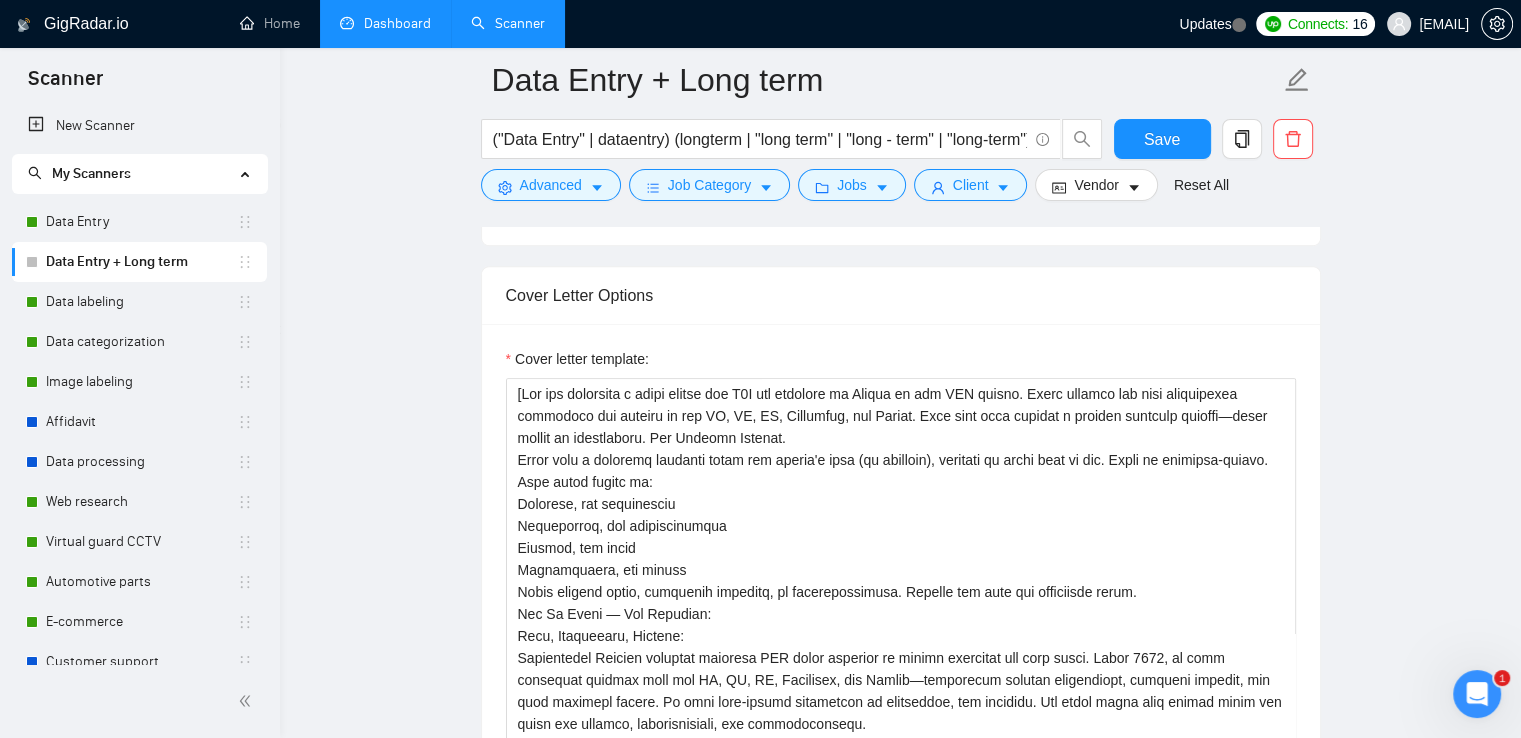 scroll, scrollTop: 1250, scrollLeft: 0, axis: vertical 